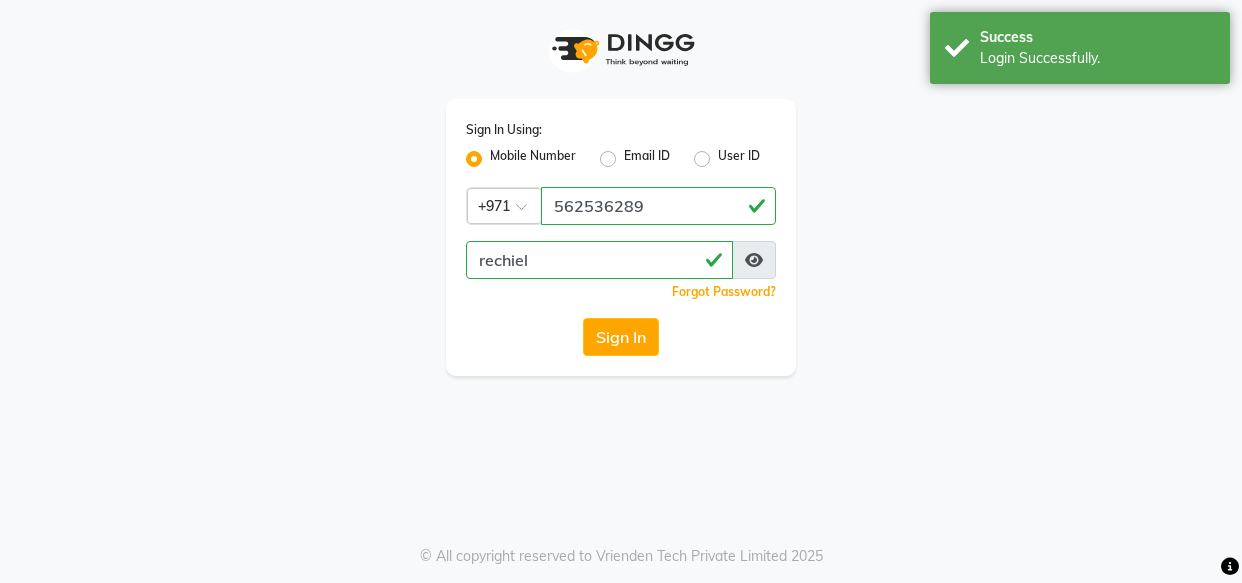 scroll, scrollTop: 0, scrollLeft: 0, axis: both 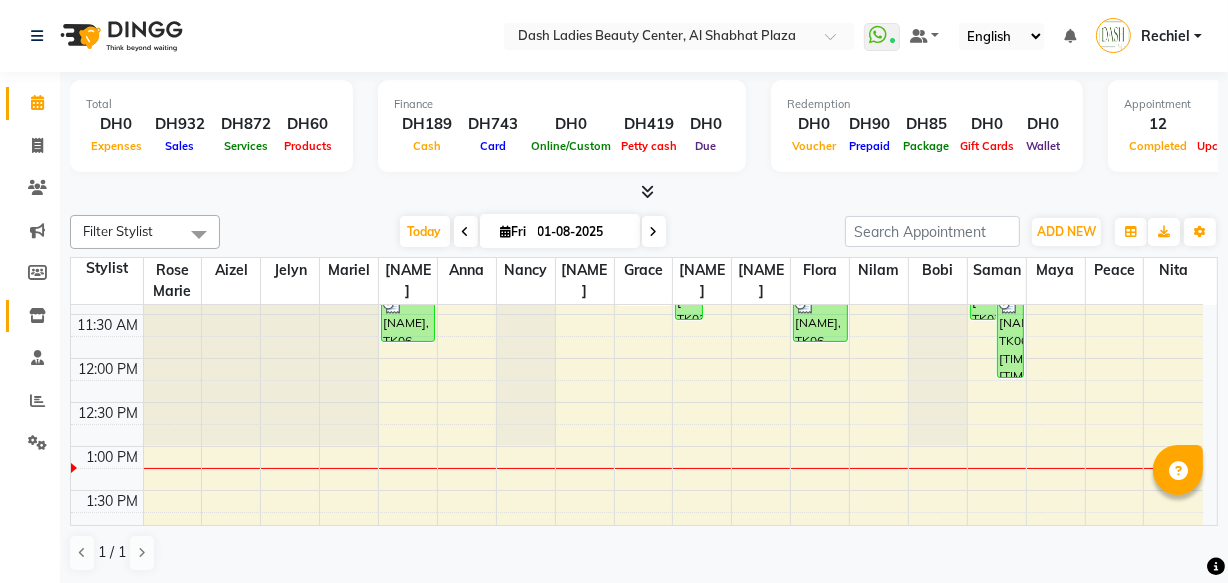click on "Inventory" 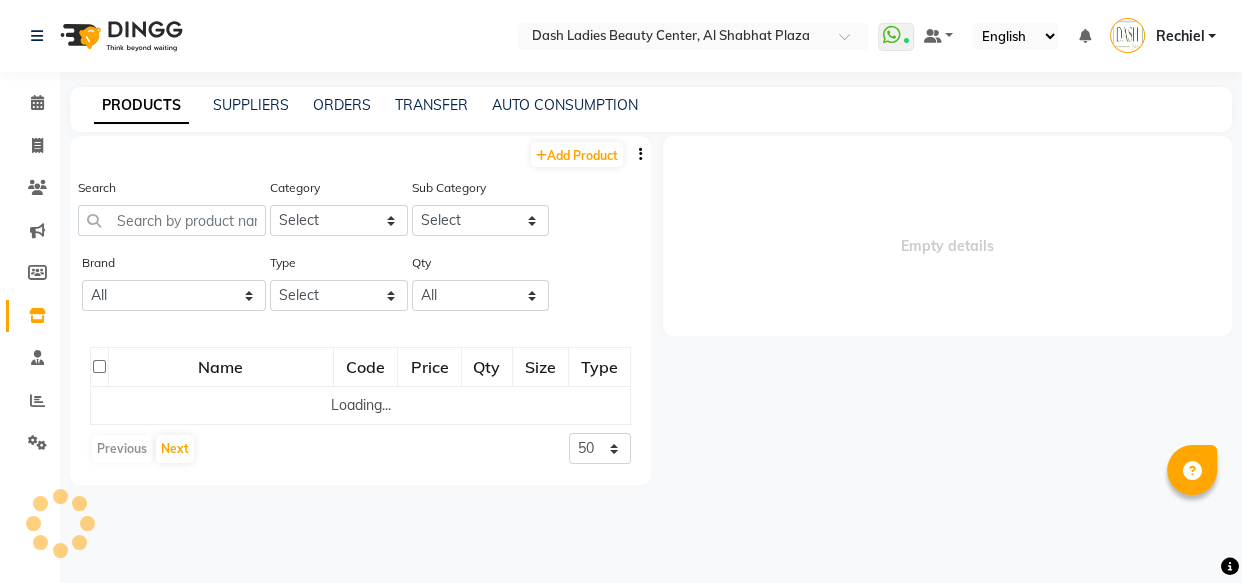 select 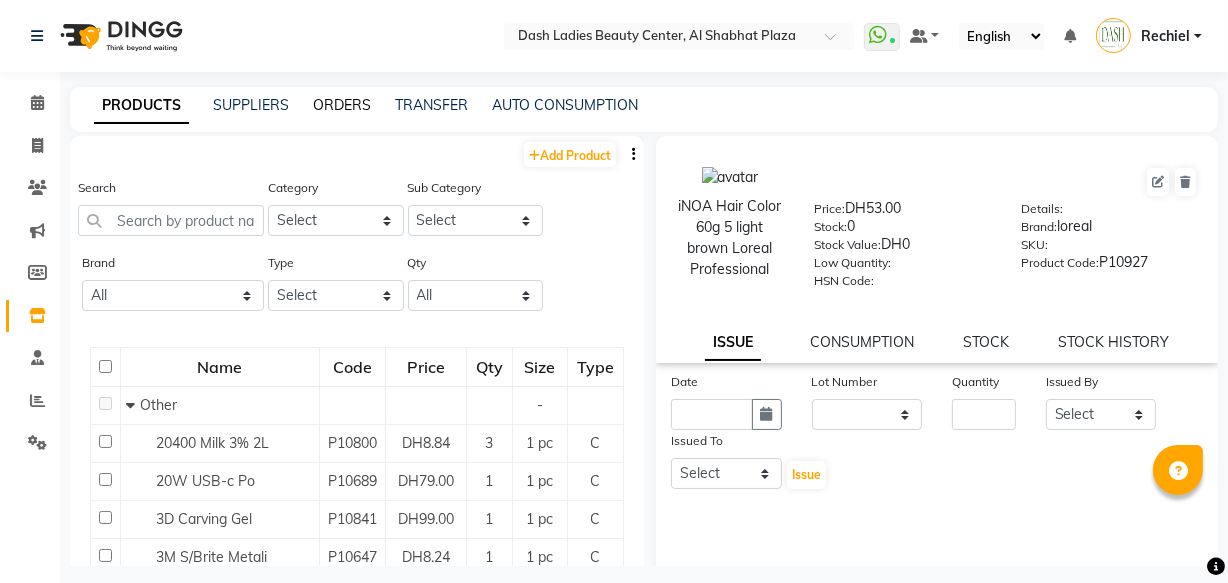 click on "ORDERS" 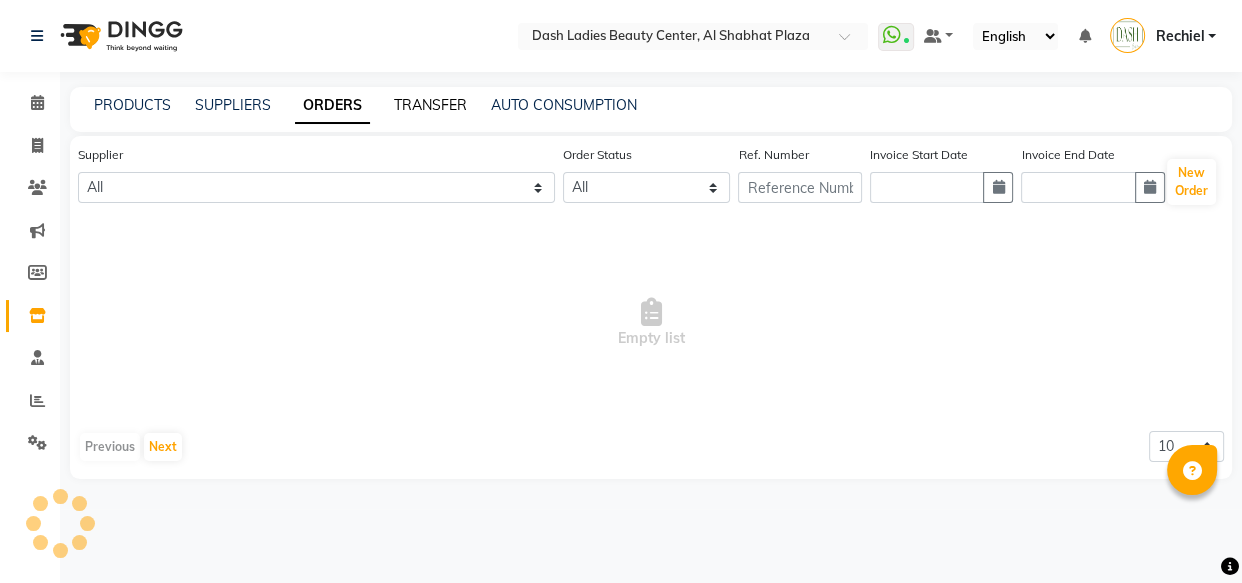 click on "TRANSFER" 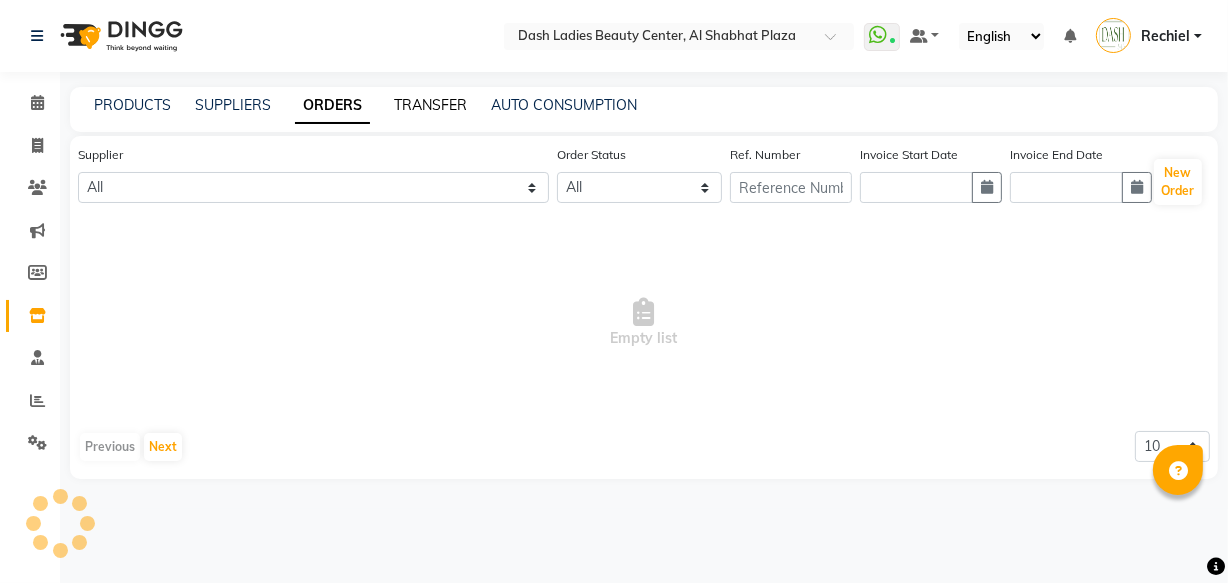 select on "sender" 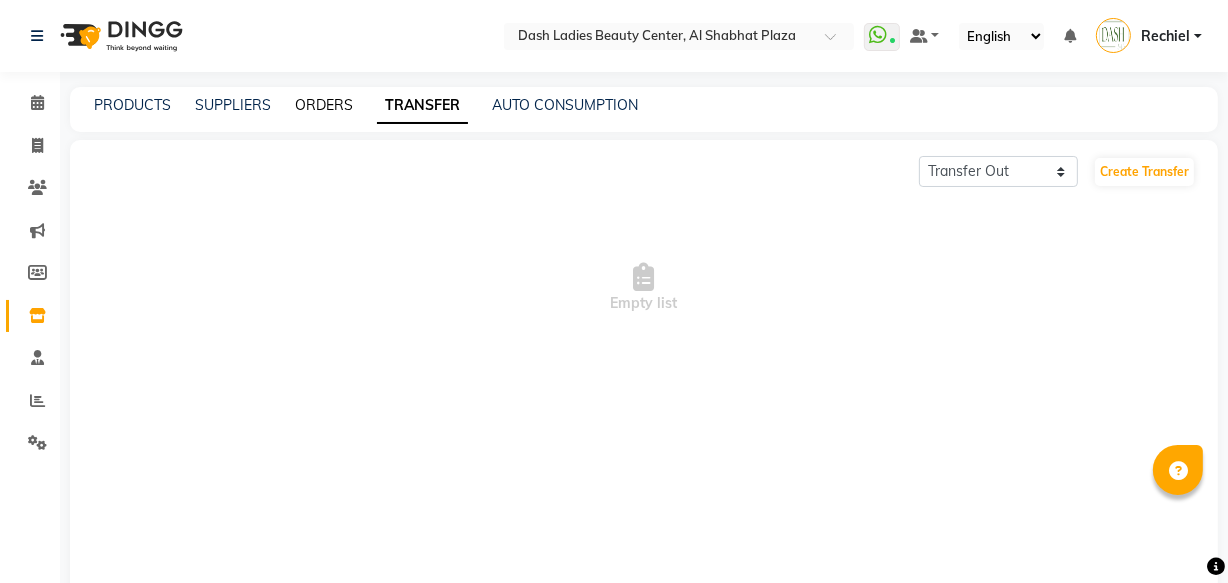 click on "ORDERS" 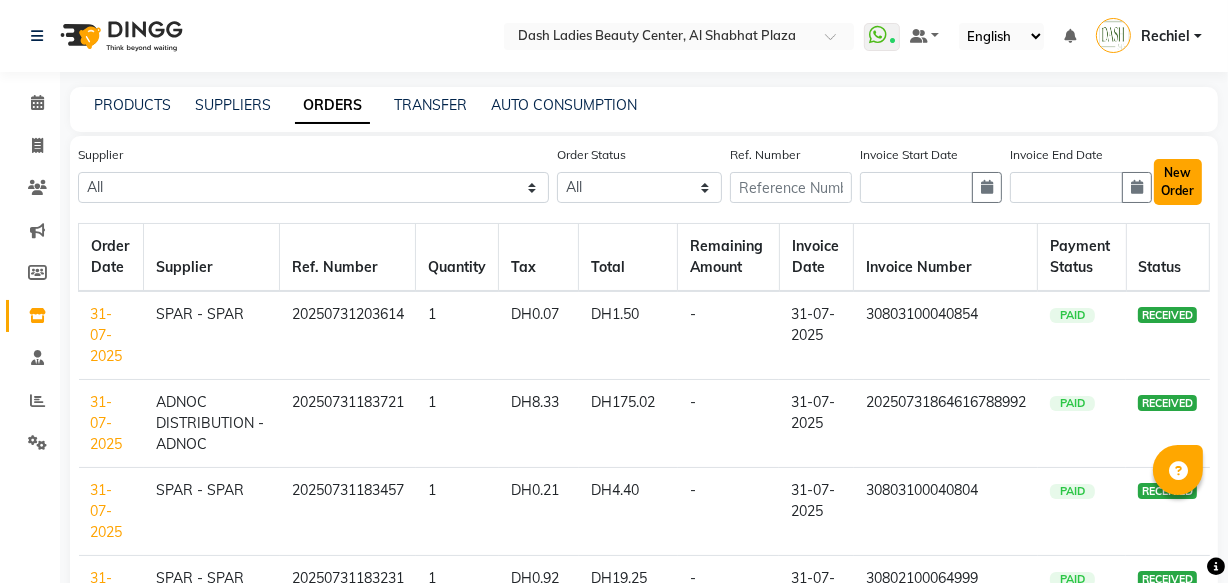 click on "New Order" 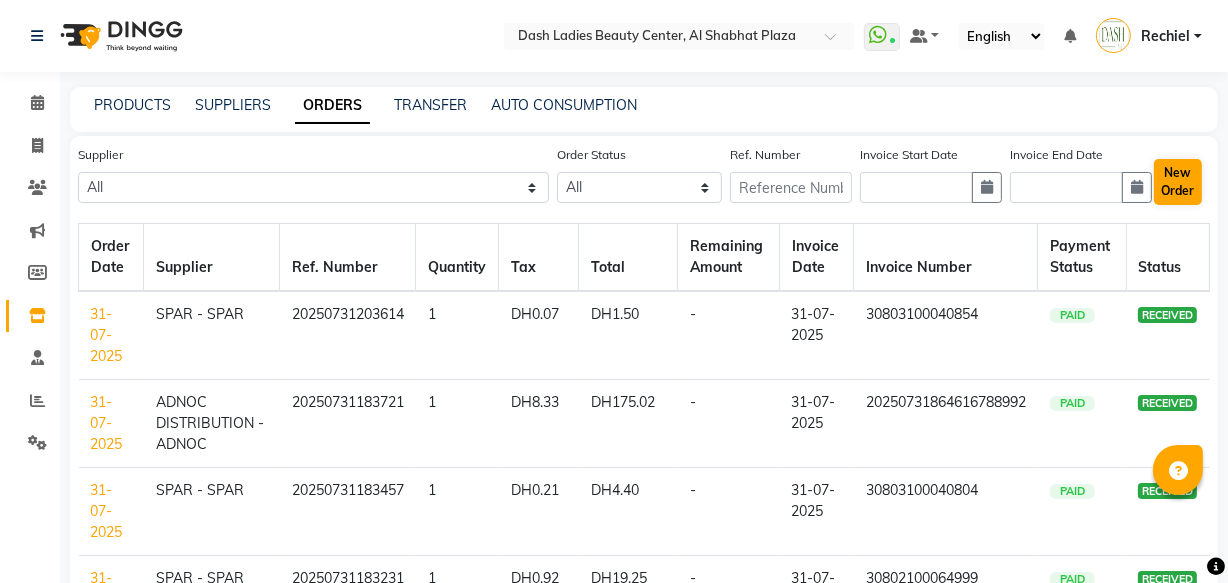 select on "true" 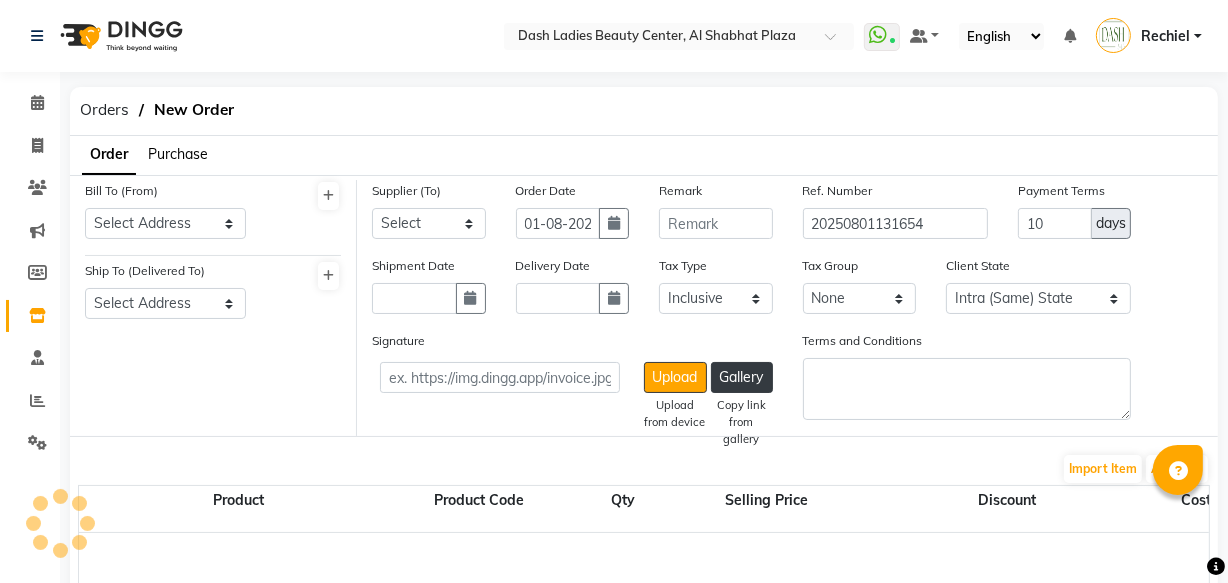 select on "3972" 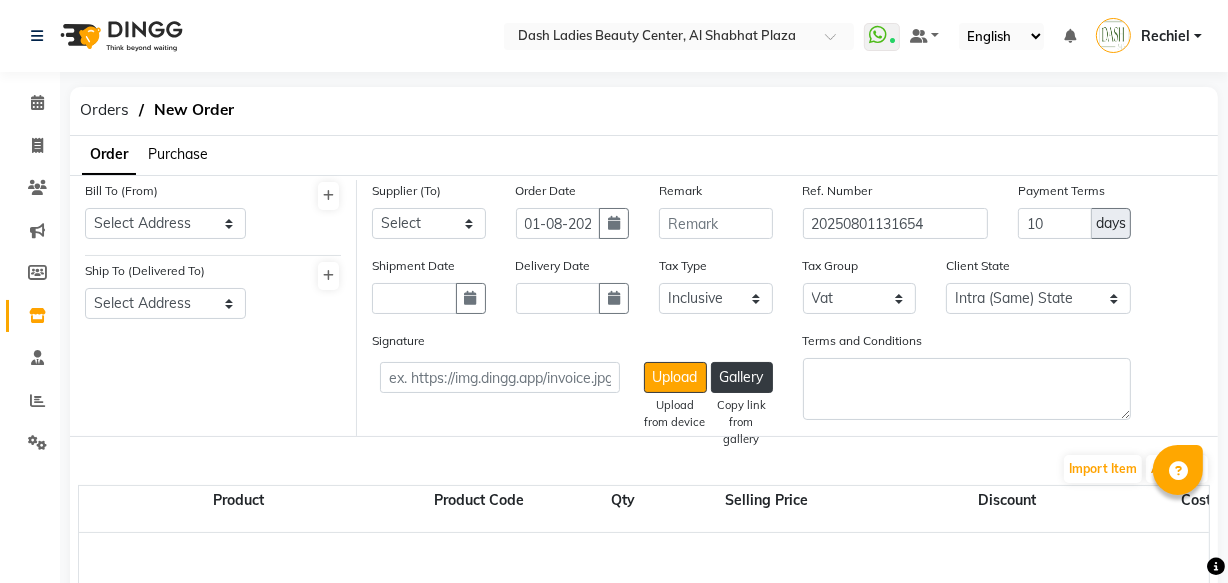 click on "Purchase" 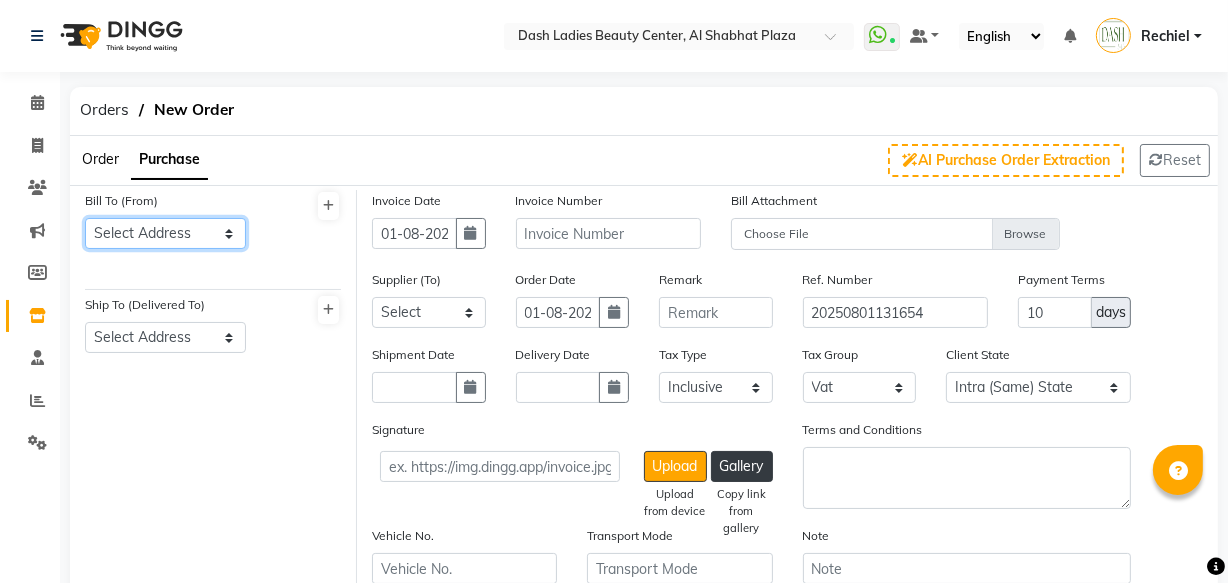 click on "Select Address  [NAME]" 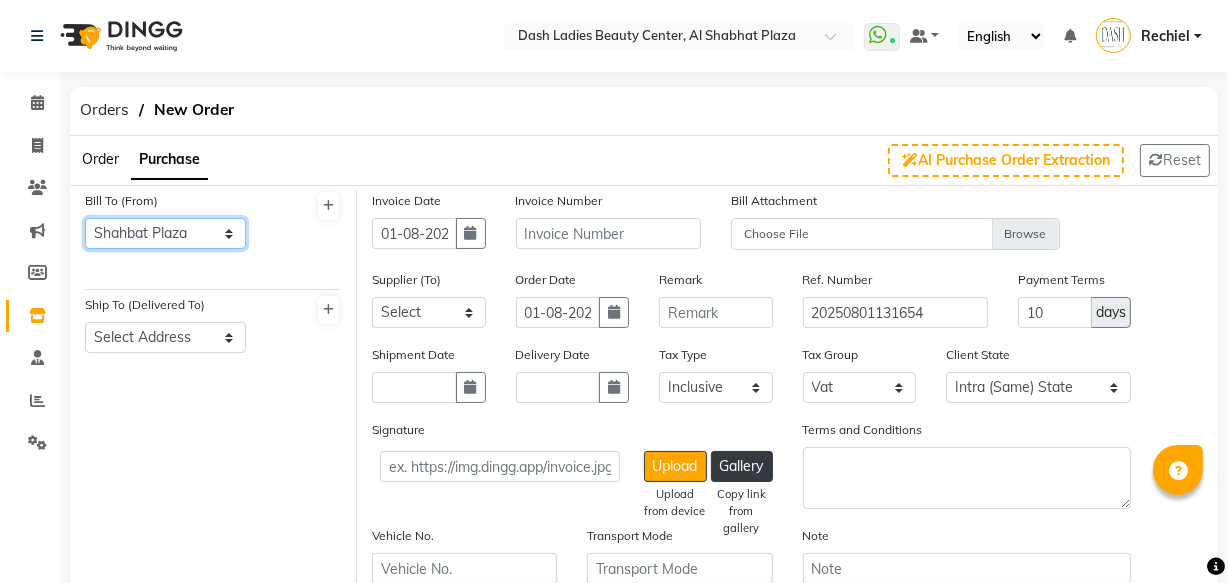 click on "Select Address  [NAME]" 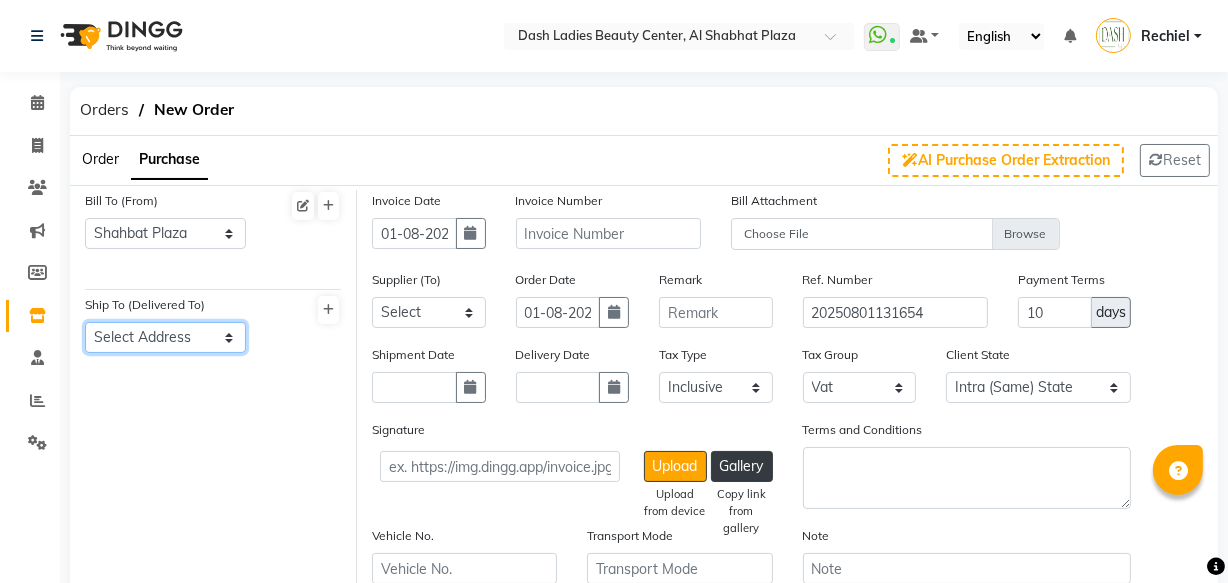click on "Select Address  [NAME]" 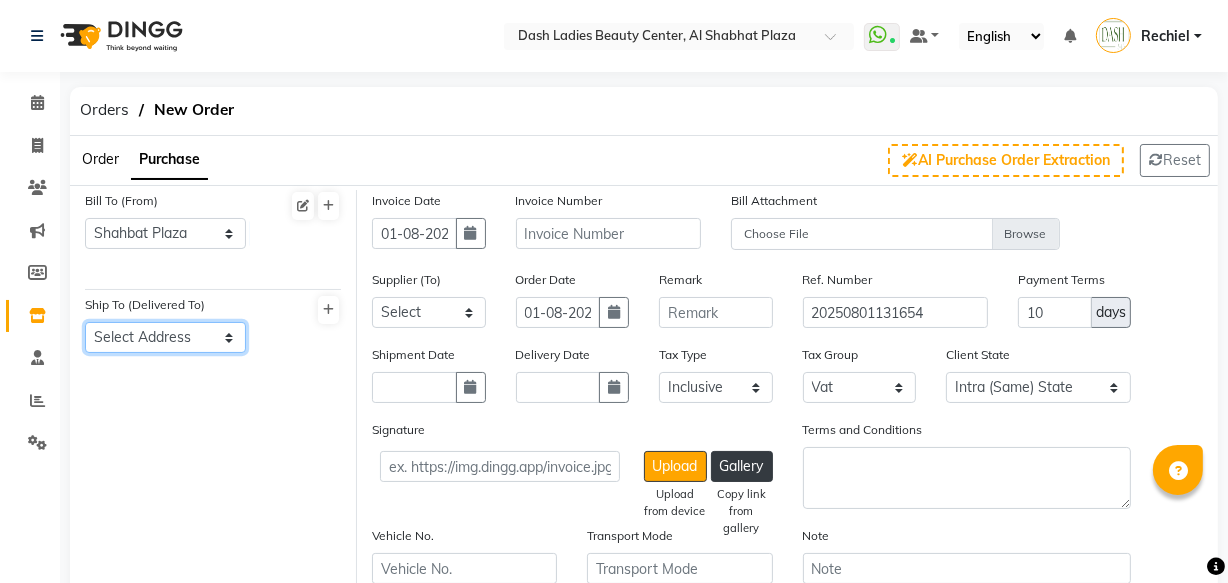 select on "1471" 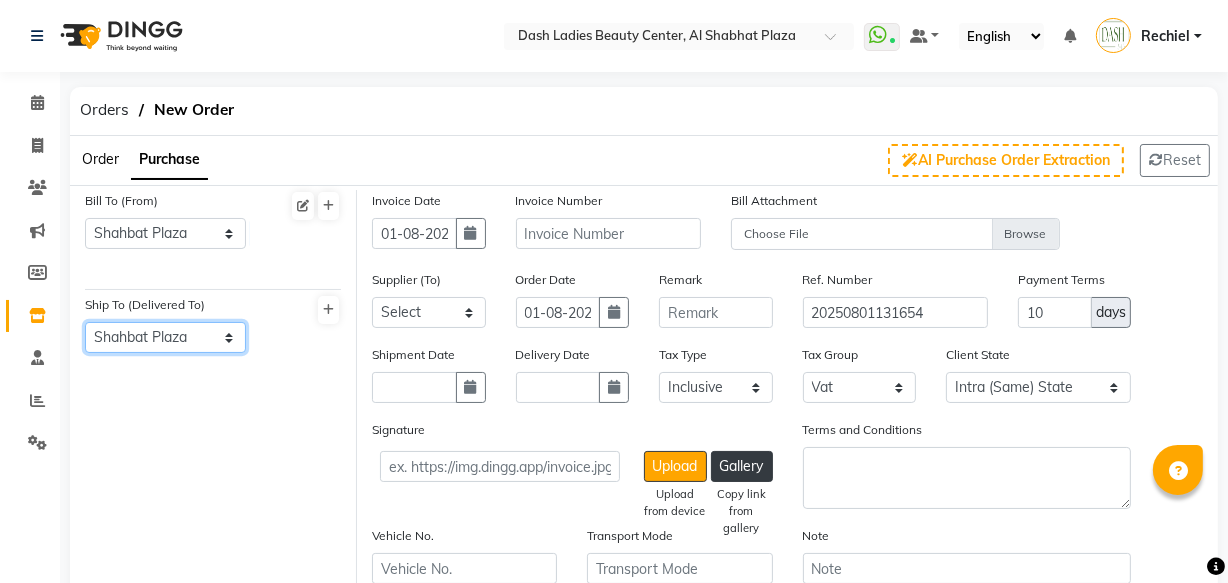 click on "Select Address  [NAME]" 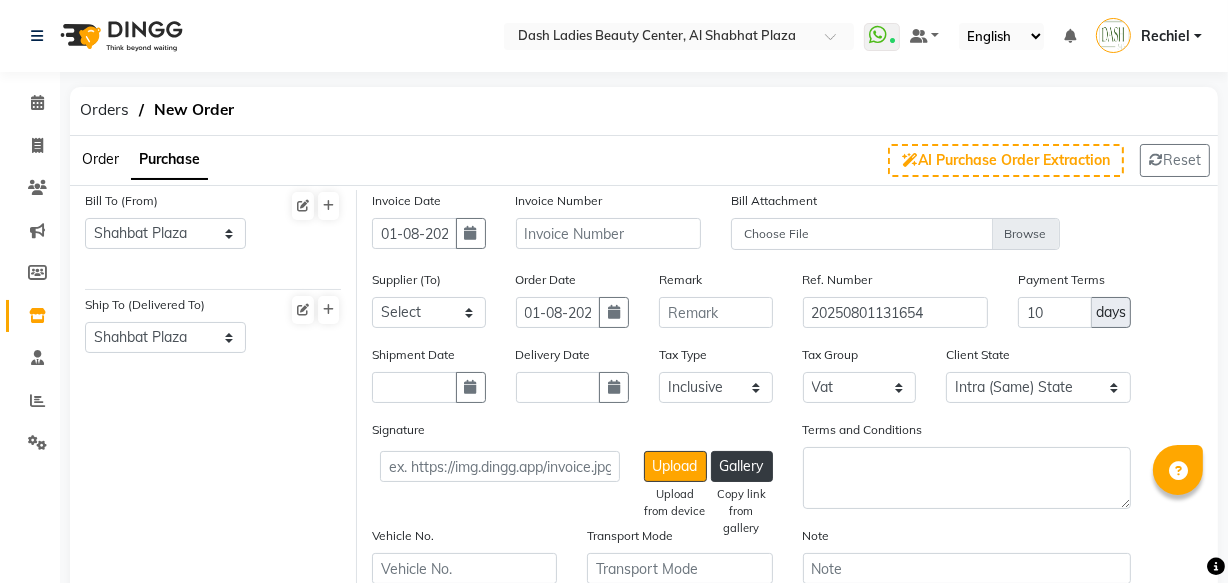 click on "Order" 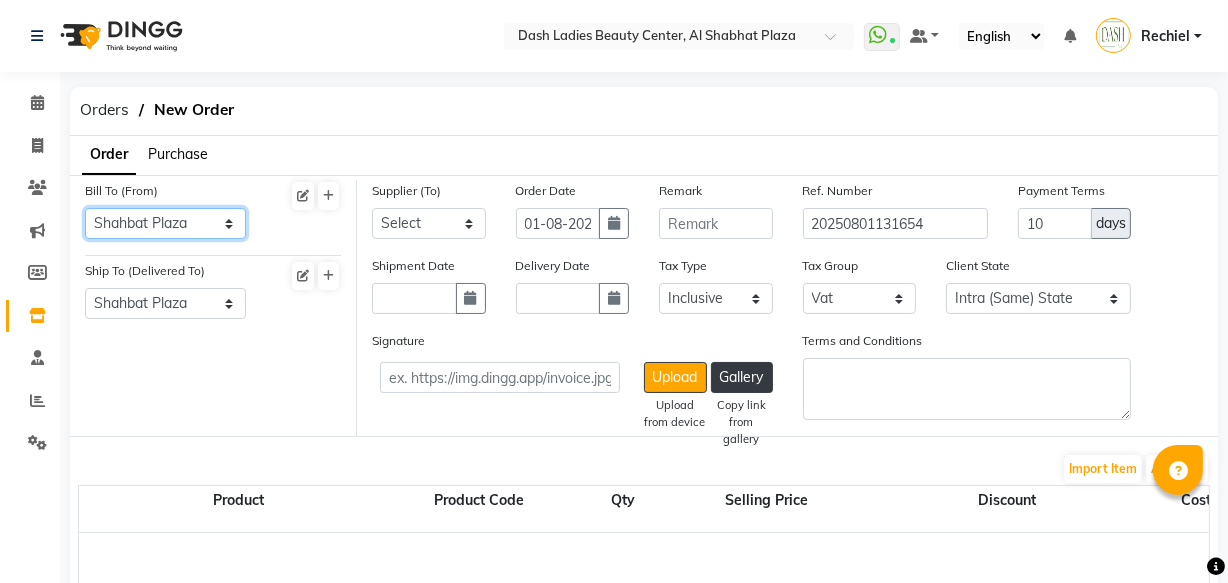 click on "Select Address  [NAME]" 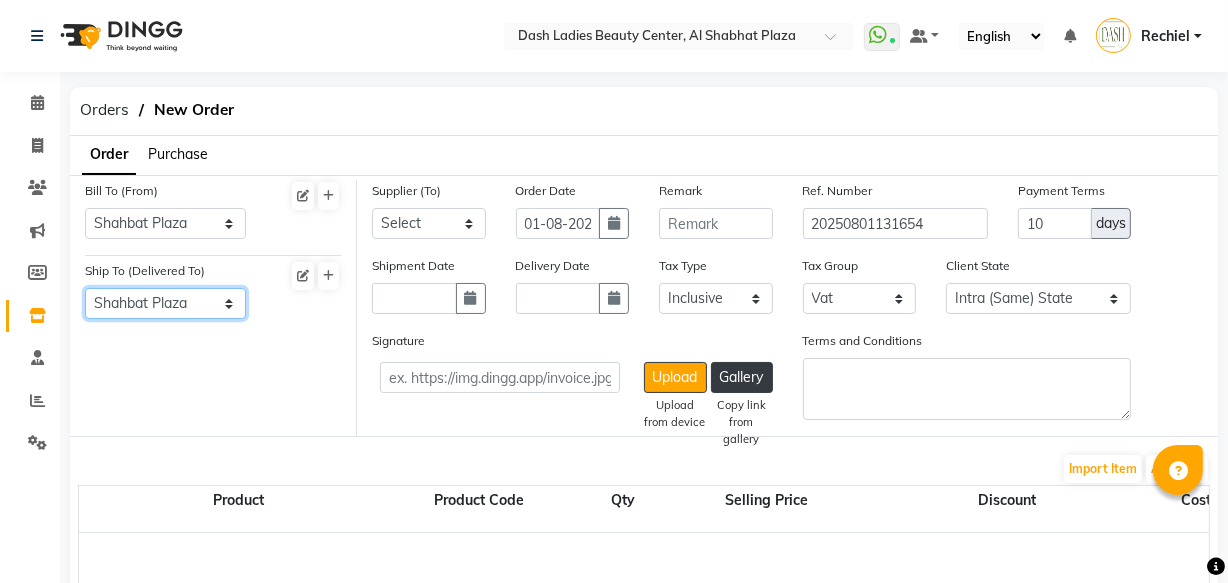 click on "Select Address  [NAME]" 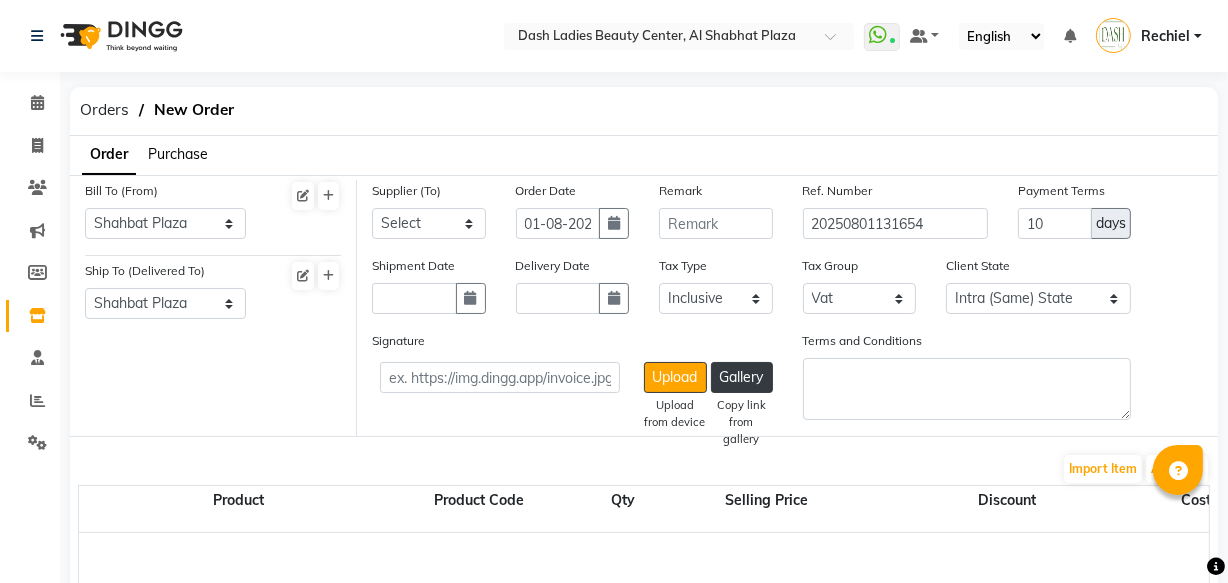 click on "Purchase" 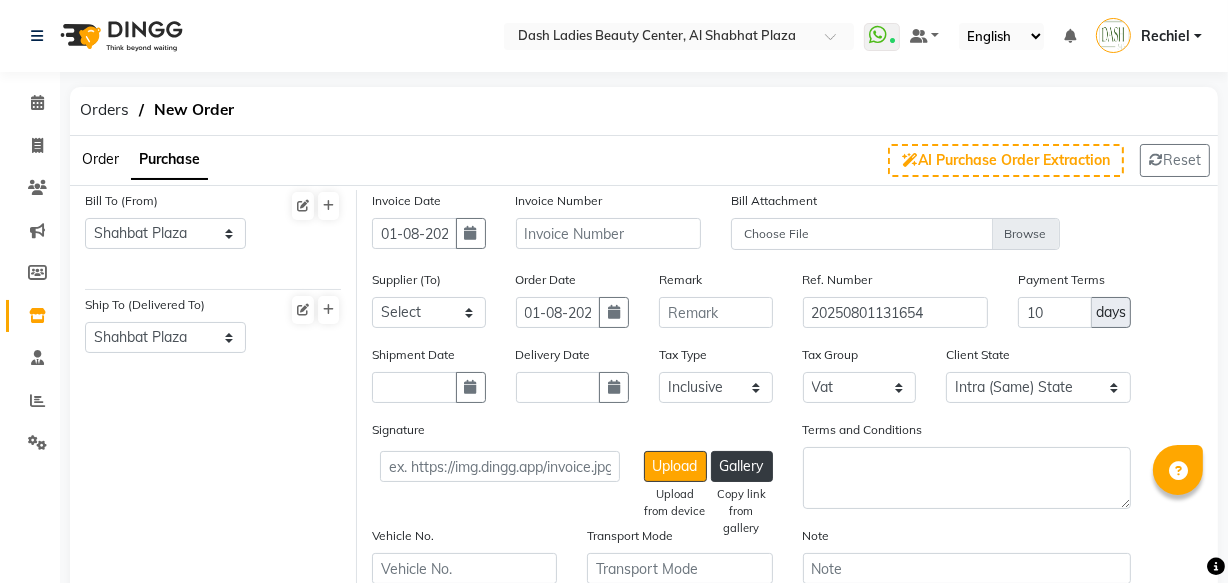 click on "Order" 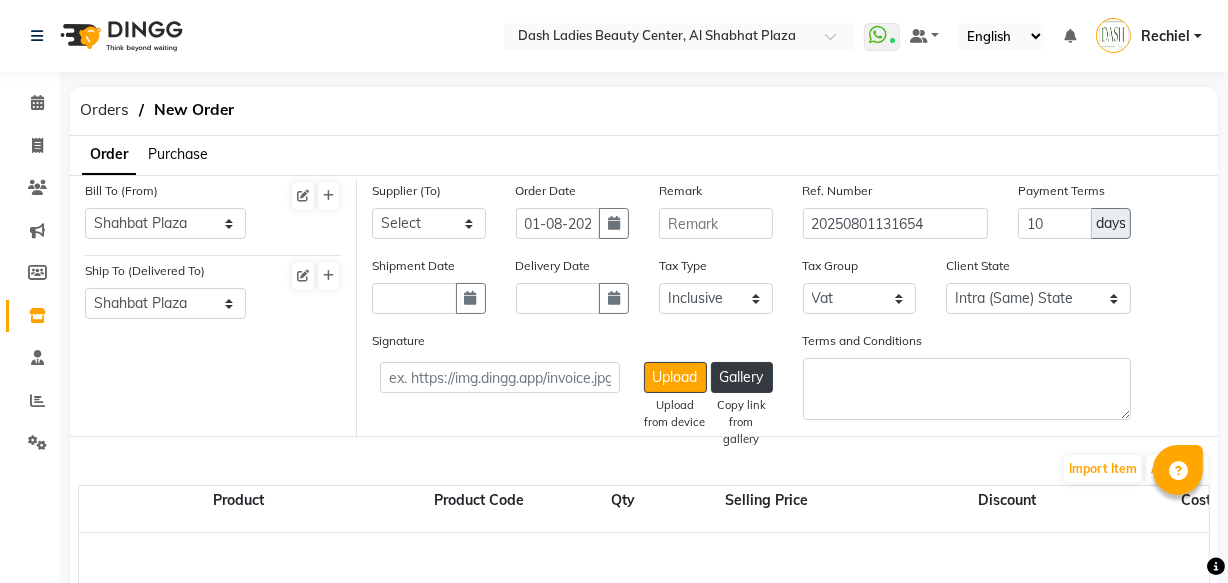 click on "Purchase" 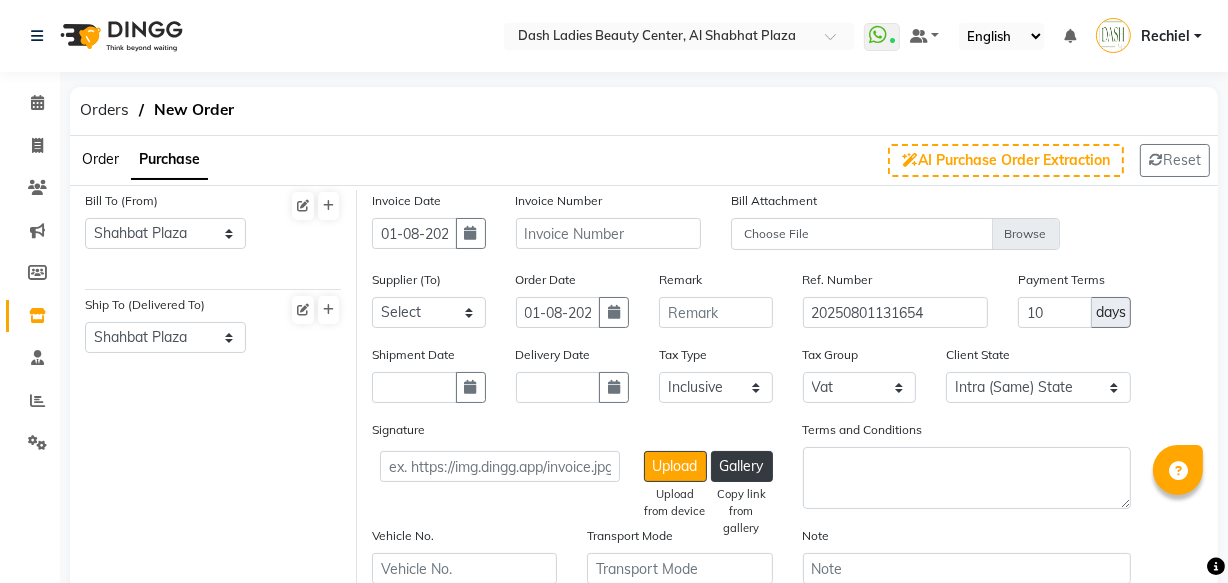 click on "Order" 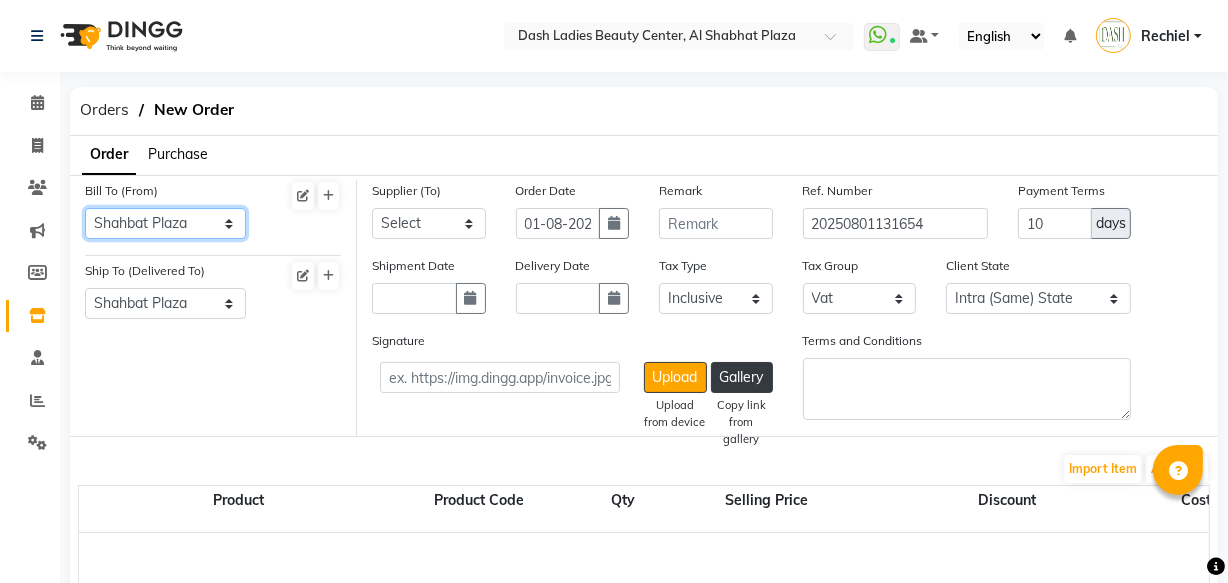 click on "Select Address  [NAME]" 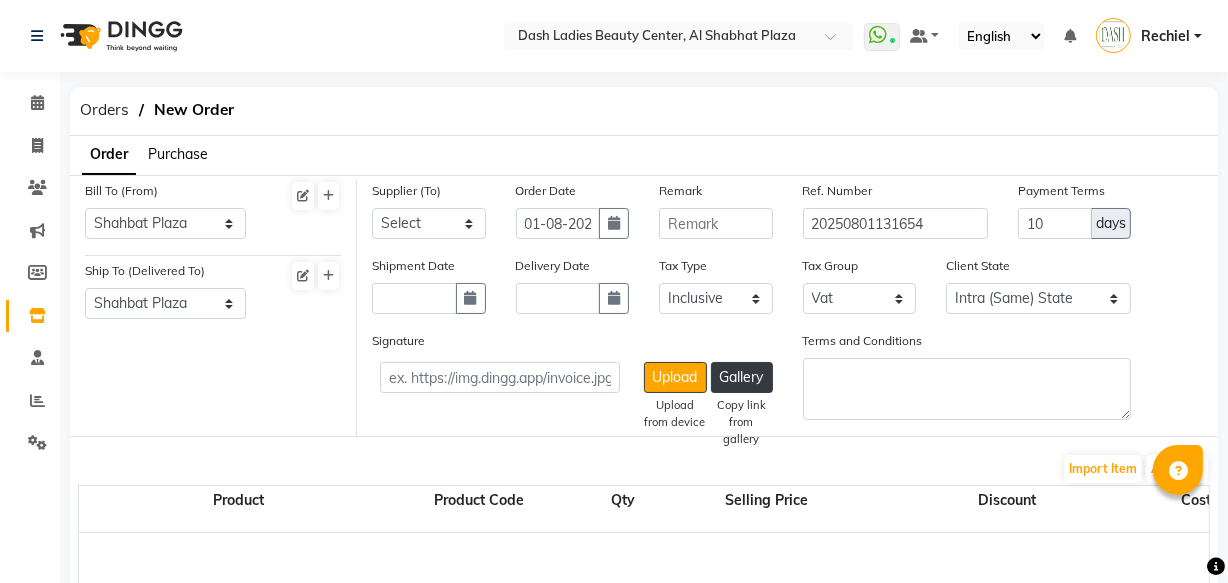 click on "Bill To (From) Select Address Shahbat Plaza Ship To (Delivered To) Select Address Shahbat Plaza" 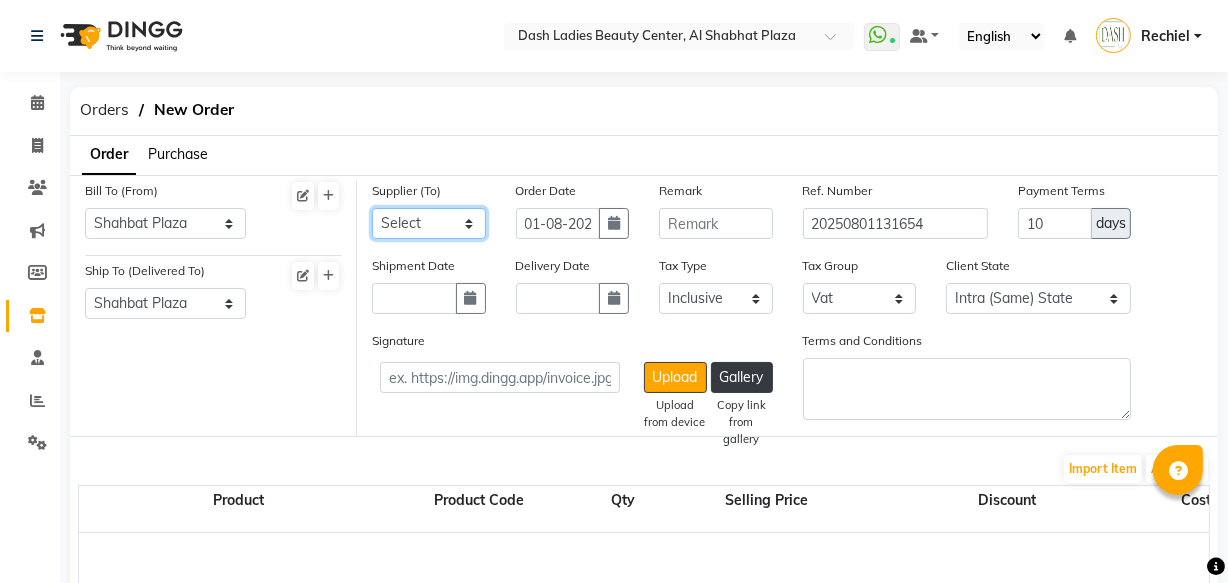 click on "Select SPAR - SPAR  ADNOC DISTRIBUTION - ADNOC  McDonald's - McDonald's  Millia Cosmetics - Millia Cosmetics  BASKIN ROBBINS - Baskin Robbins  Aroos Al Batul - Argos Al Batul Henna  Rashid Abdulla Grocery - Rashid Abdulla Grocery Store  Darbar Restaurant - Darbar Restaurant   The Beauty Shop - The Beauty Shop  Alpha med General Trading - Alphamed  Golden Lili Cosmetics Trading  Al Bushra LLC - Al Bushra Stationery & Toys & Confectioneries LLC  GAME PLANET - Game Planet  NAZIH - Nazih Beauty Supplies Co. L.L.C.  JIMI GIFT MARKET LLC - JIMI GIFT MARKET  Abdul Rahman Al Balouchi  - Abdul Rahman Al Balouchi  Savora Food Industry LLC  PEARL LLC - Pearl Specialty Coffee Roastery  Al Jaser  - Al Jaser General Trading  Jumbo Electronics Company Ltd - Jumbo Store  Landmark Retail Investment Co. LLC - Home Box  LA MARQUISE - La Marquise International  FAKHR AL SHAEB - Fakhr Al Shaeb Food stuff  WADI AL NOOR - Wadi Al Noor Modern Food Stuff LLC  NATIONAL FLOWER LLC - National Flowers LLC - SPC Healthcare Trading Co. LLC - Dermalogica" 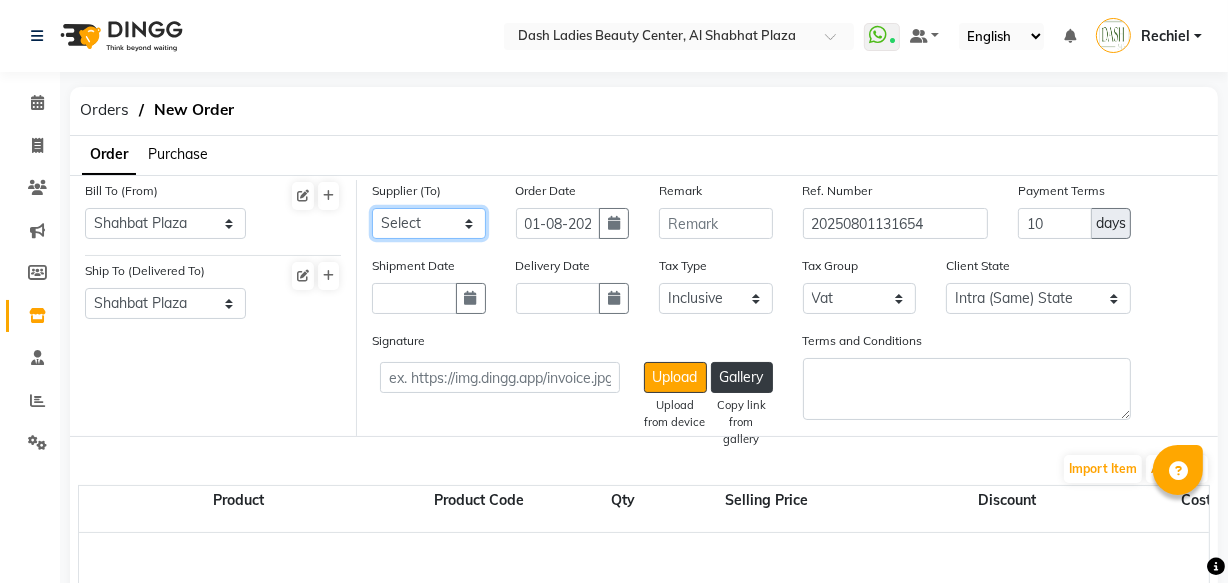 select on "5501" 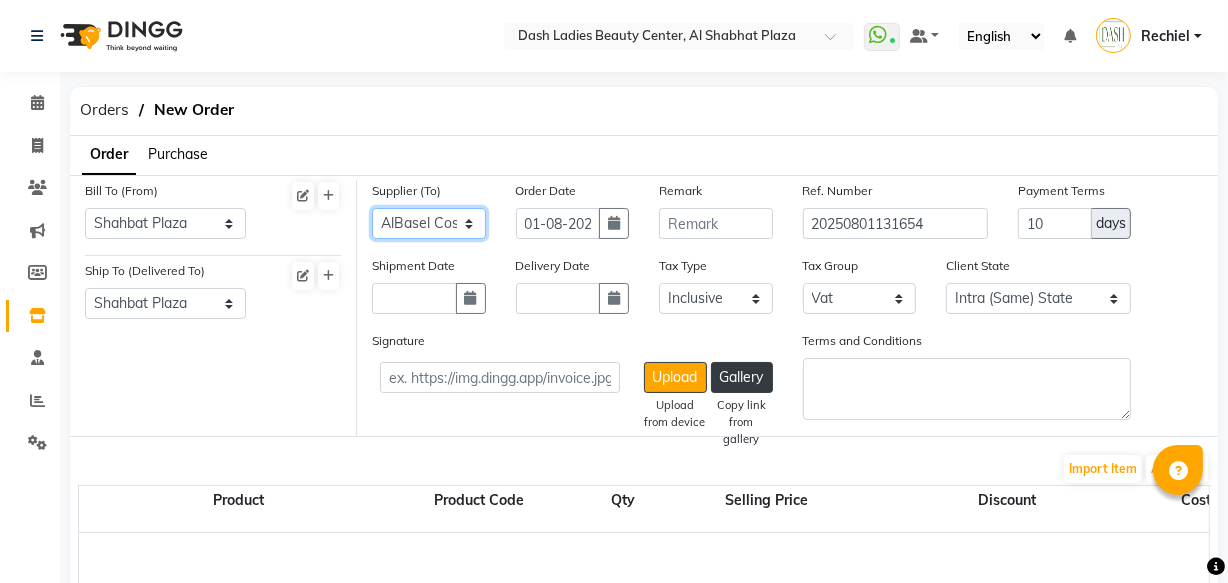 click on "Select SPAR - SPAR  ADNOC DISTRIBUTION - ADNOC  McDonald's - McDonald's  Millia Cosmetics - Millia Cosmetics  BASKIN ROBBINS - Baskin Robbins  Aroos Al Batul - Argos Al Batul Henna  Rashid Abdulla Grocery - Rashid Abdulla Grocery Store  Darbar Restaurant - Darbar Restaurant   The Beauty Shop - The Beauty Shop  Alpha med General Trading - Alphamed  Golden Lili Cosmetics Trading  Al Bushra LLC - Al Bushra Stationery & Toys & Confectioneries LLC  GAME PLANET - Game Planet  NAZIH - Nazih Beauty Supplies Co. L.L.C.  JIMI GIFT MARKET LLC - JIMI GIFT MARKET  Abdul Rahman Al Balouchi  - Abdul Rahman Al Balouchi  Savora Food Industry LLC  PEARL LLC - Pearl Specialty Coffee Roastery  Al Jaser  - Al Jaser General Trading  Jumbo Electronics Company Ltd - Jumbo Store  Landmark Retail Investment Co. LLC - Home Box  LA MARQUISE - La Marquise International  FAKHR AL SHAEB - Fakhr Al Shaeb Food stuff  WADI AL NOOR - Wadi Al Noor Modern Food Stuff LLC  NATIONAL FLOWER LLC - National Flowers LLC - SPC Healthcare Trading Co. LLC - Dermalogica" 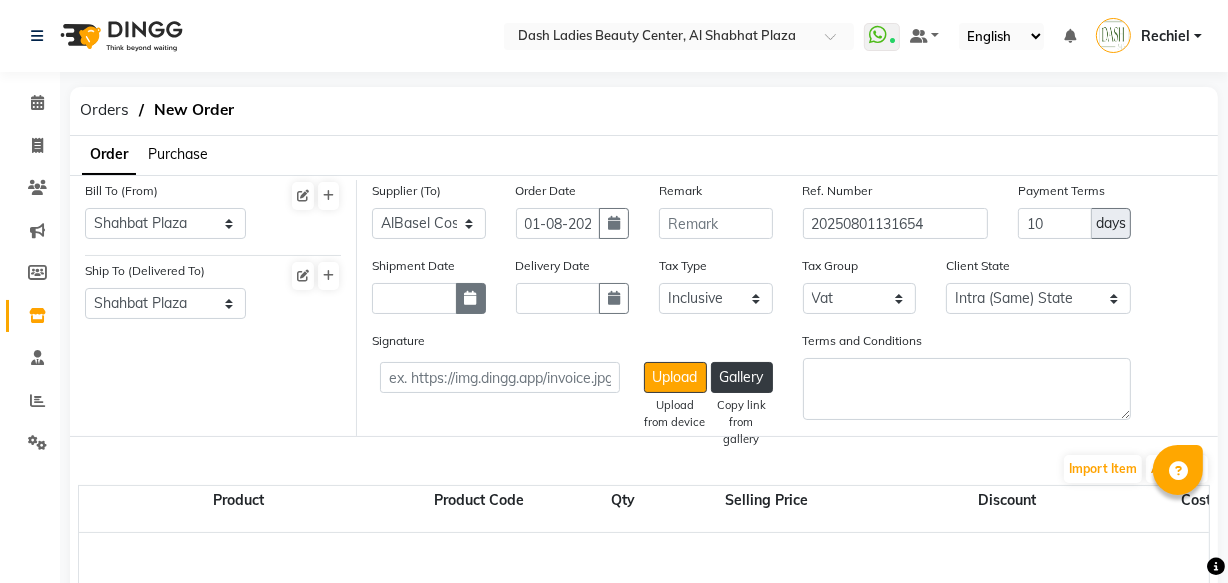 click 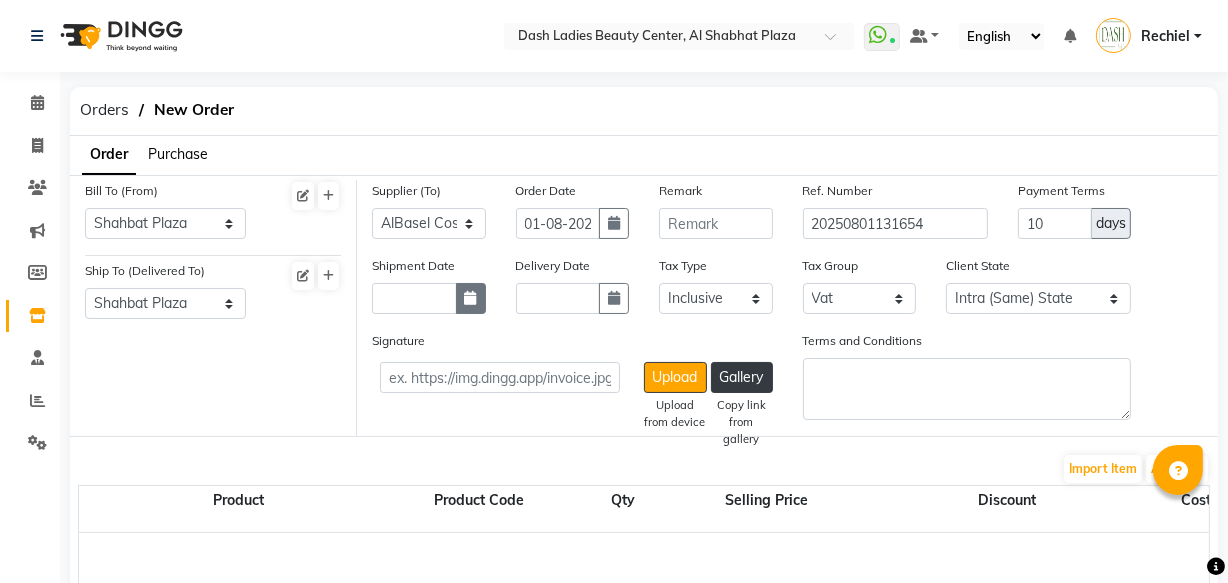 select on "8" 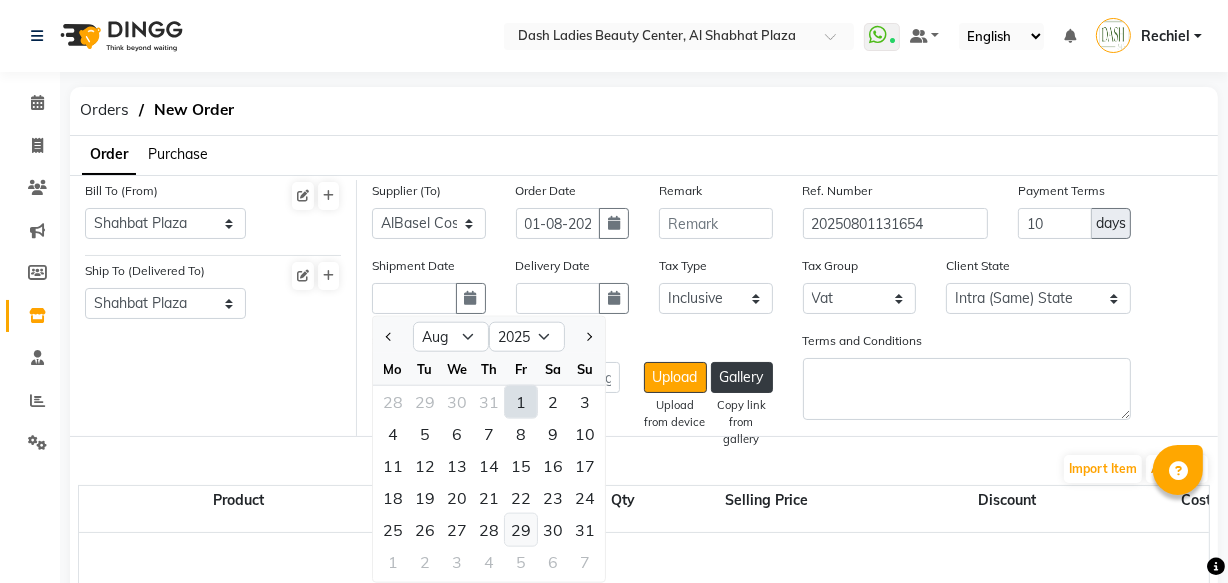 click on "29" 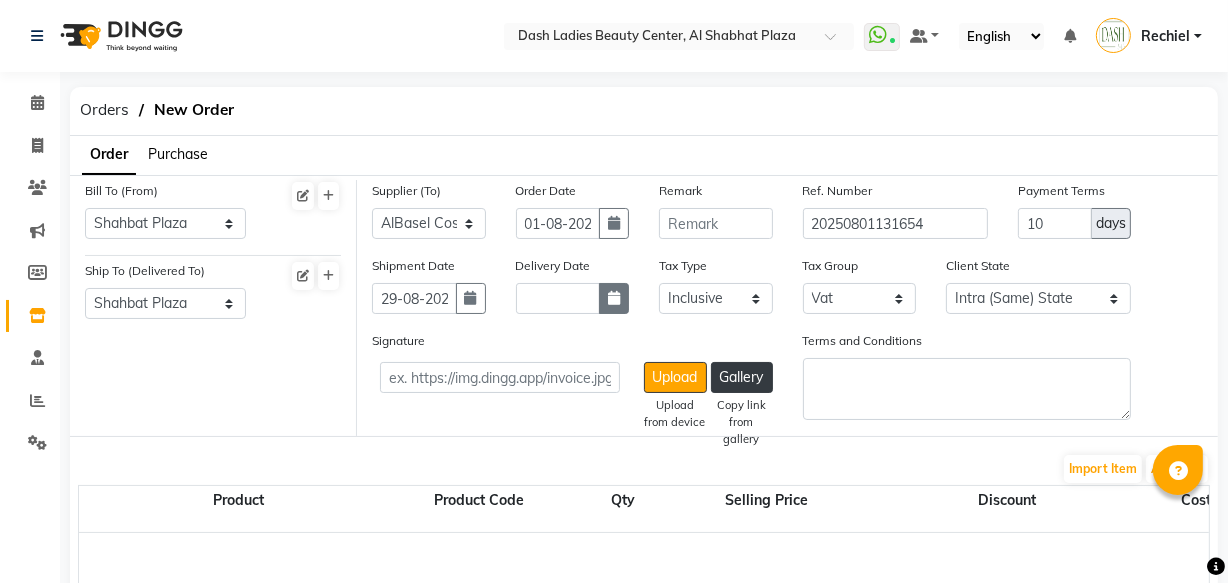 click 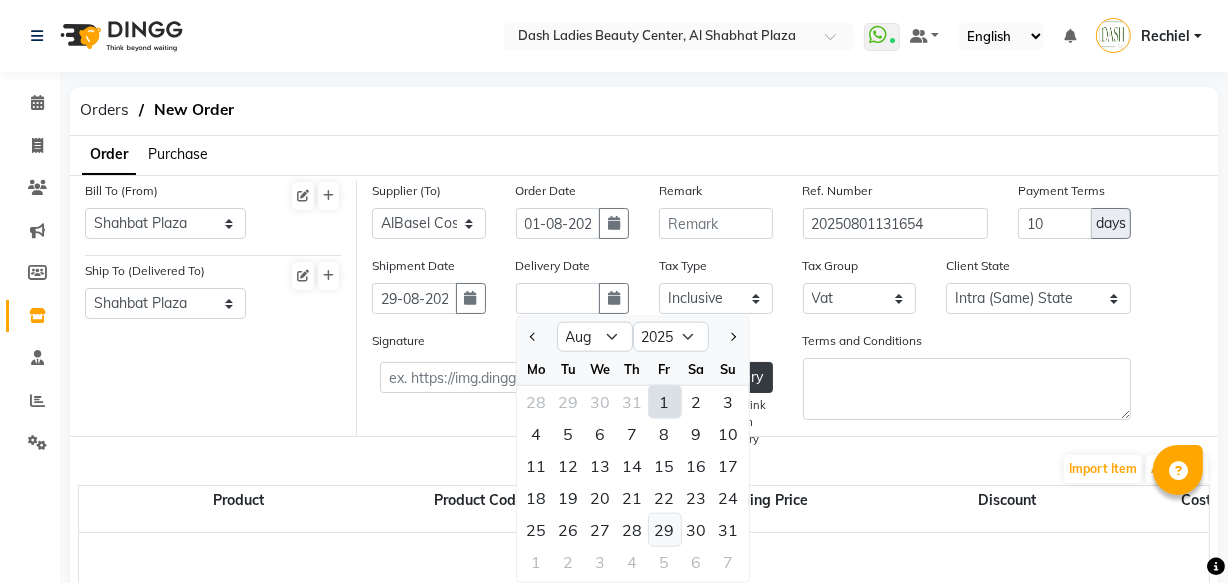 click on "29" 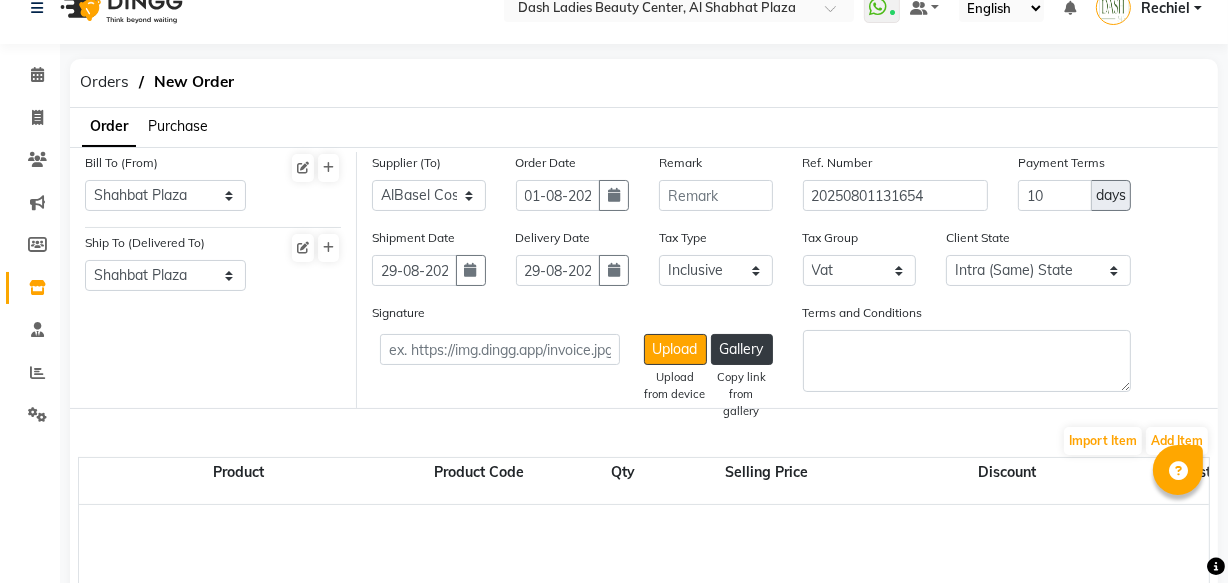 scroll, scrollTop: 44, scrollLeft: 0, axis: vertical 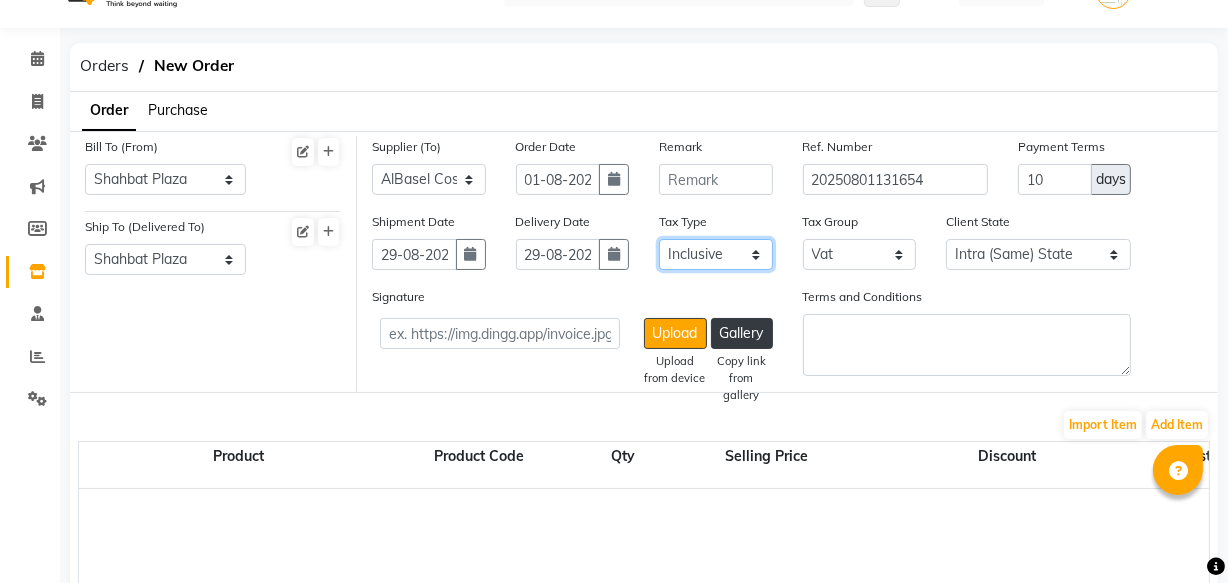 click on "Select Inclusive Exclusive" 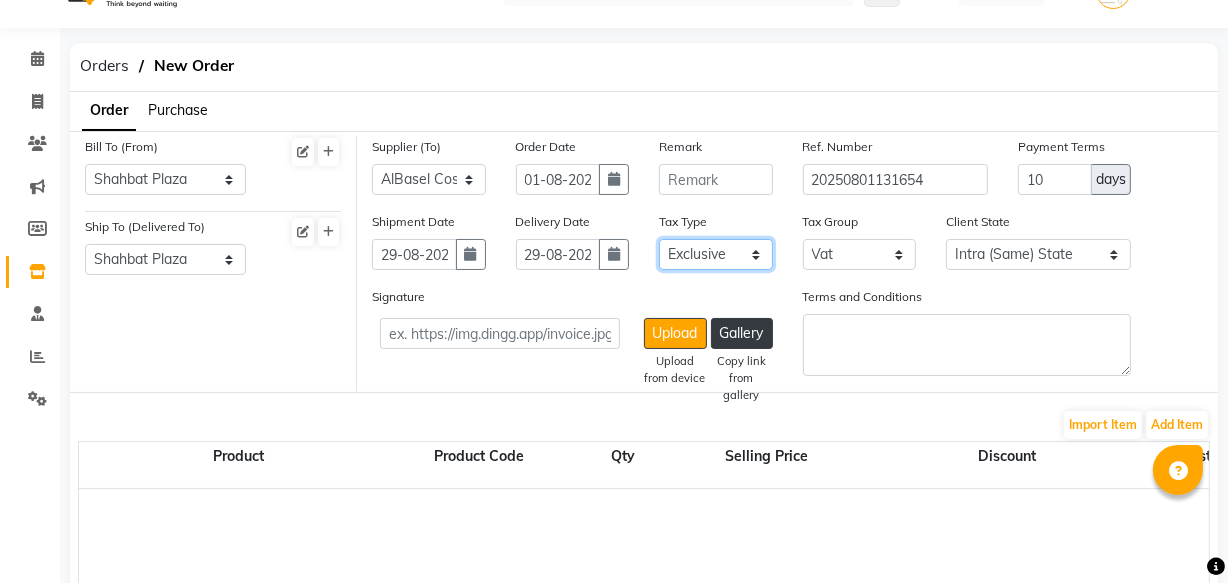 click on "Select Inclusive Exclusive" 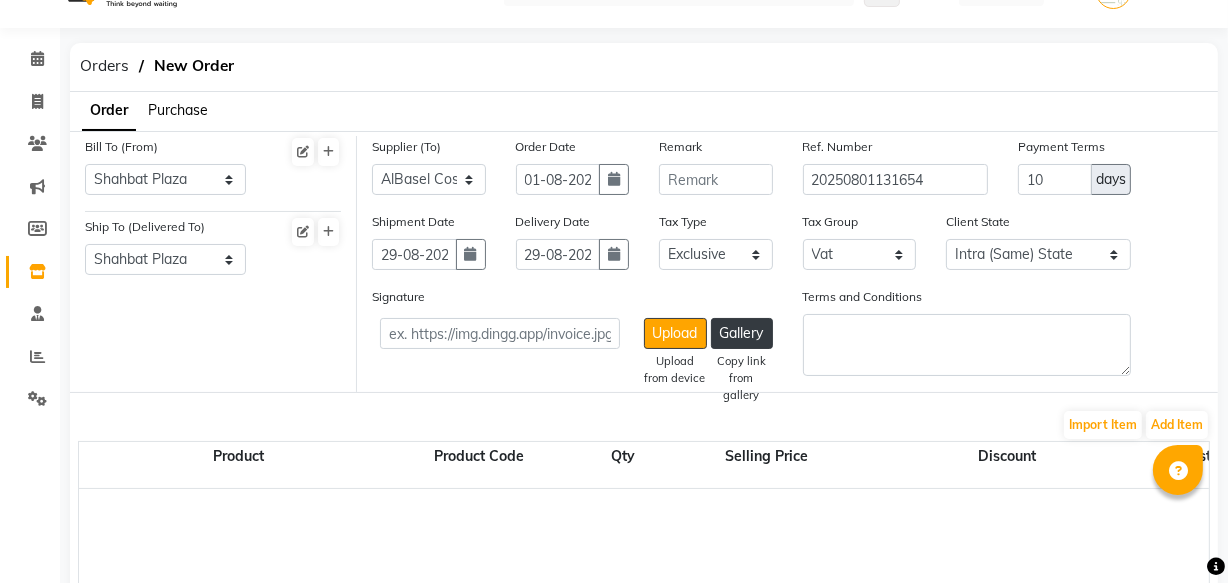click on "Product  Product Code   Qty  Selling Price Discount Cost Price (Per Qty) Cost W/O Tax (Per Qty) Total Cost W/O Tax Total Tax Total" 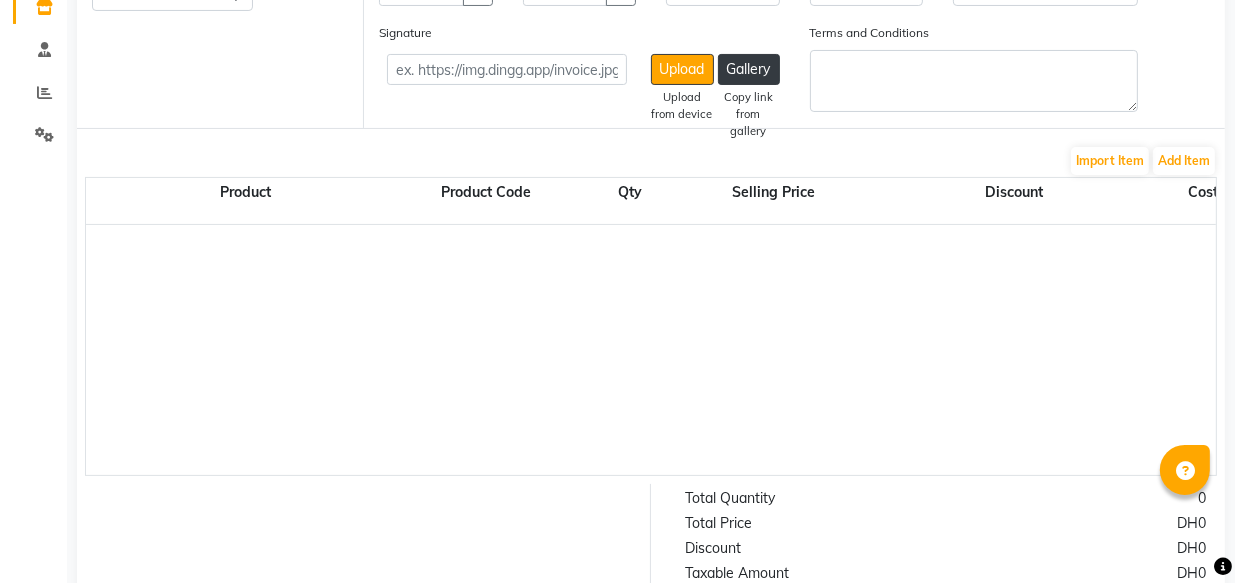 scroll, scrollTop: 309, scrollLeft: 0, axis: vertical 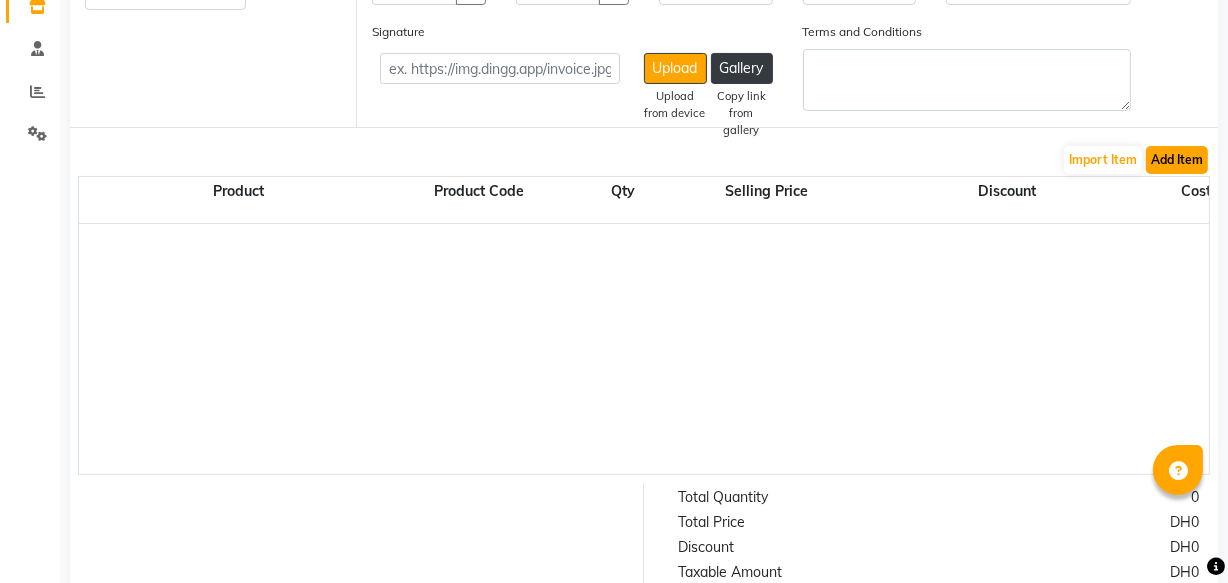 click on "Add Item" 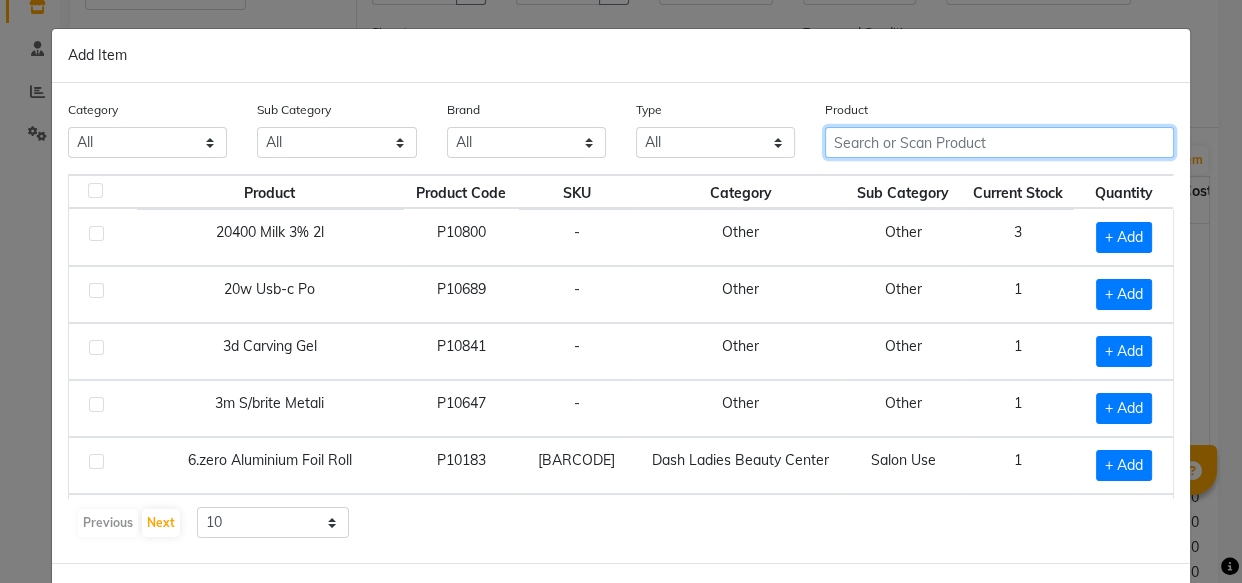 click 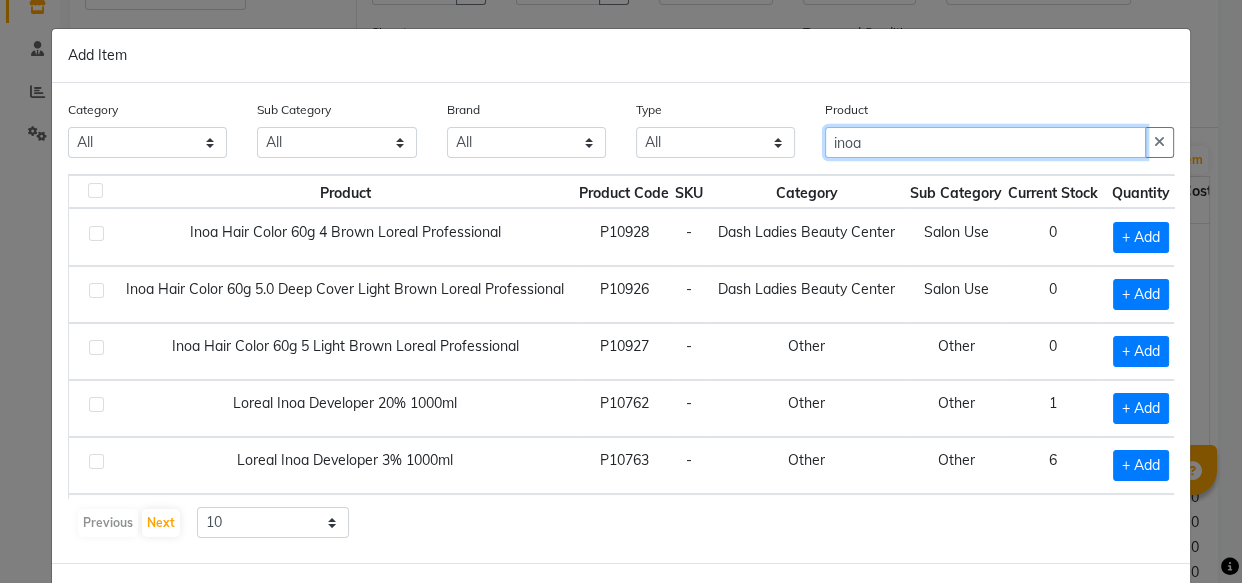 scroll, scrollTop: 0, scrollLeft: 21, axis: horizontal 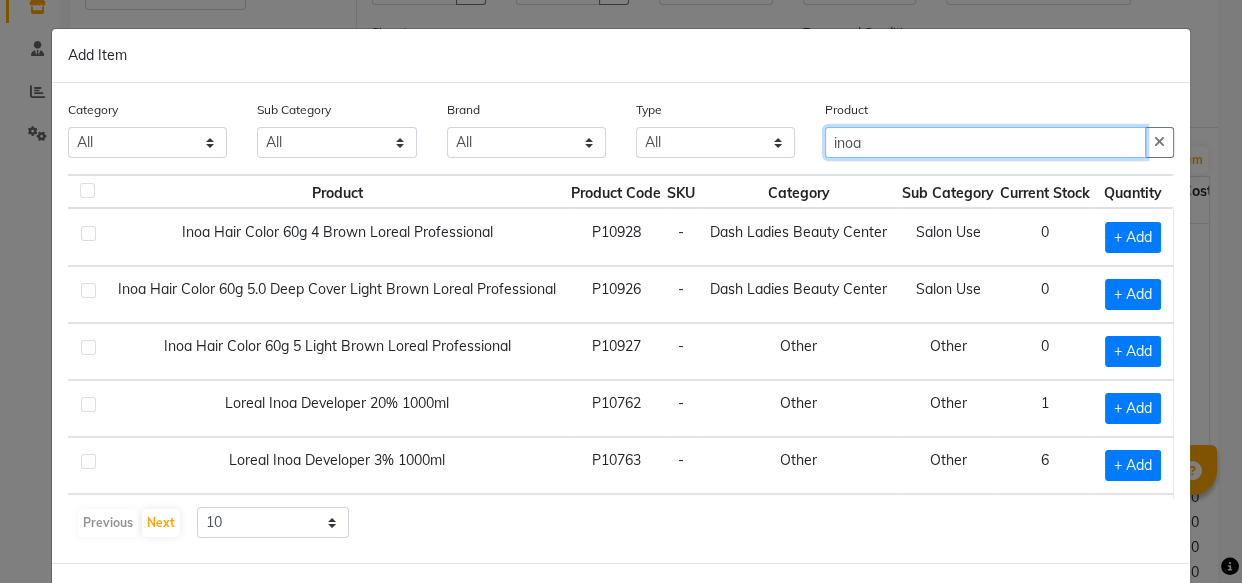 type on "inoa" 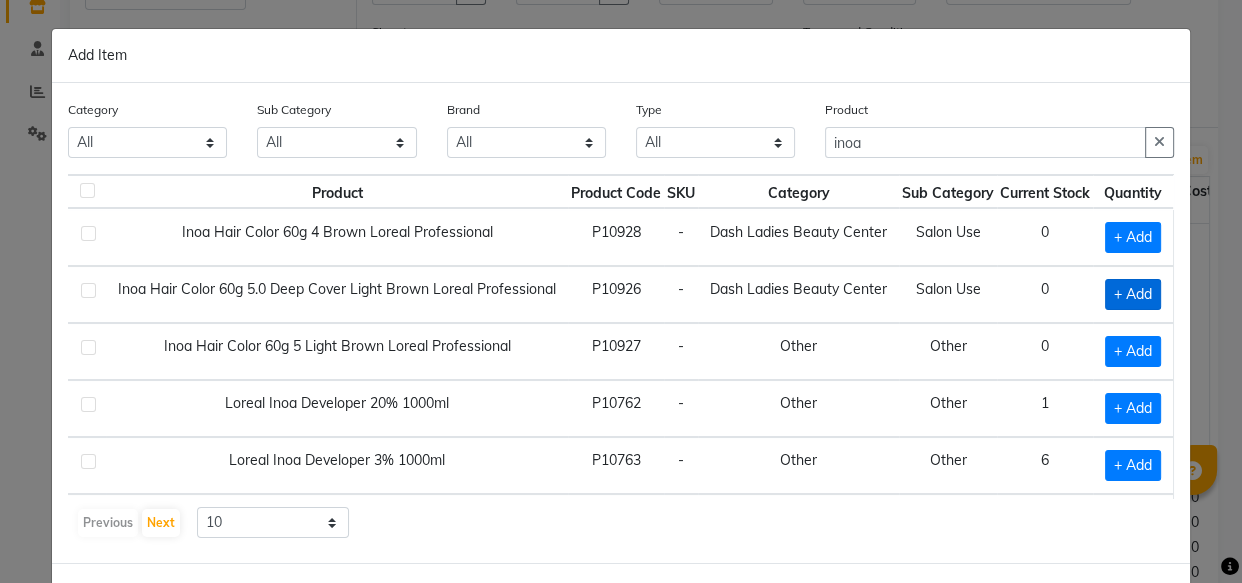 click on "+ Add" 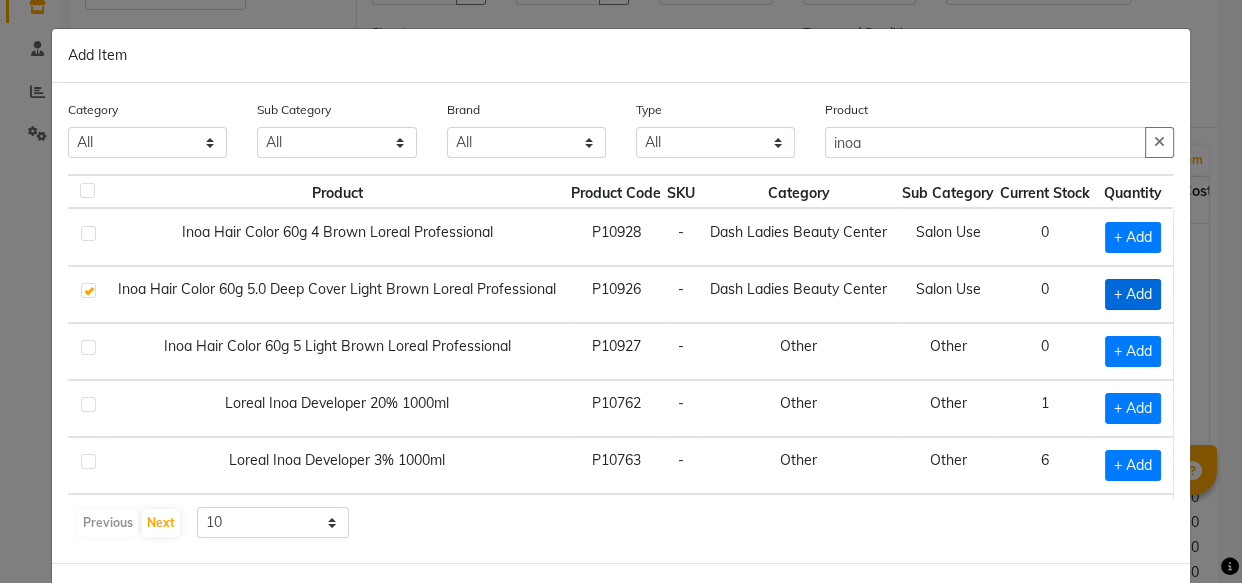 checkbox on "true" 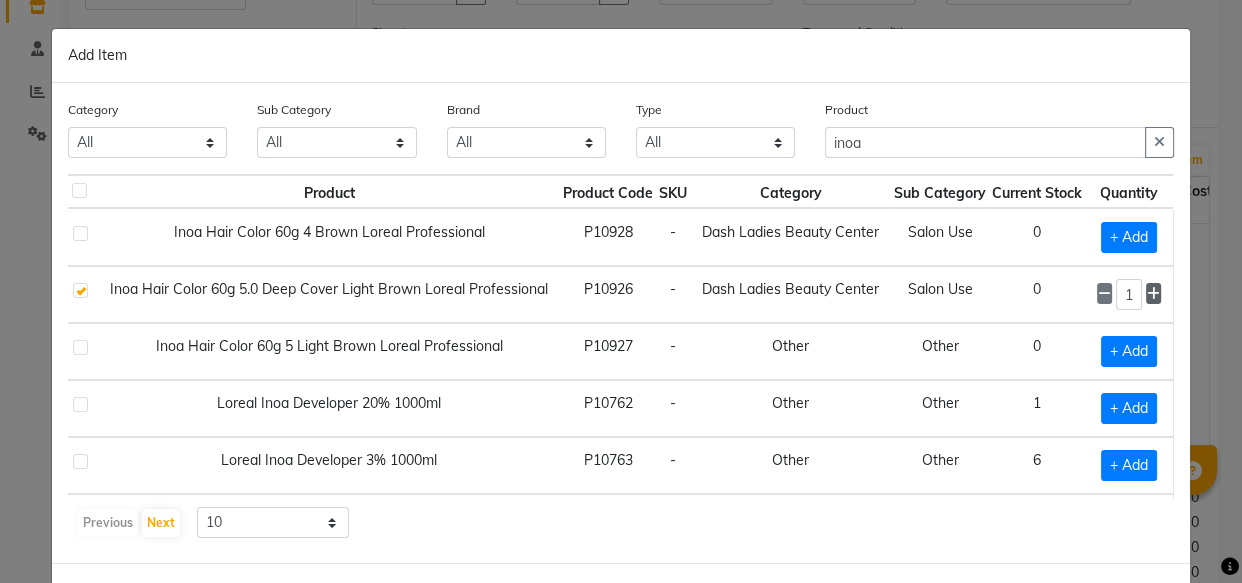 click 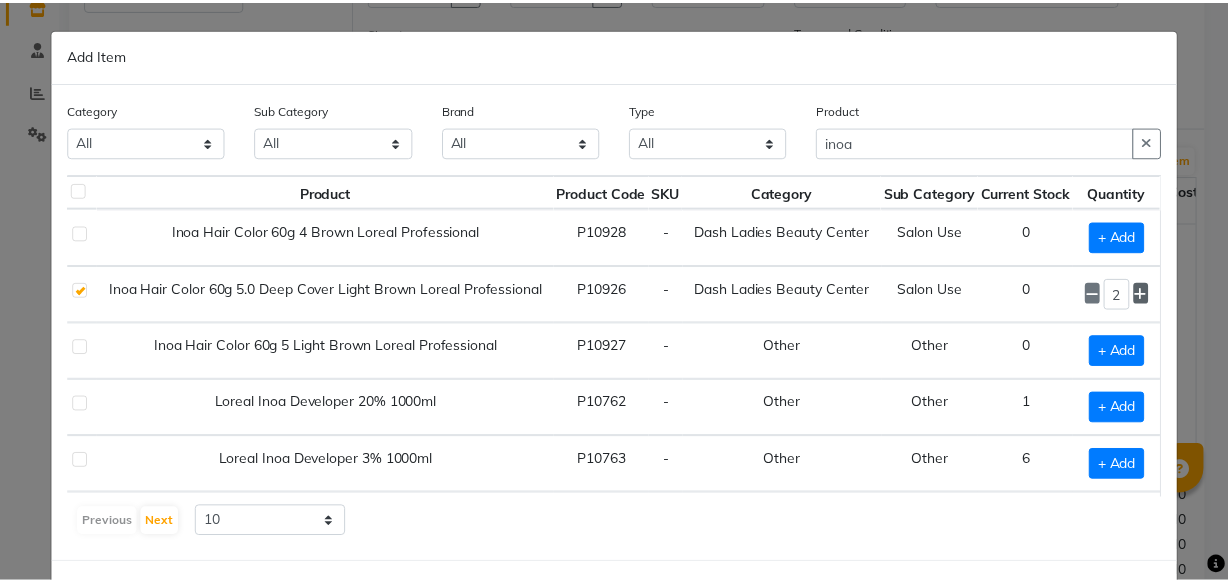 scroll, scrollTop: 0, scrollLeft: 0, axis: both 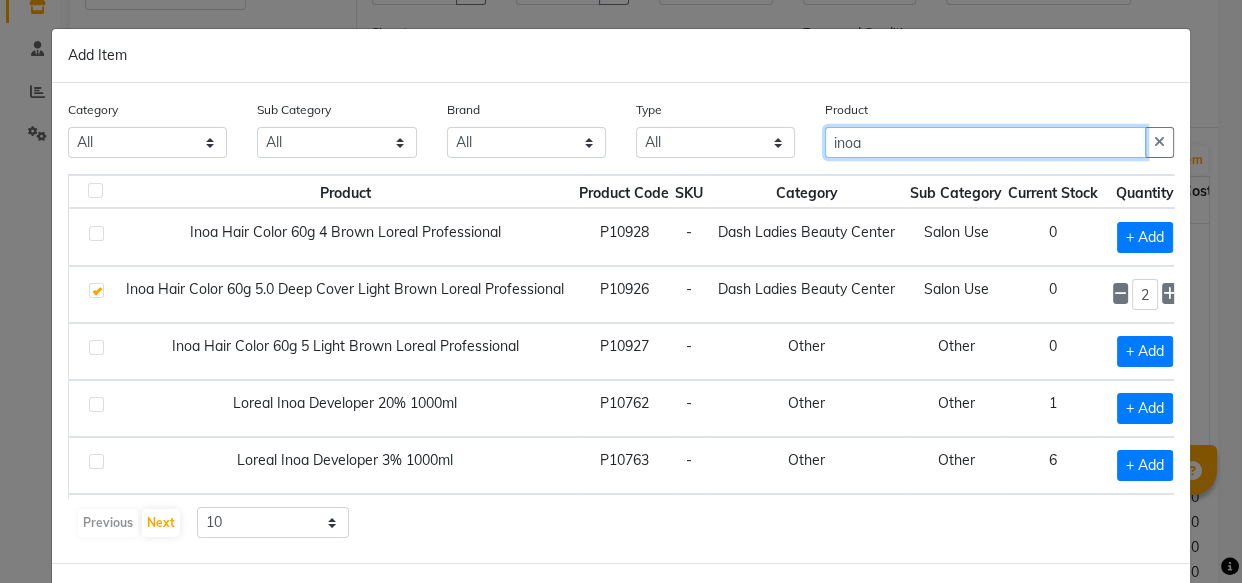 click on "inoa" 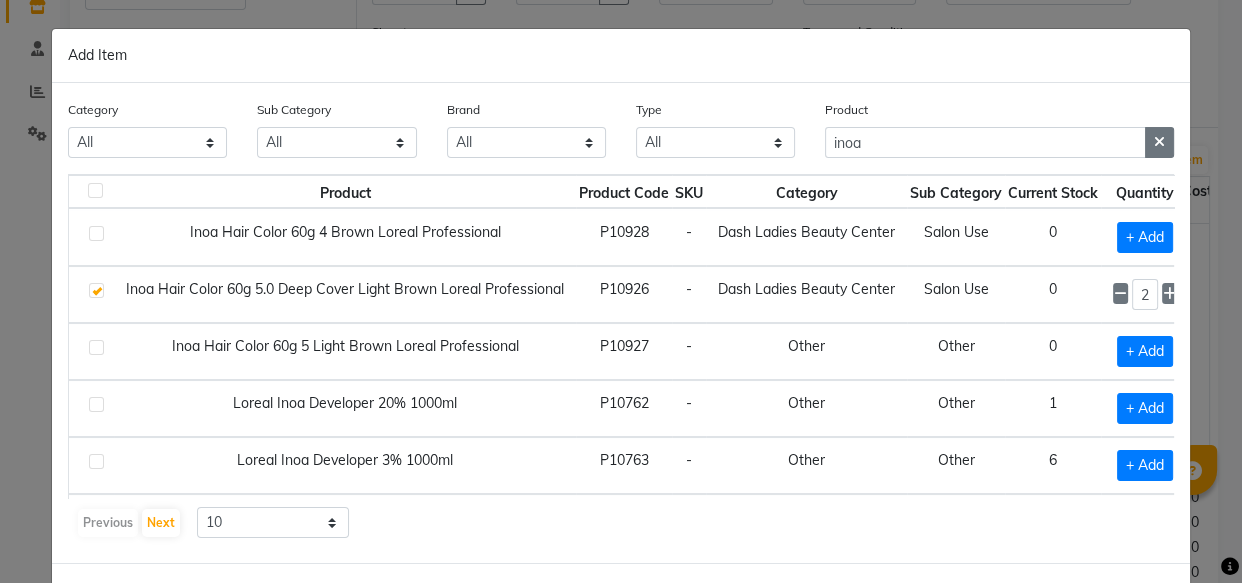 click 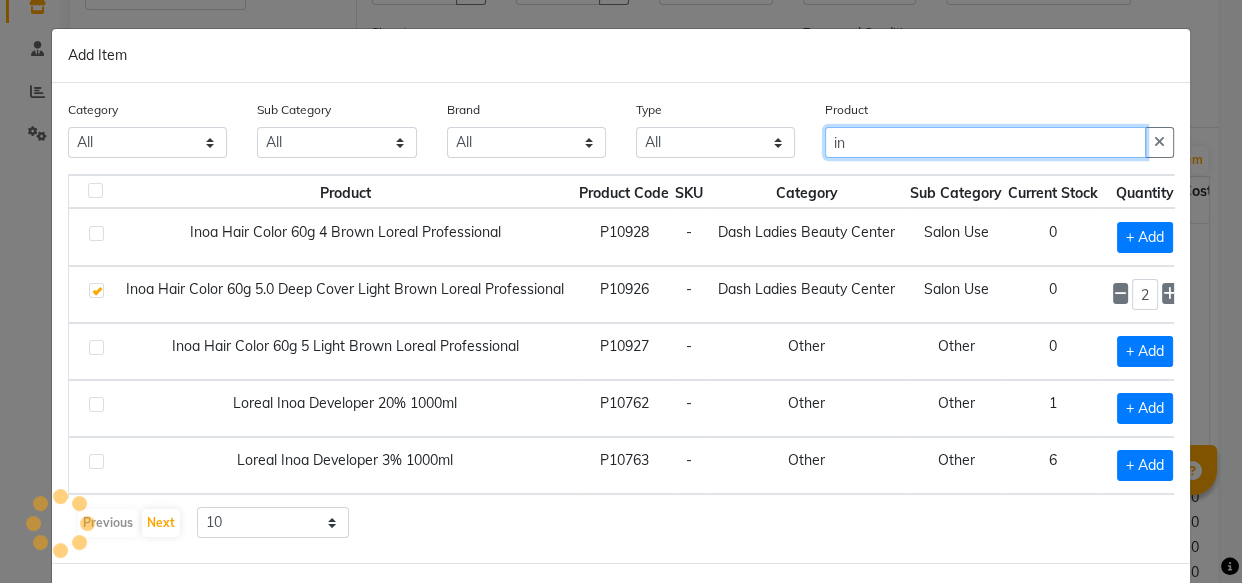 type on "i" 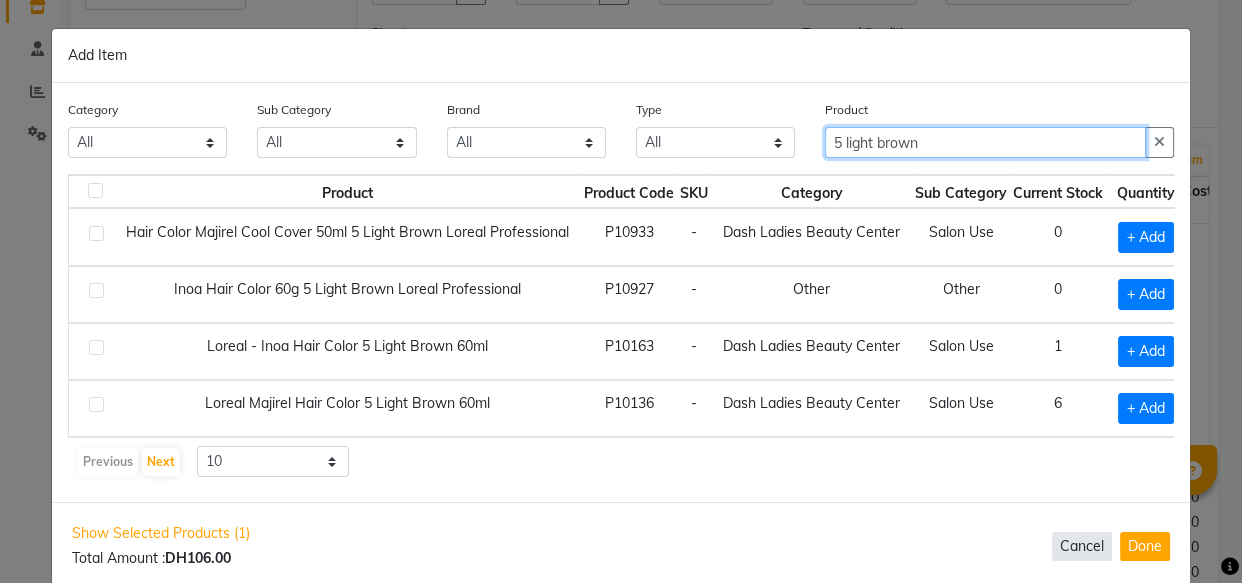 type on "5 light brown" 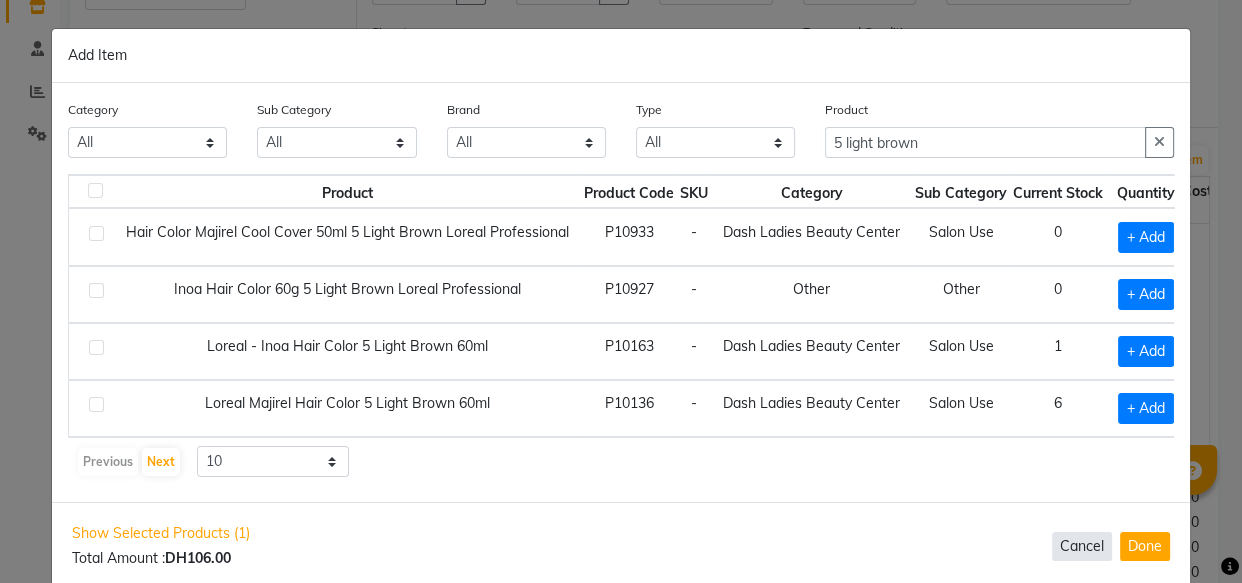 click on "Cancel" 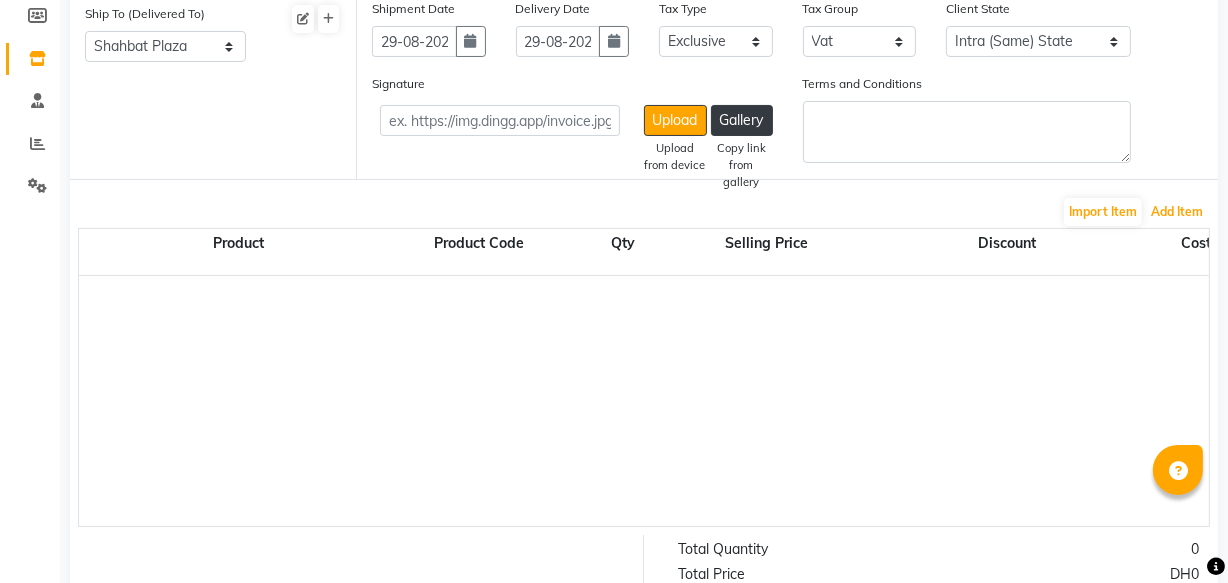 scroll, scrollTop: 269, scrollLeft: 0, axis: vertical 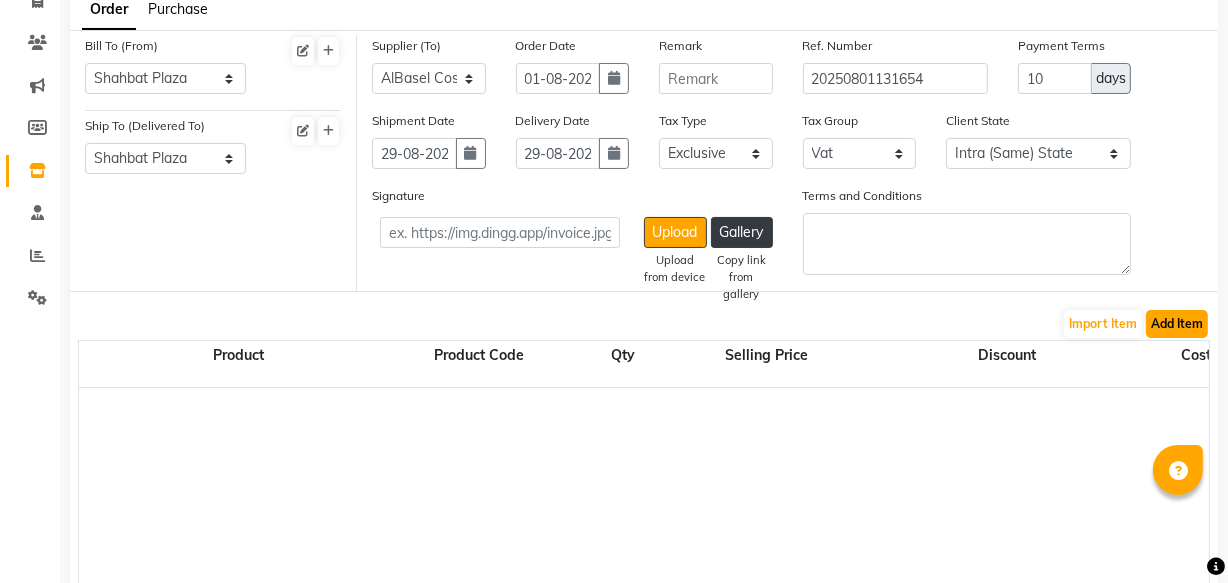 click on "Add Item" 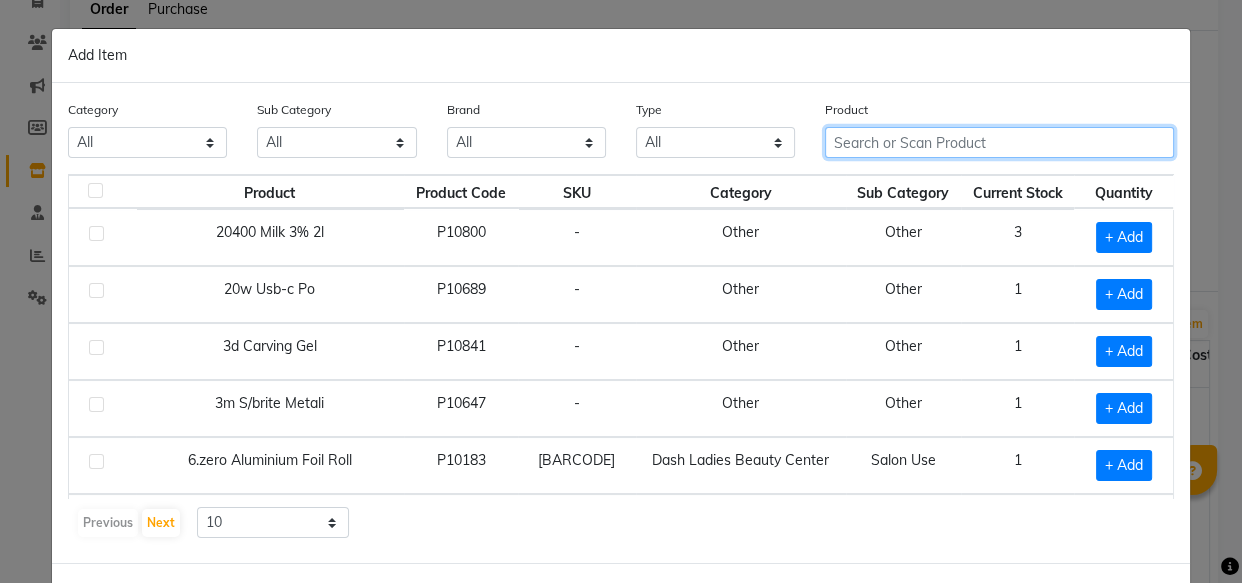 click 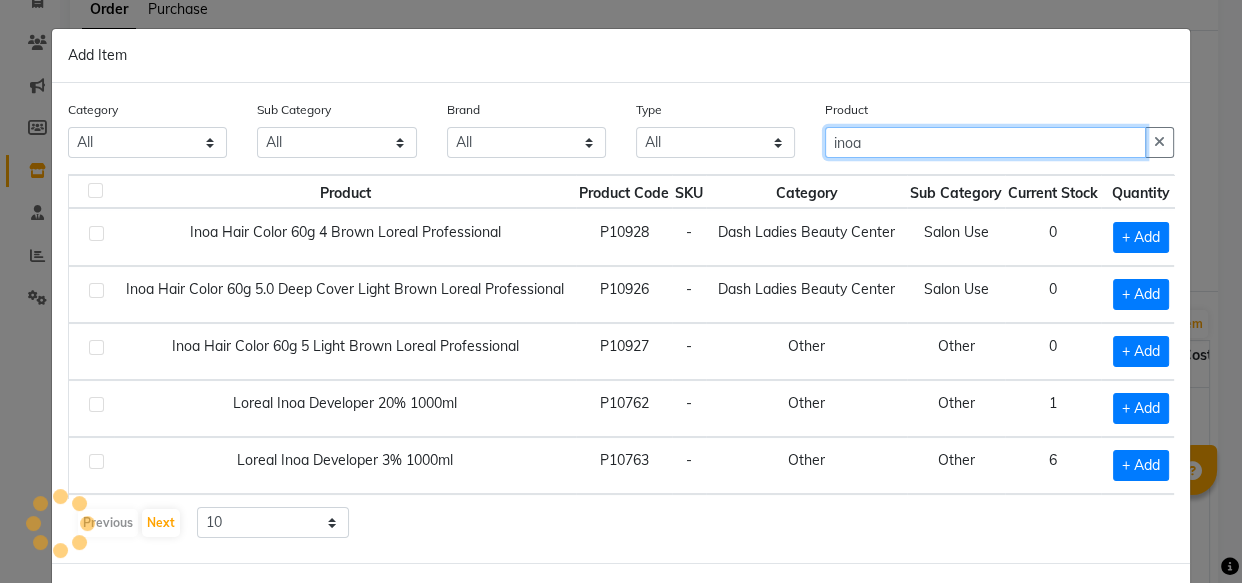 scroll, scrollTop: 0, scrollLeft: 21, axis: horizontal 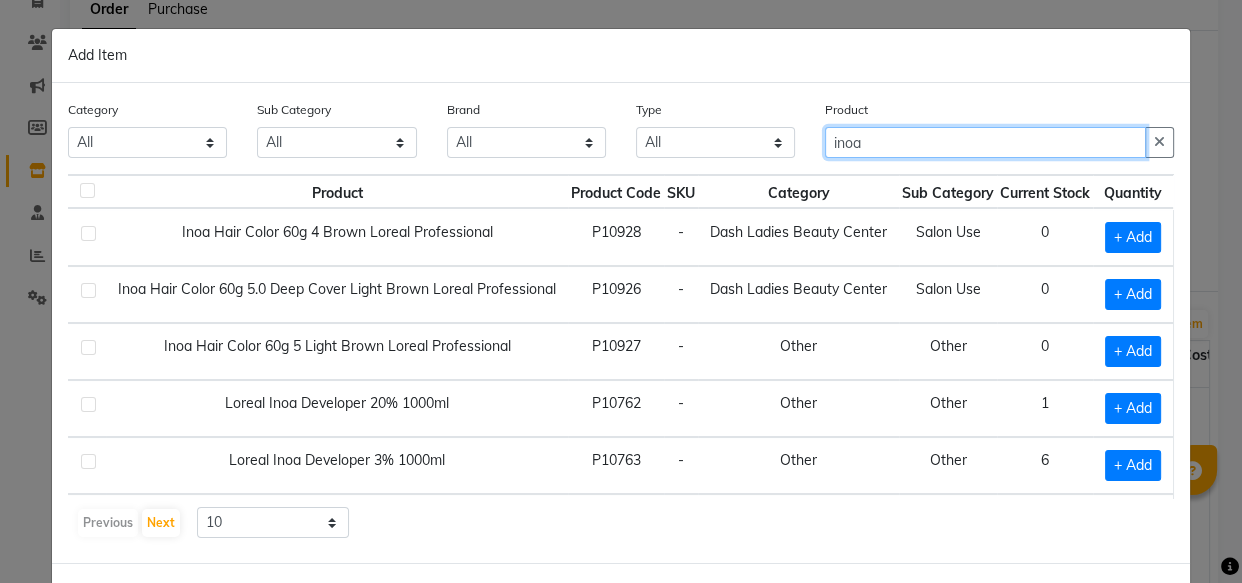 type on "inoa" 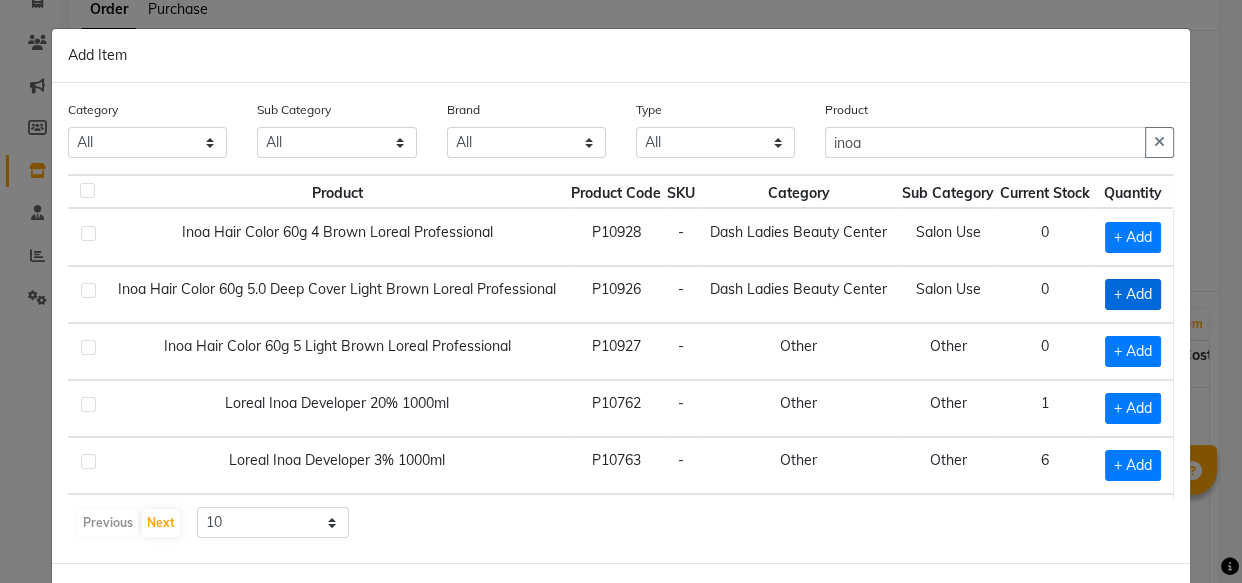 click on "+ Add" 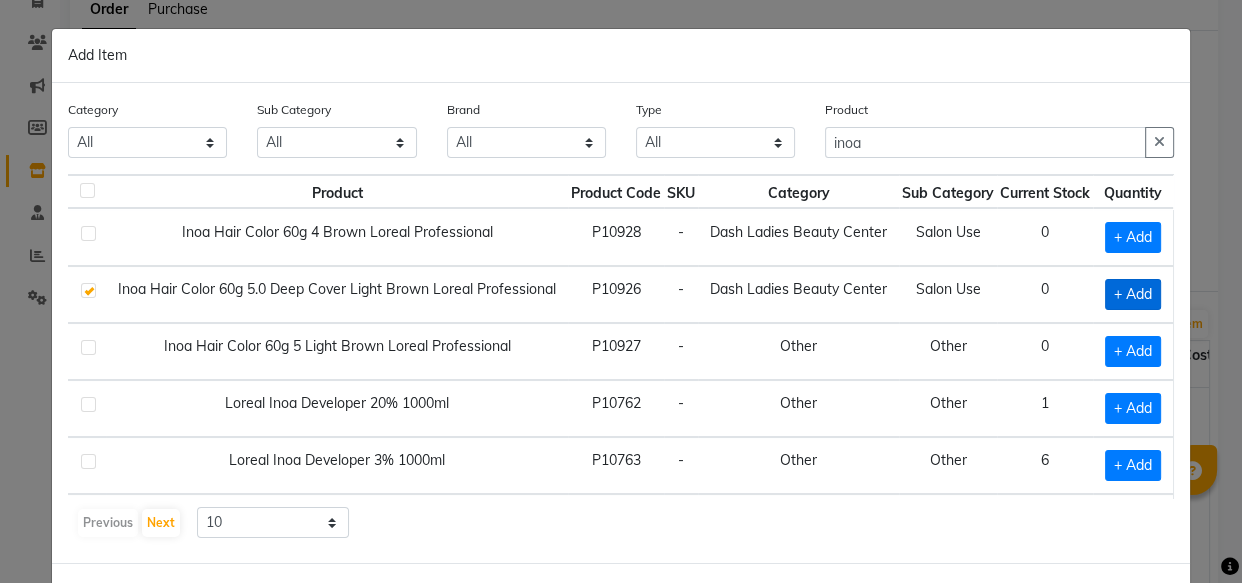 checkbox on "true" 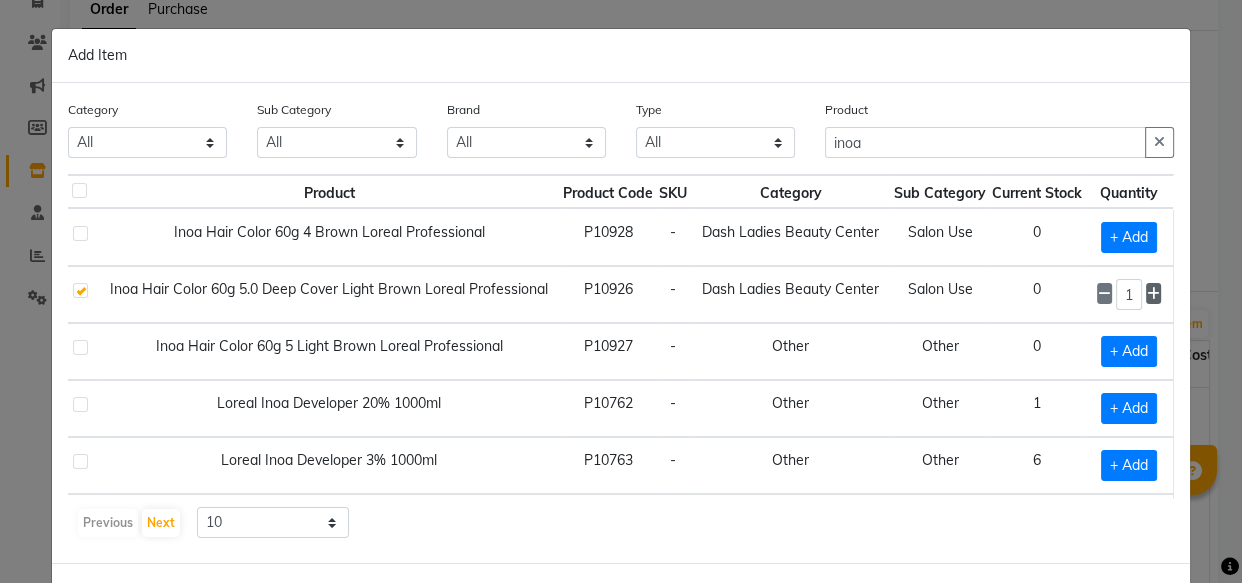 click 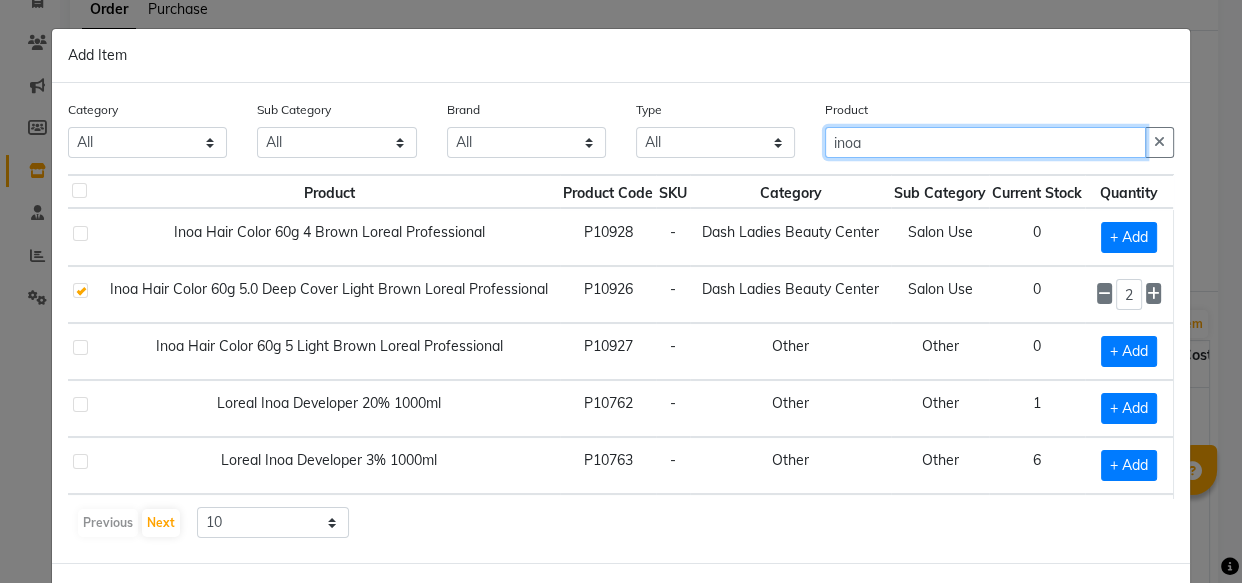 click on "inoa" 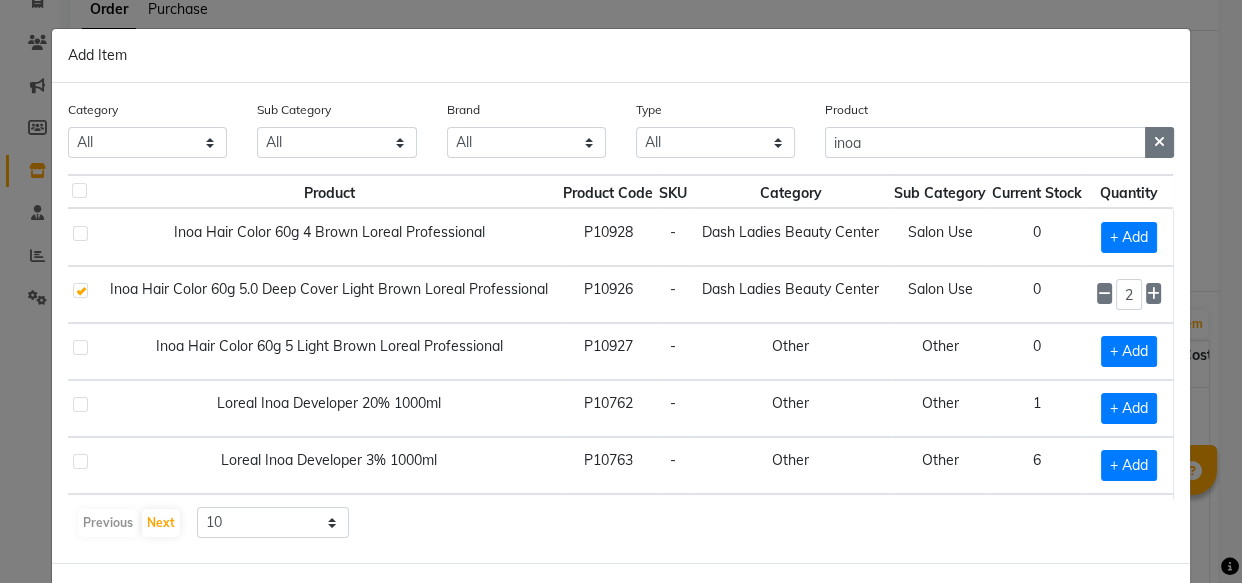 click 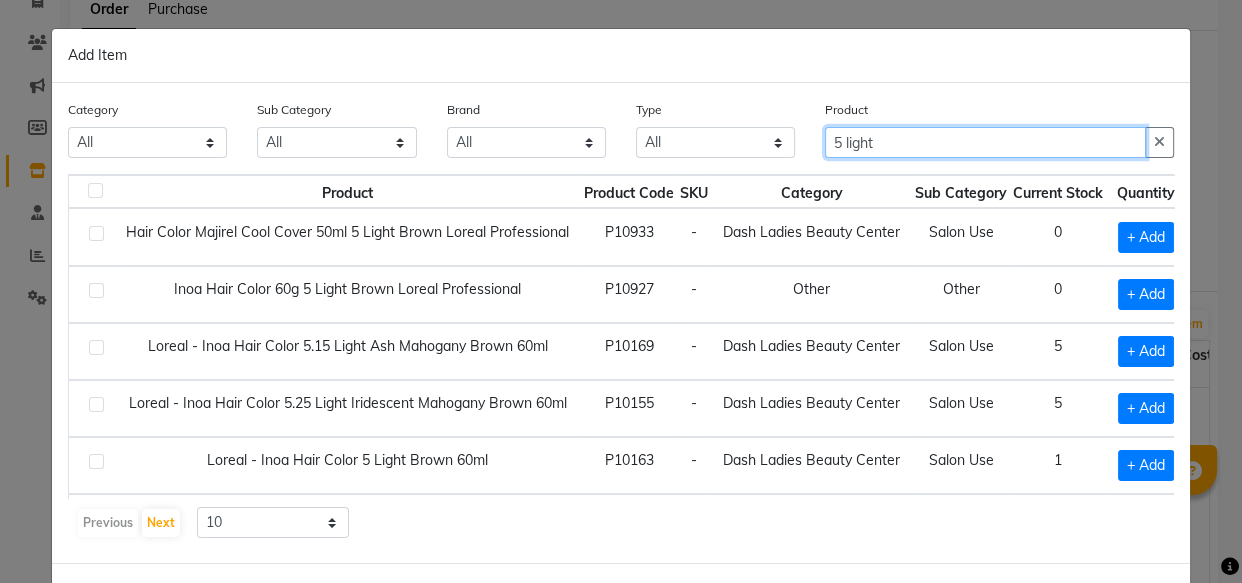 scroll, scrollTop: 0, scrollLeft: 26, axis: horizontal 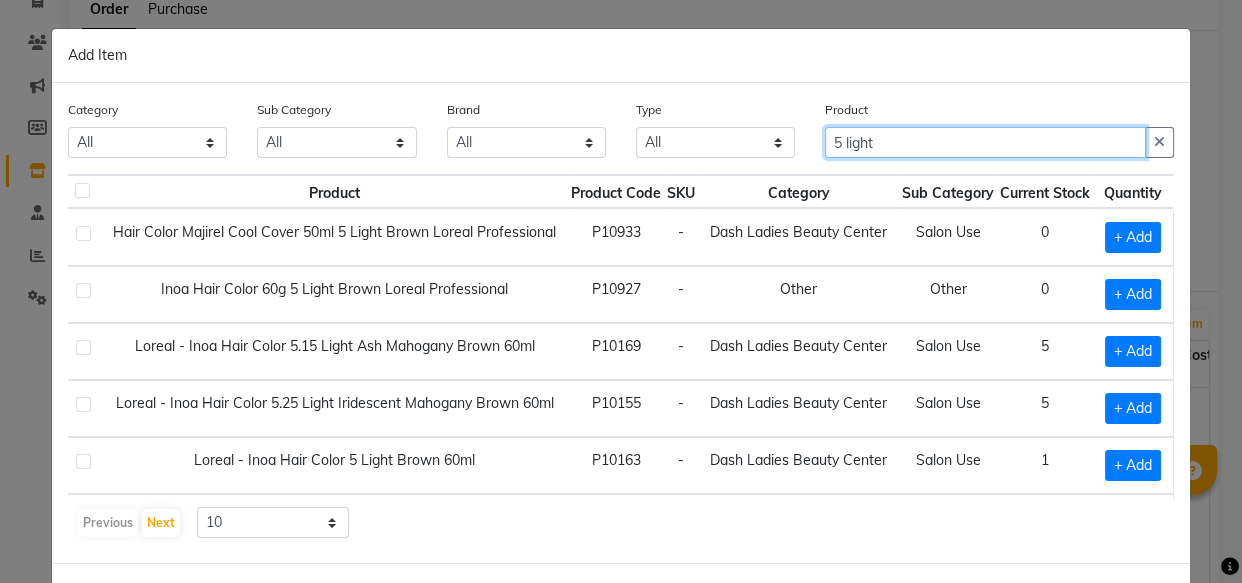 type on "5 light" 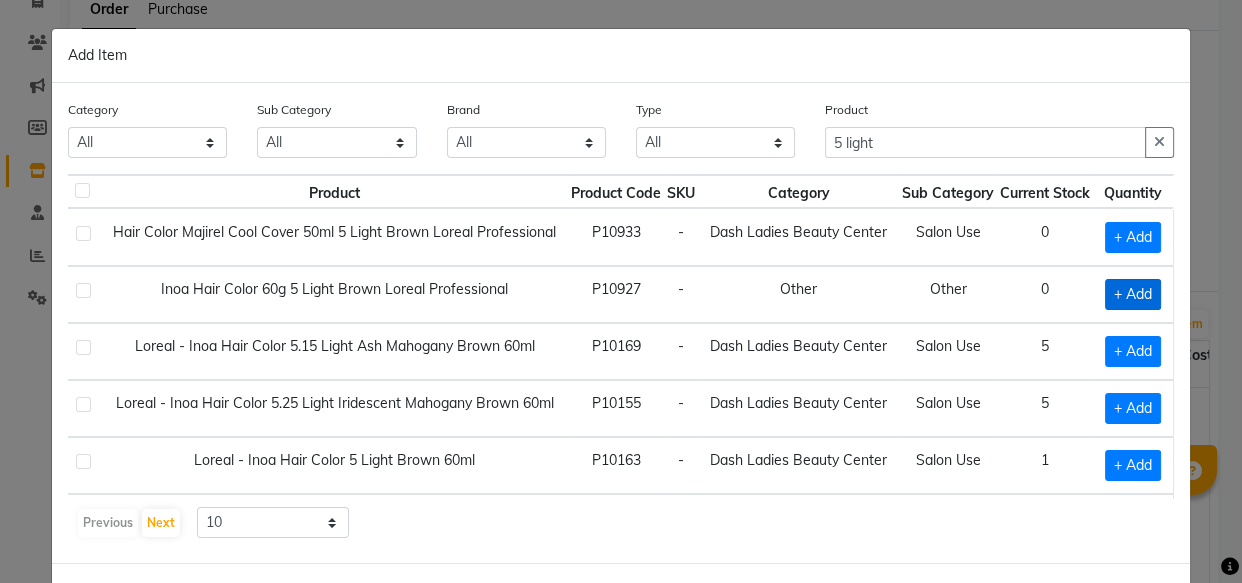 click on "+ Add" 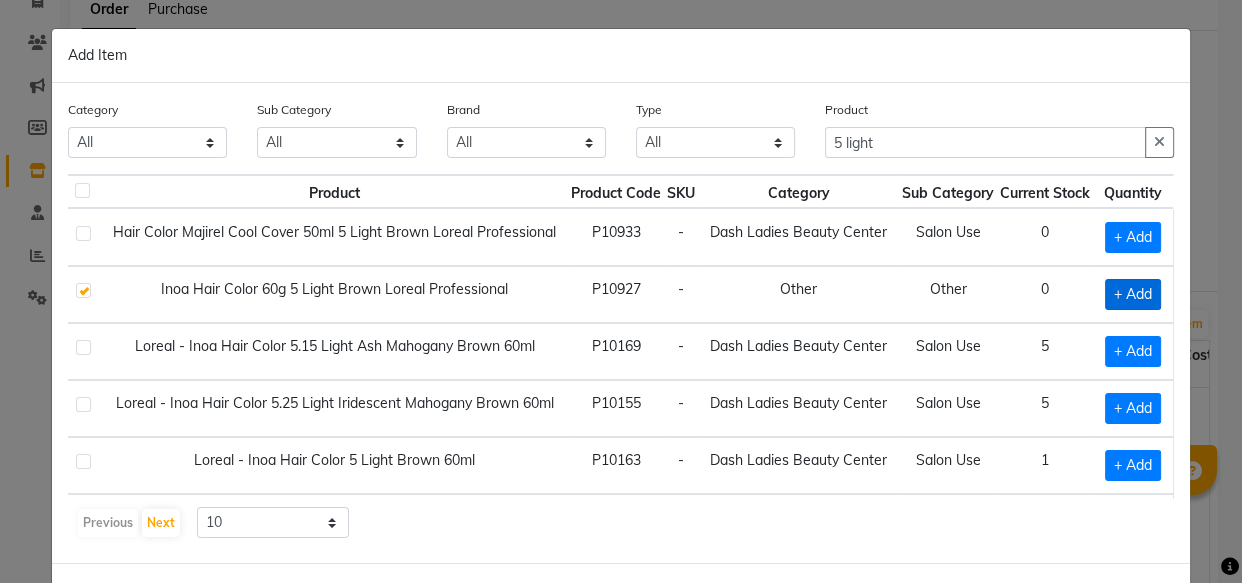 checkbox on "true" 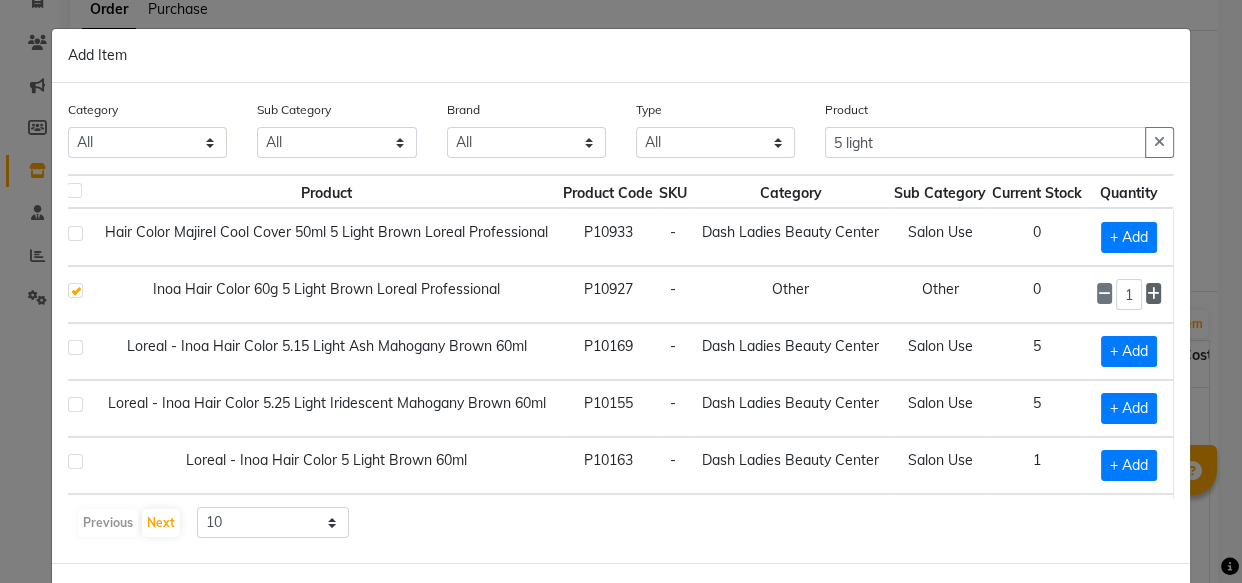 click 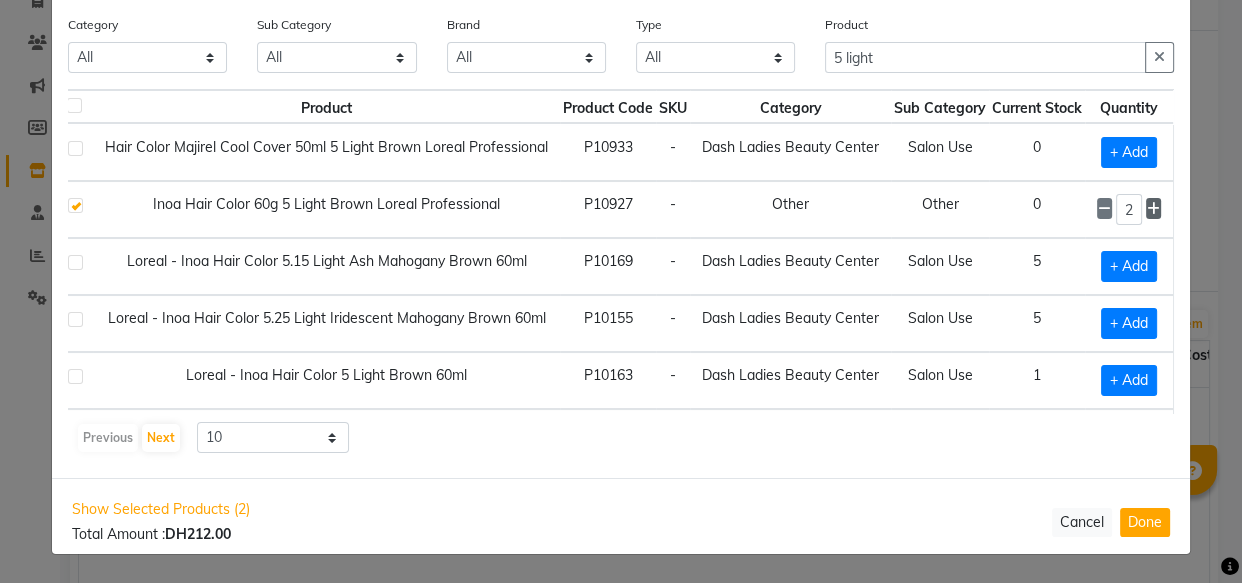 scroll, scrollTop: 0, scrollLeft: 0, axis: both 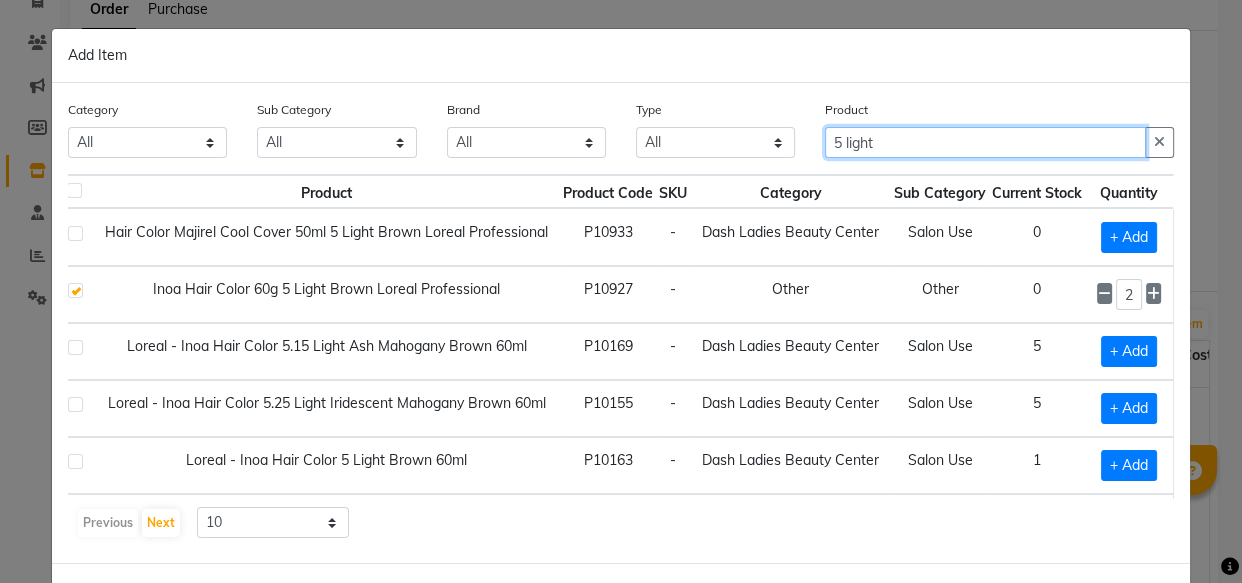 click on "5 light" 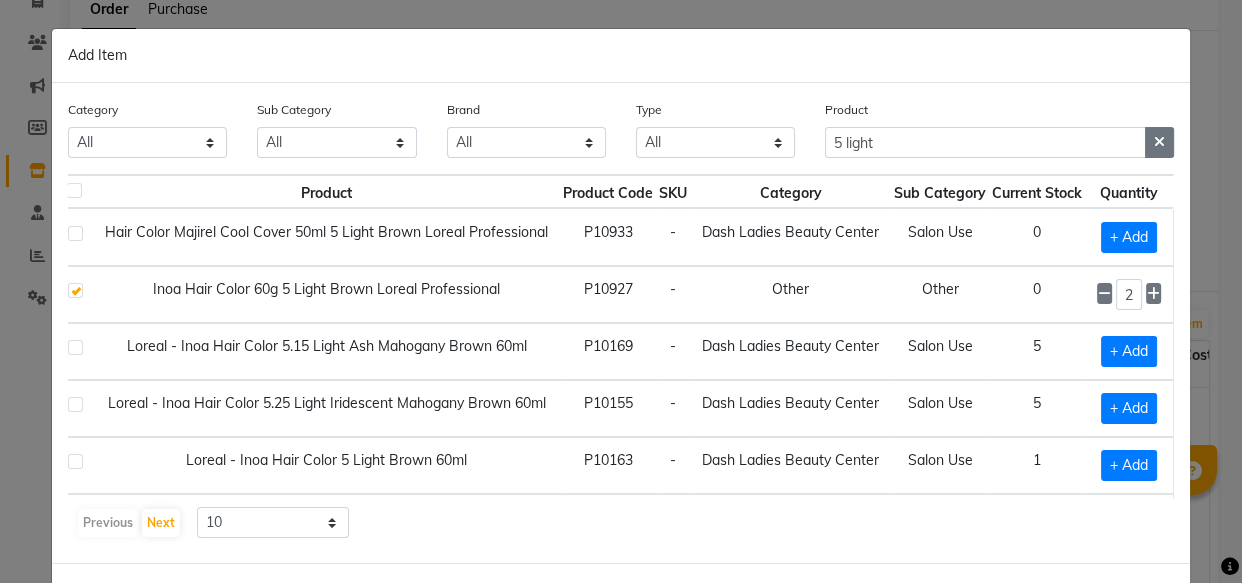 click 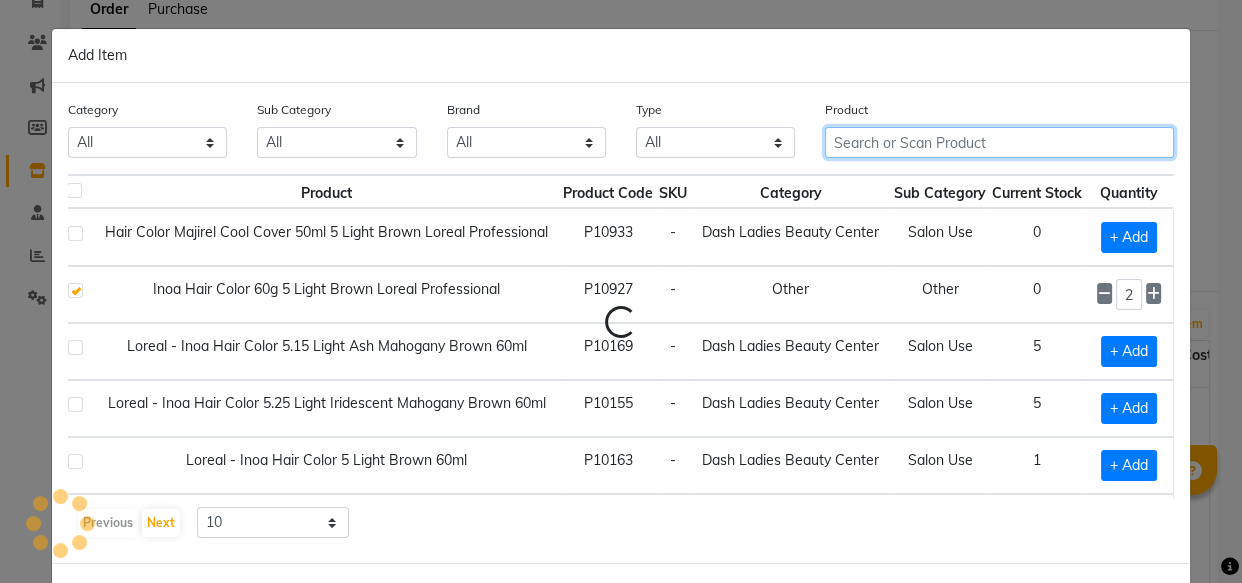 scroll, scrollTop: 0, scrollLeft: 0, axis: both 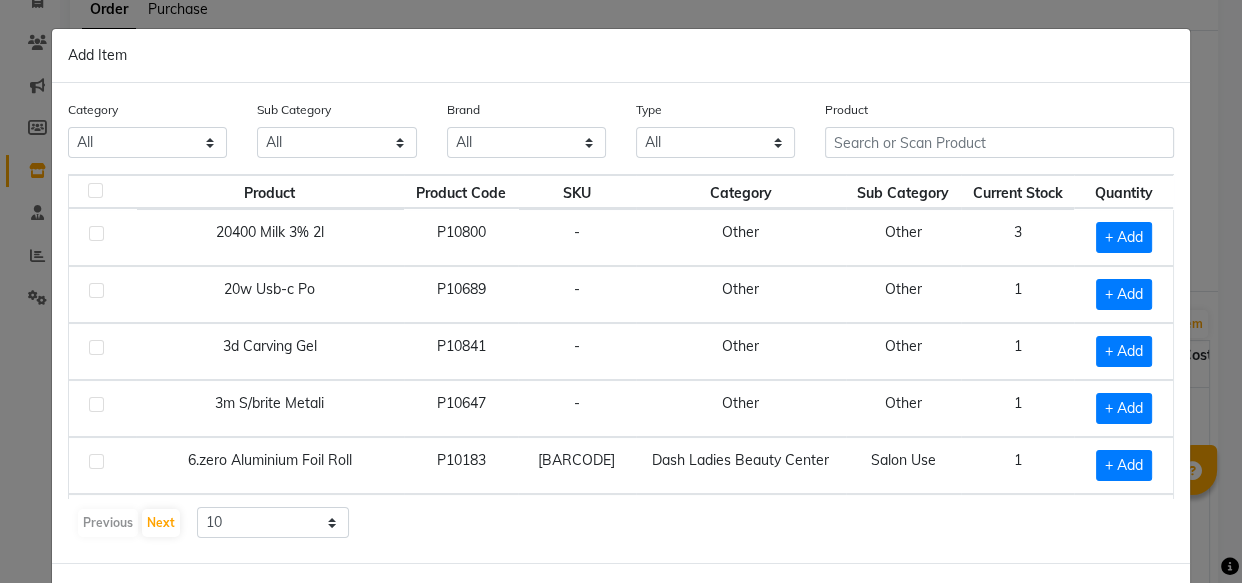 click on "1" 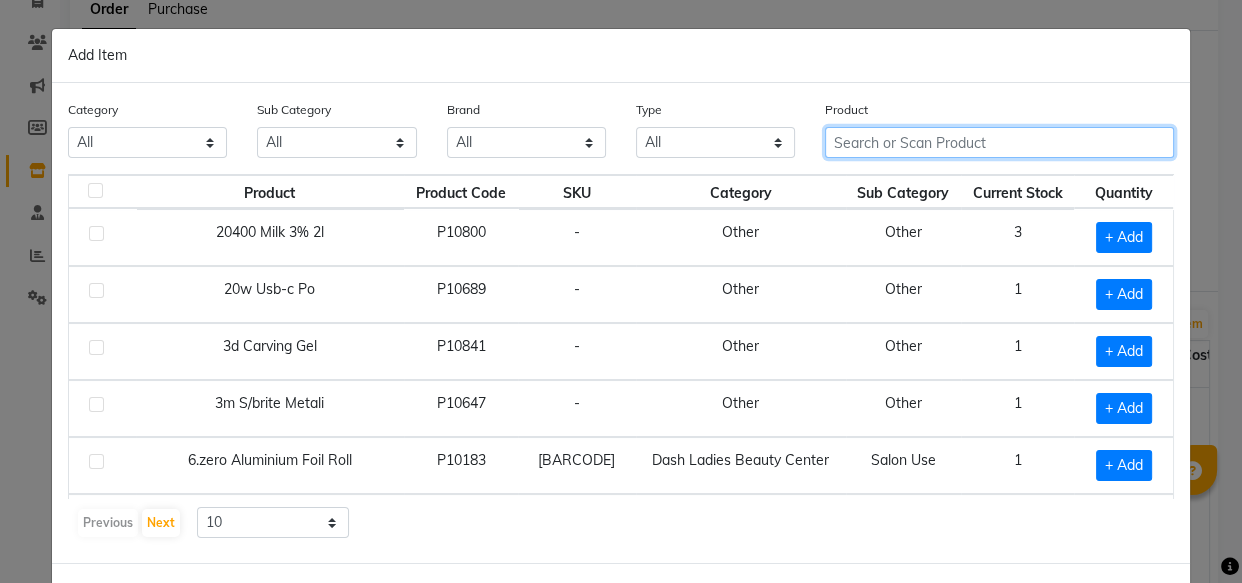 click 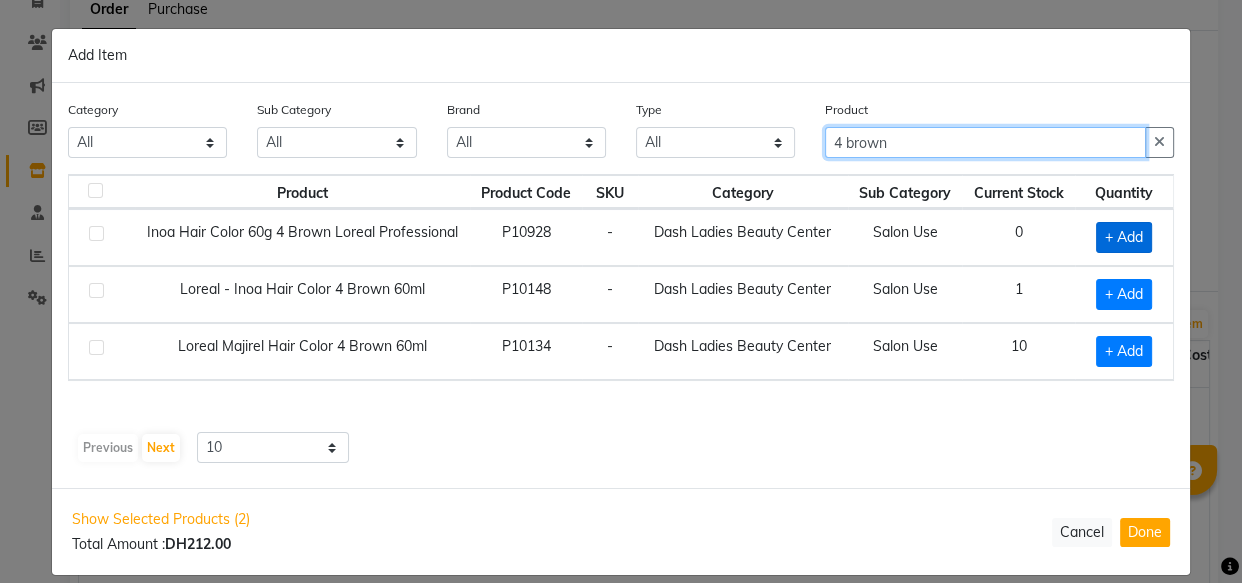 type on "4 brown" 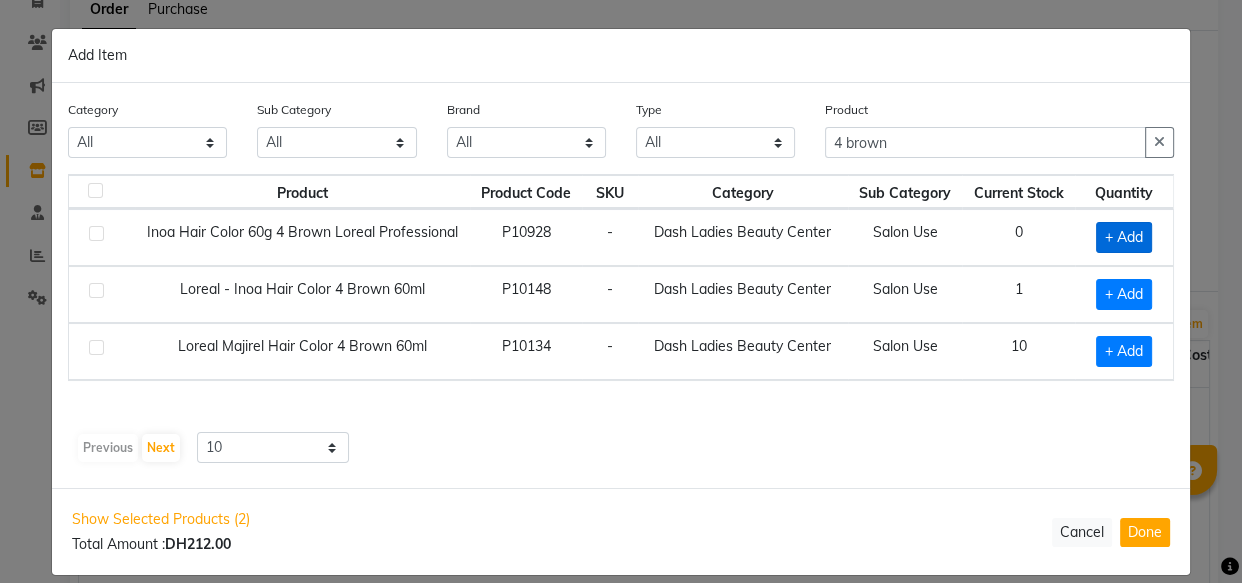 click on "+ Add" 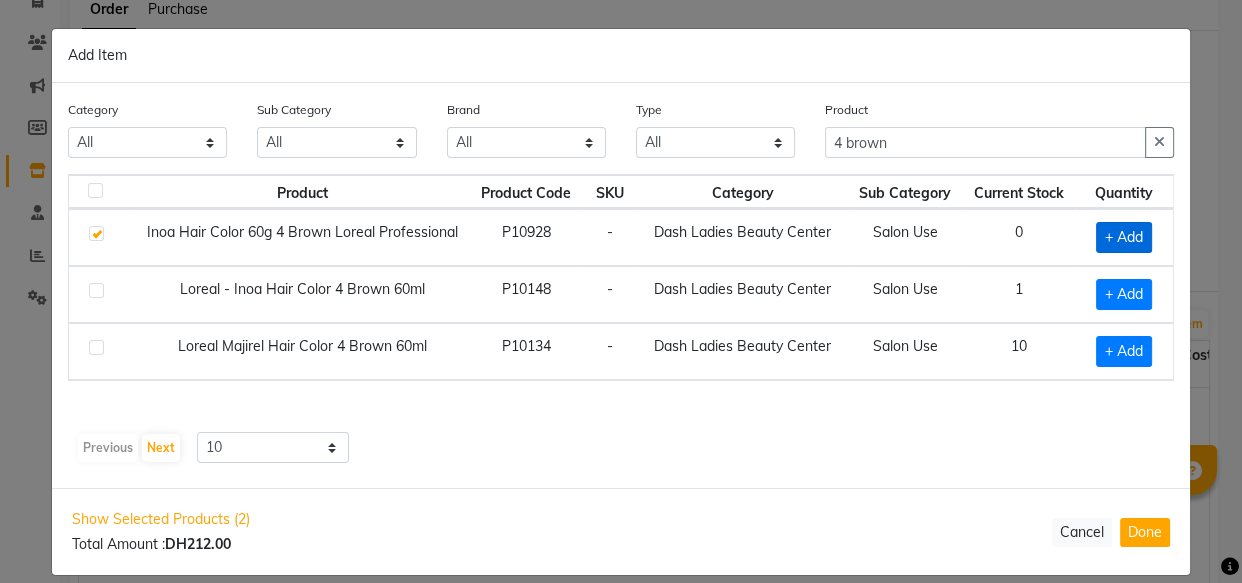 checkbox on "true" 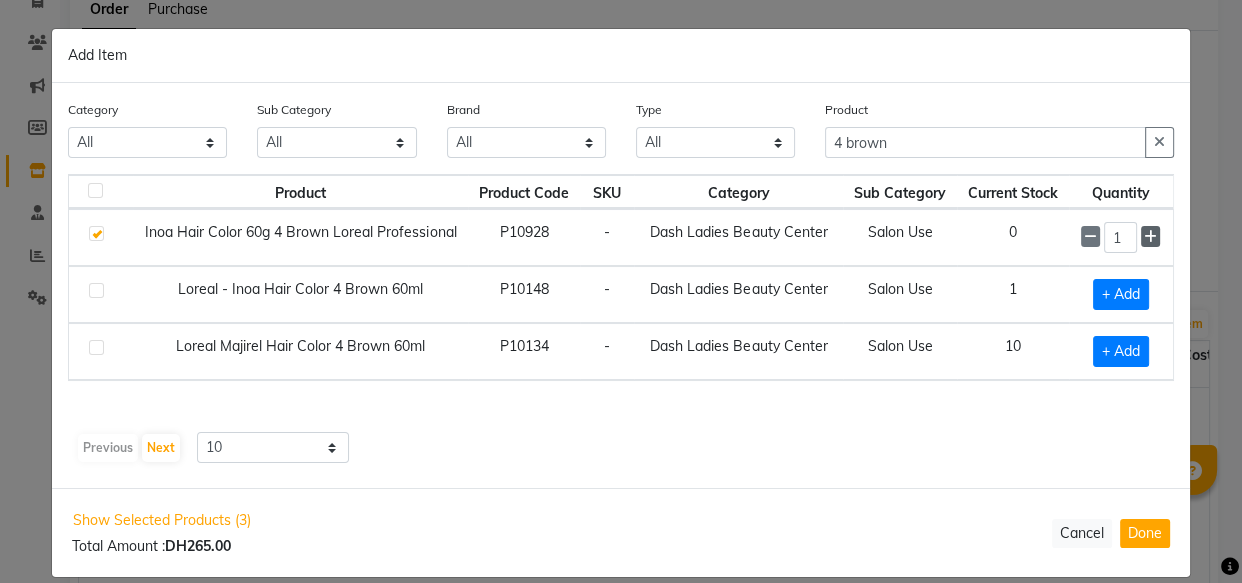 click 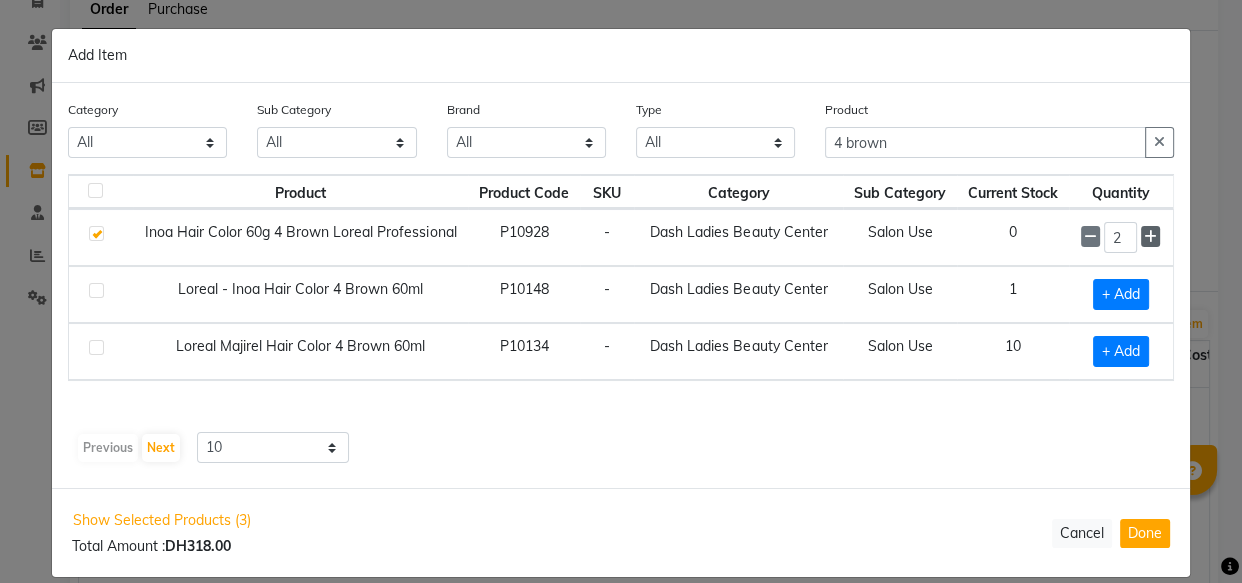 click 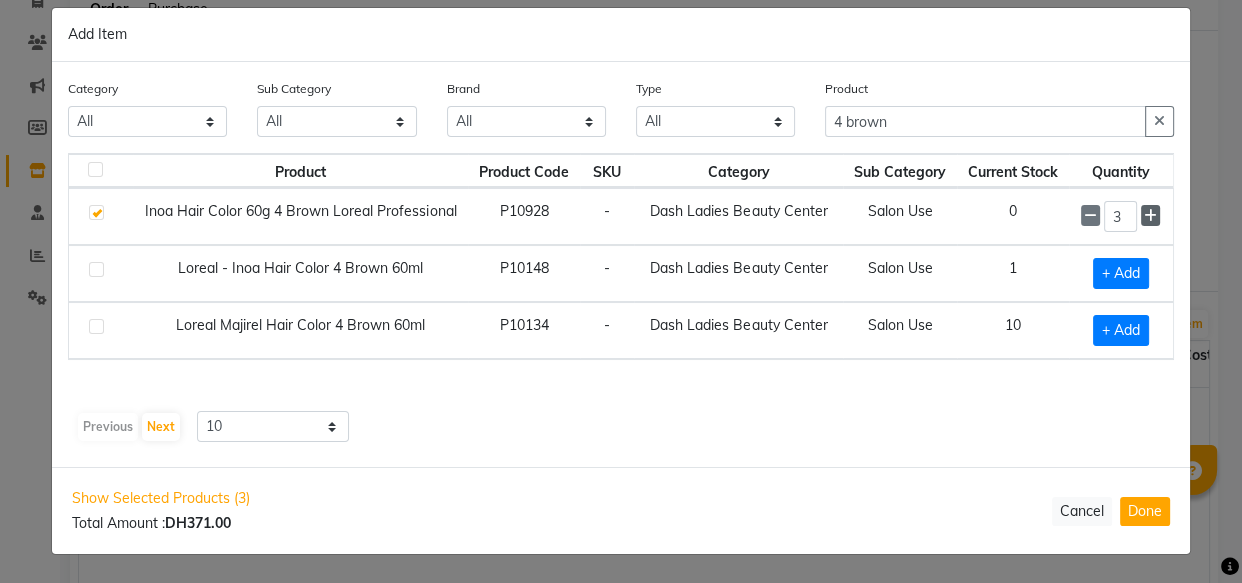 scroll, scrollTop: 0, scrollLeft: 0, axis: both 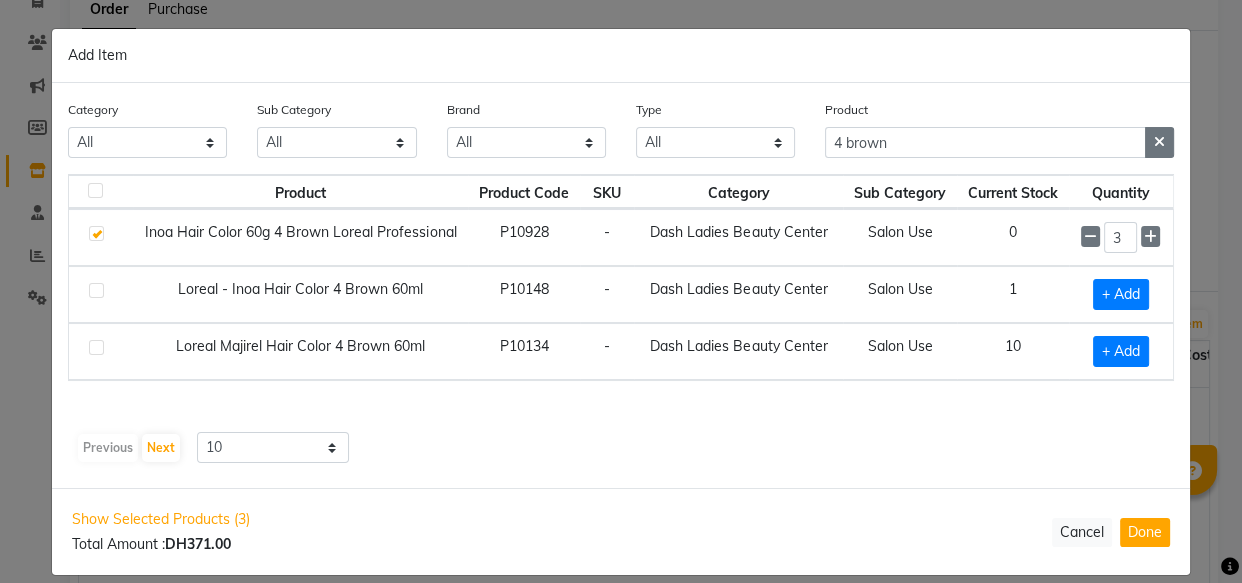 click 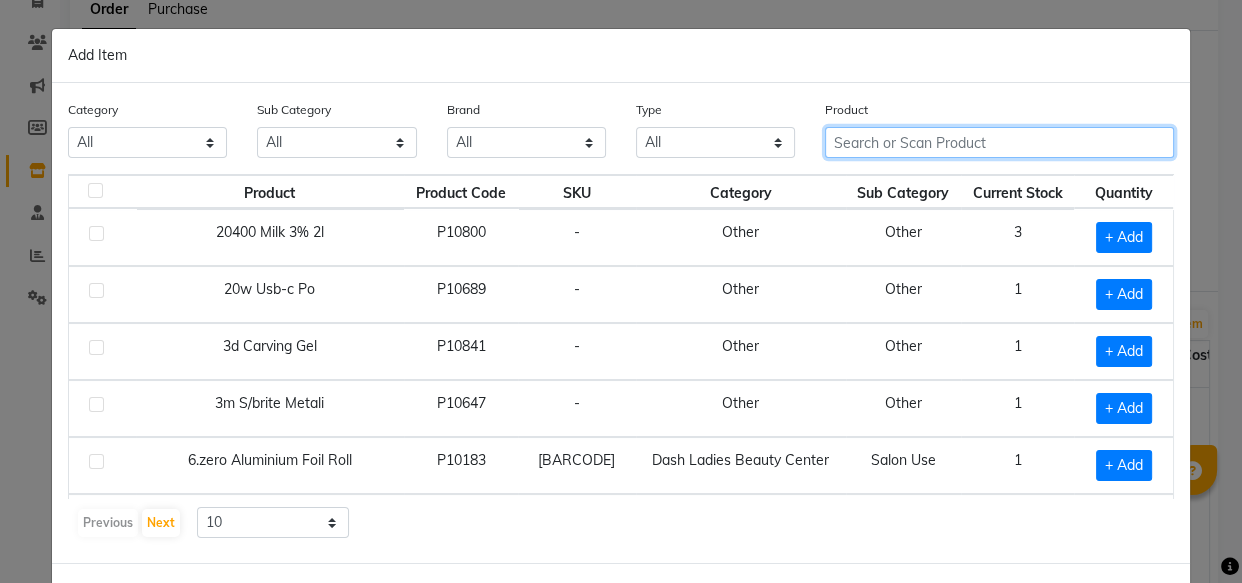 click 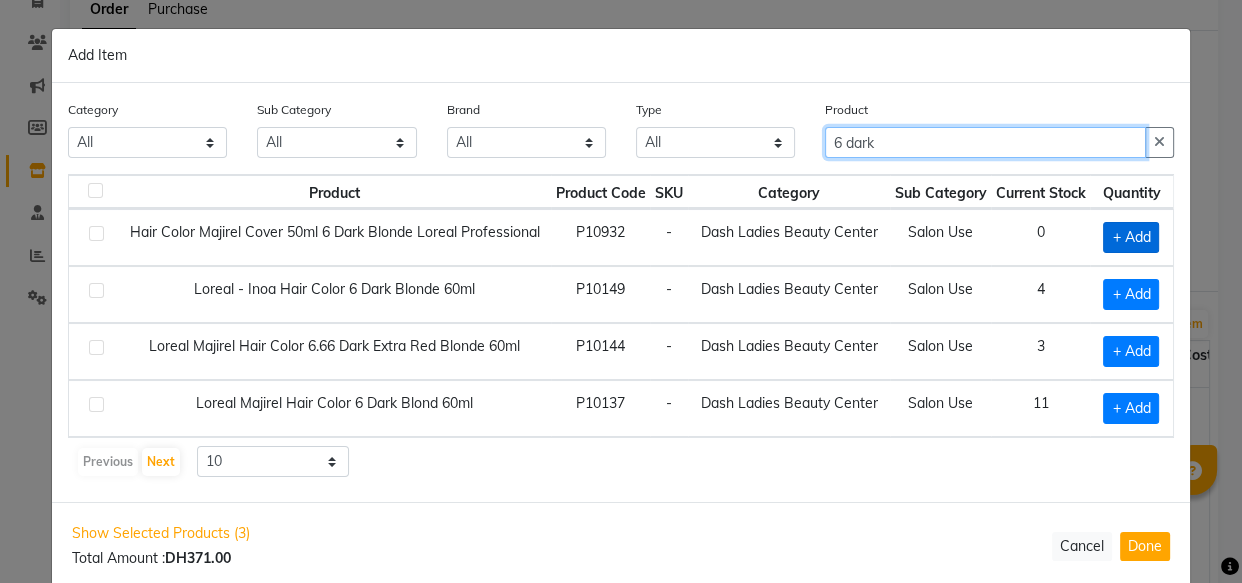 type on "6 dark" 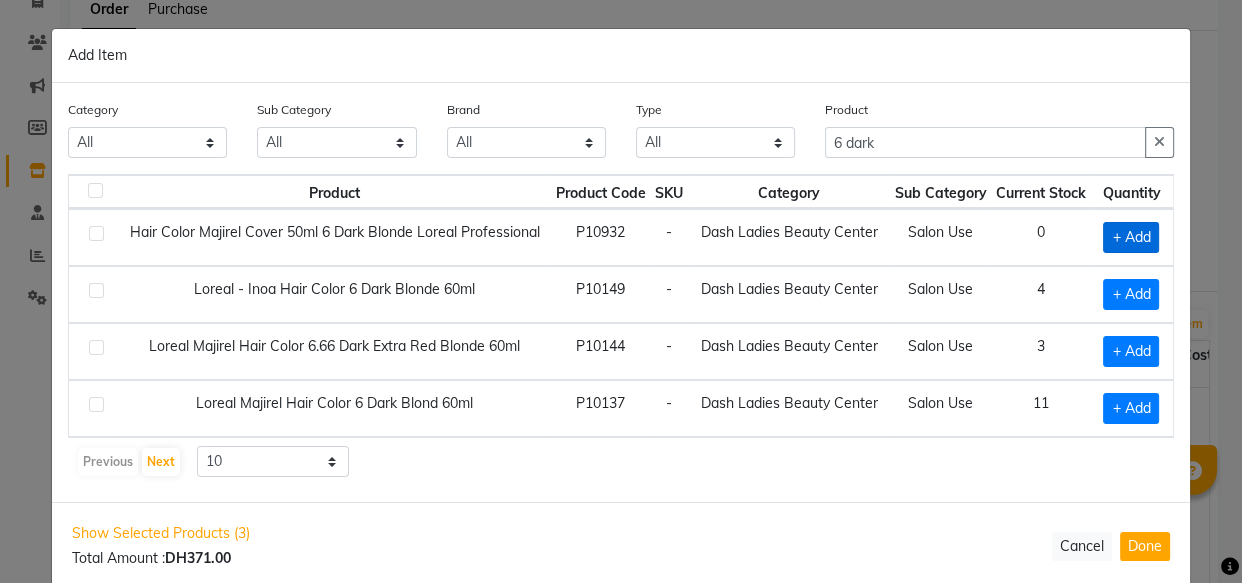 click on "+ Add" 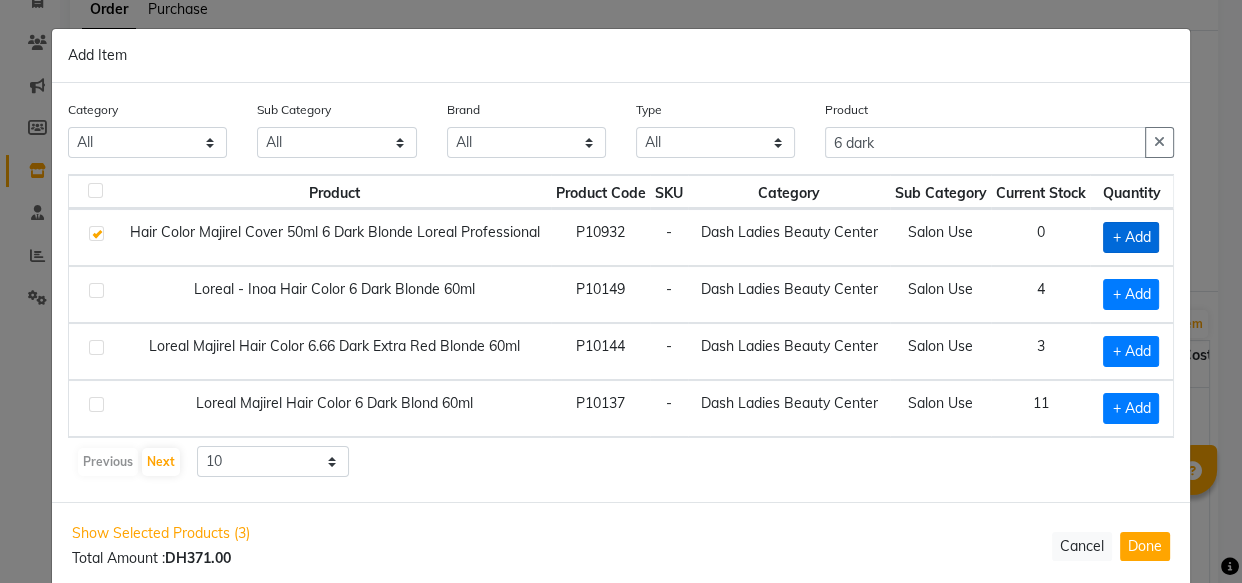 checkbox on "true" 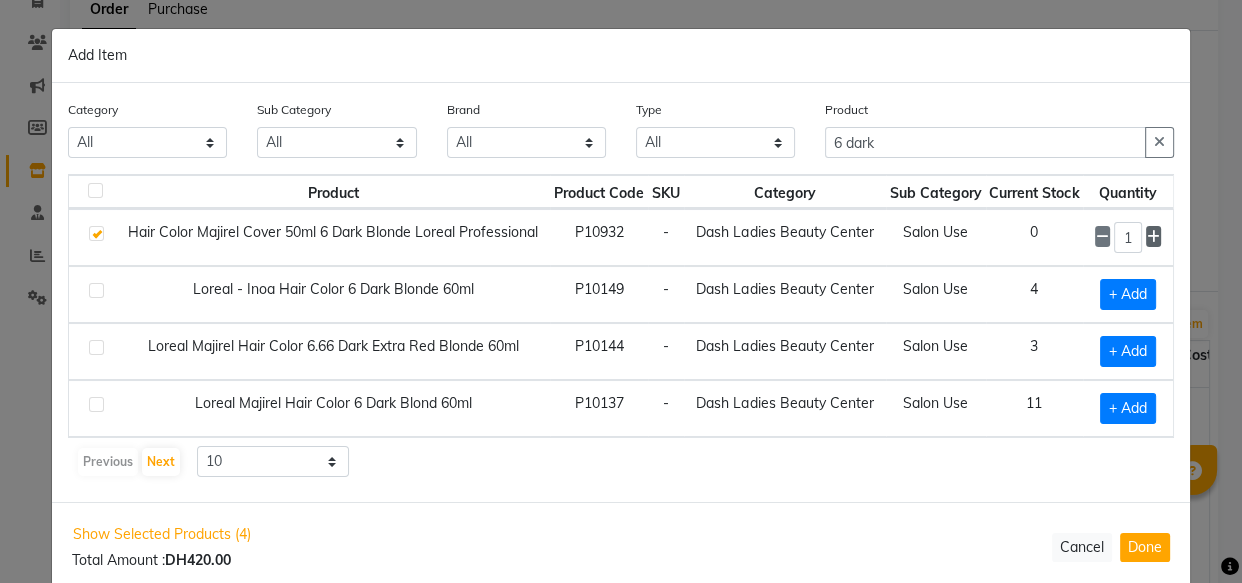 click 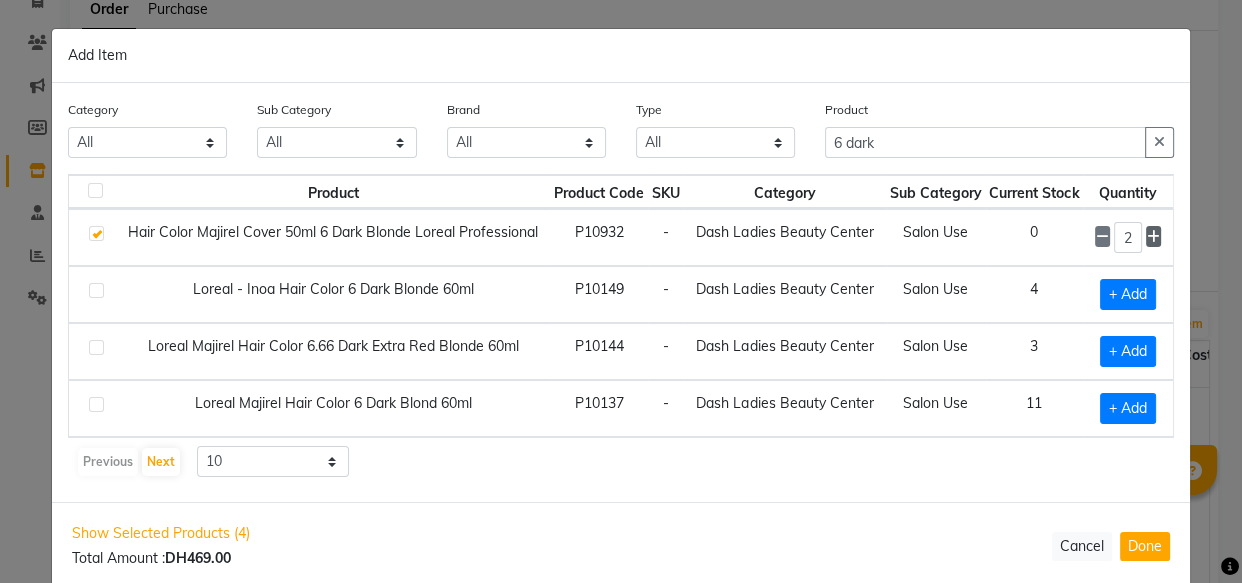 click 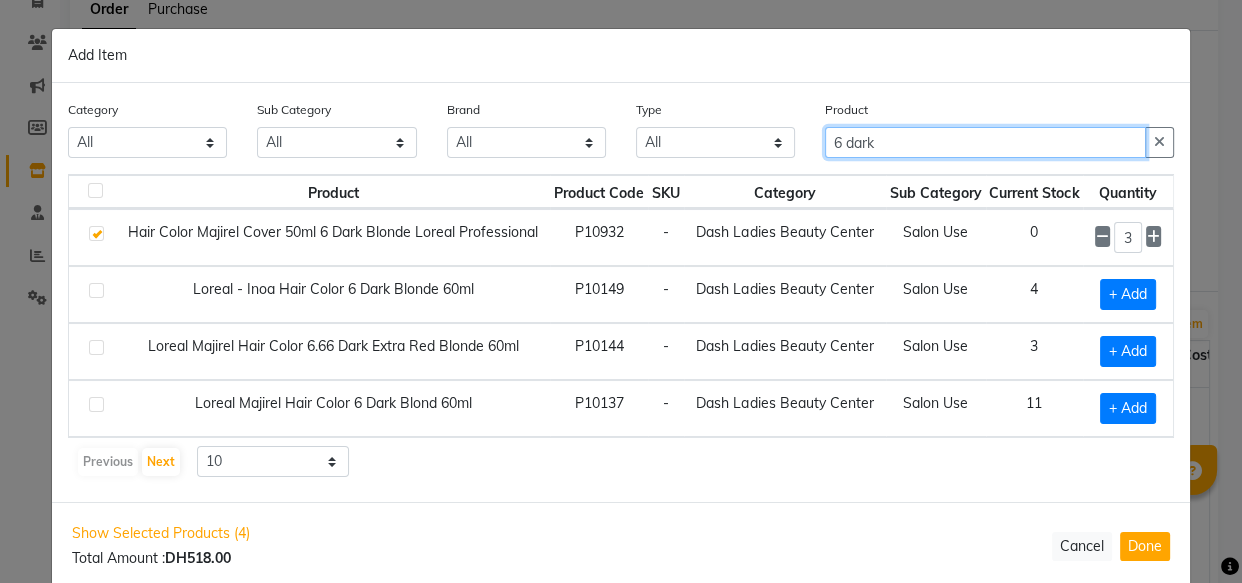 click on "6 dark" 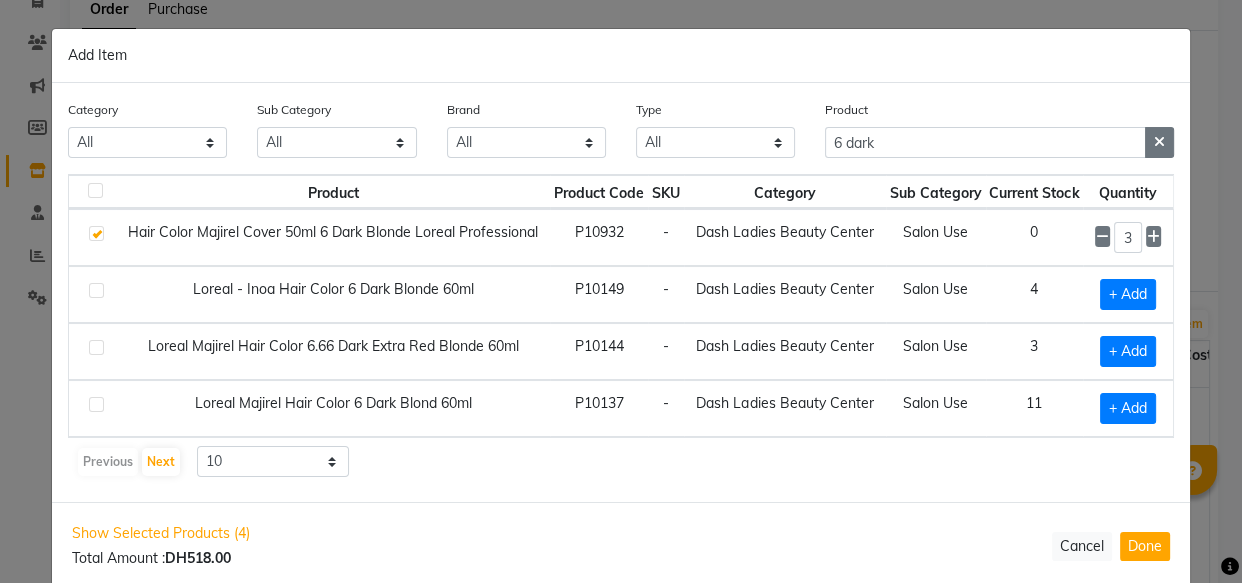 click 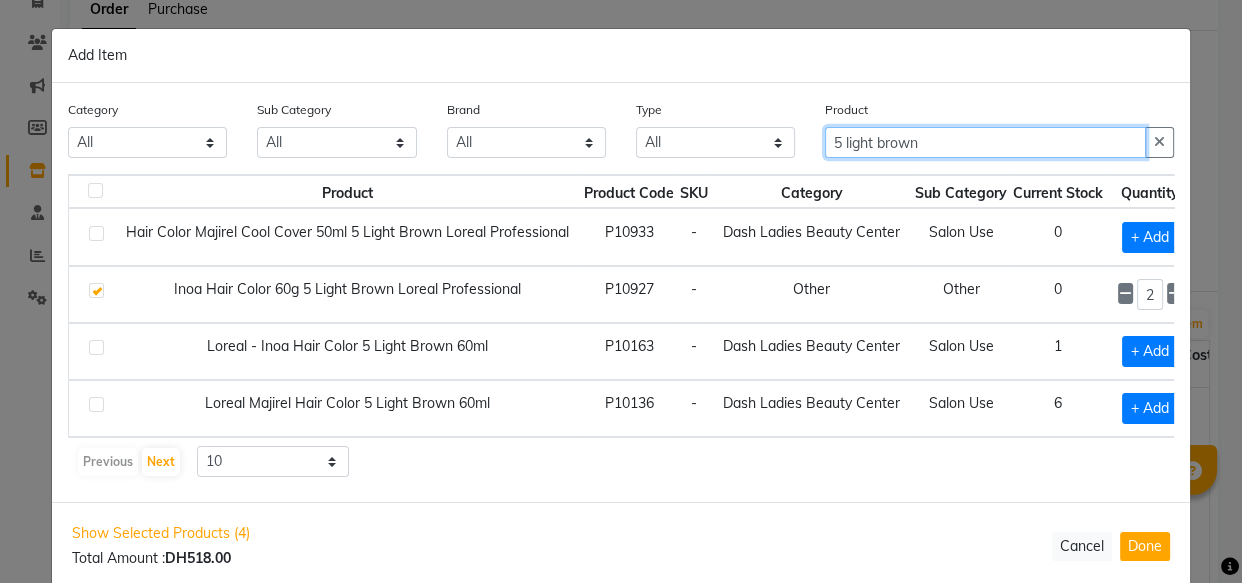 scroll, scrollTop: 0, scrollLeft: 20, axis: horizontal 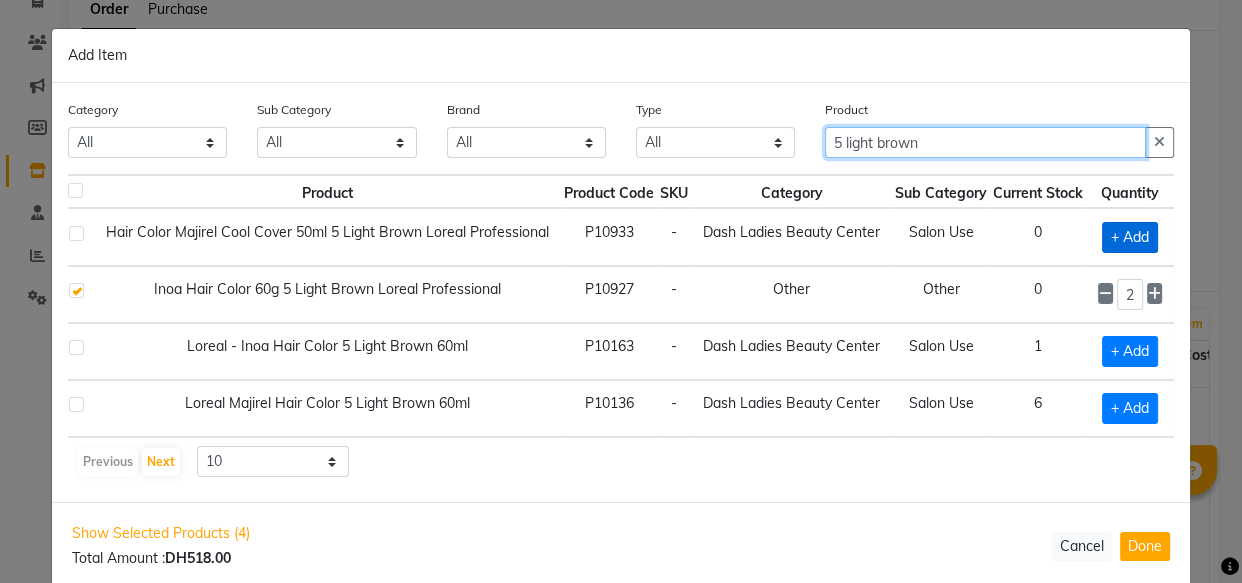 type on "5 light brown" 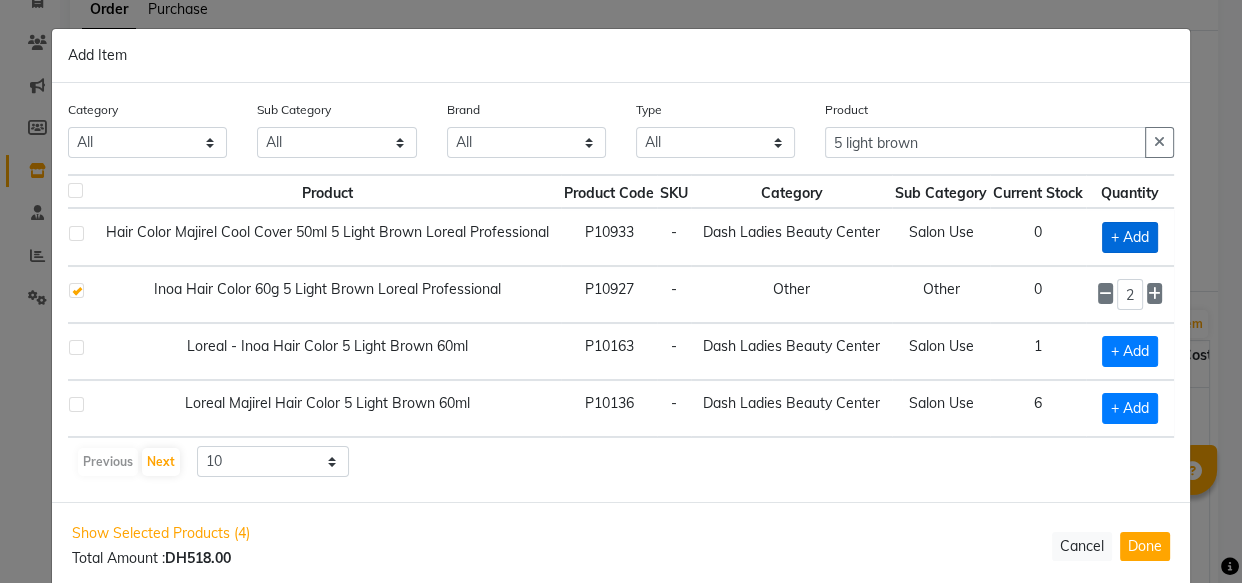 click on "+ Add" 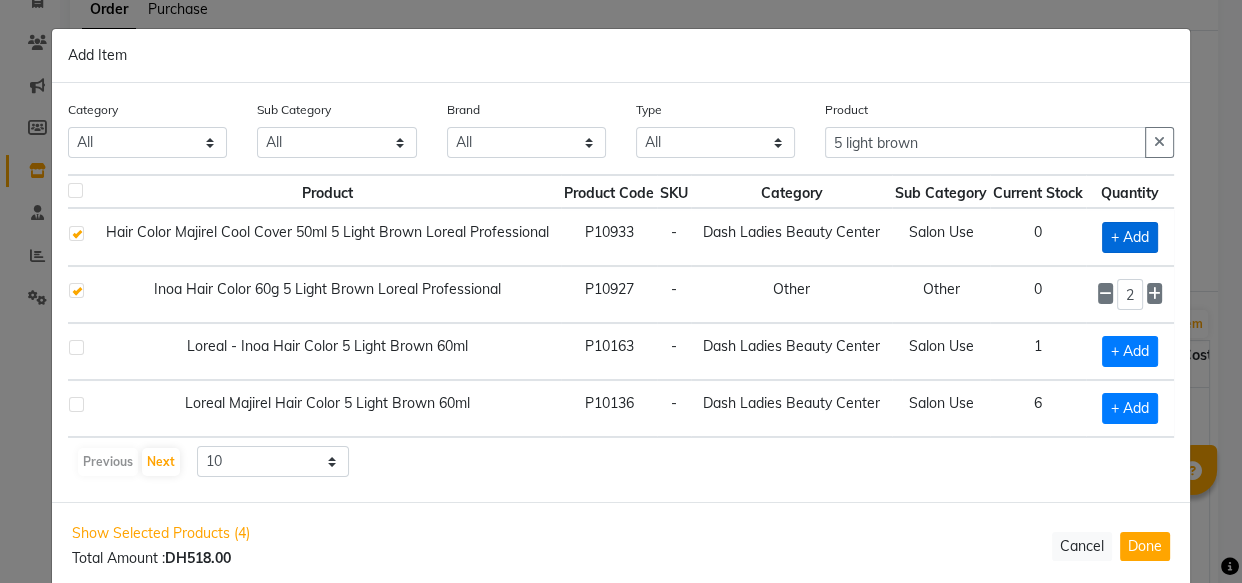 checkbox on "true" 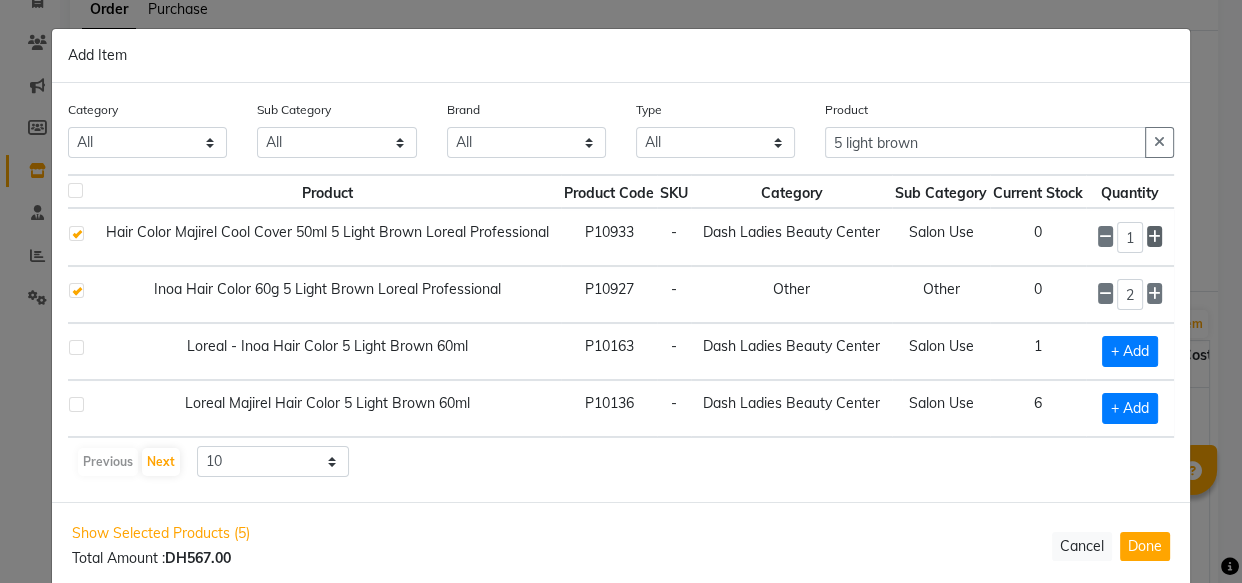 click 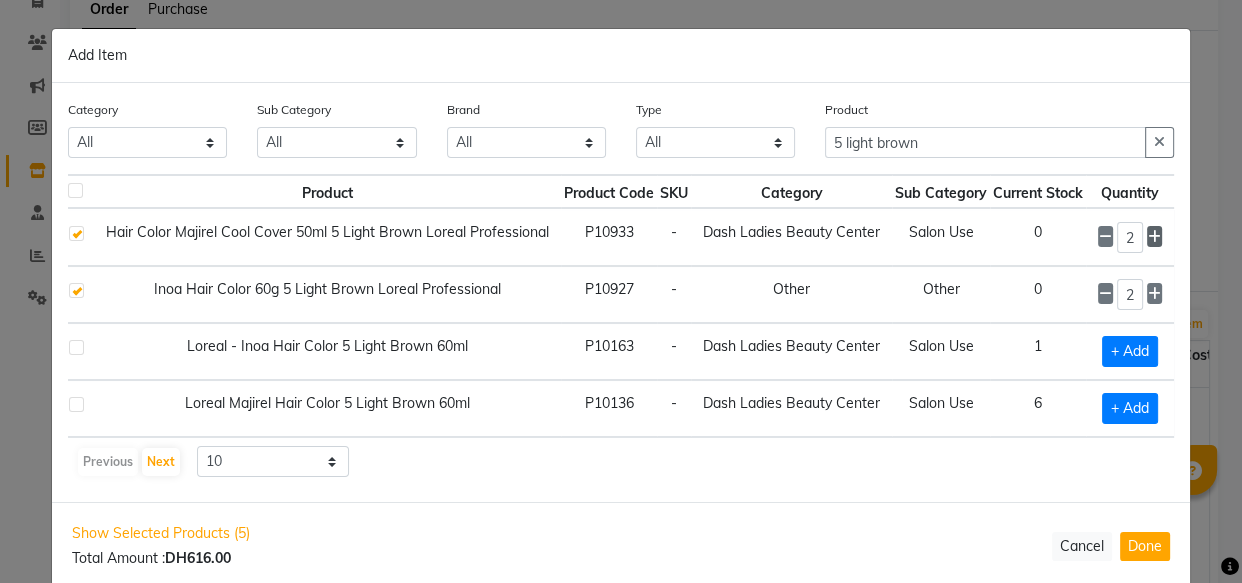 click 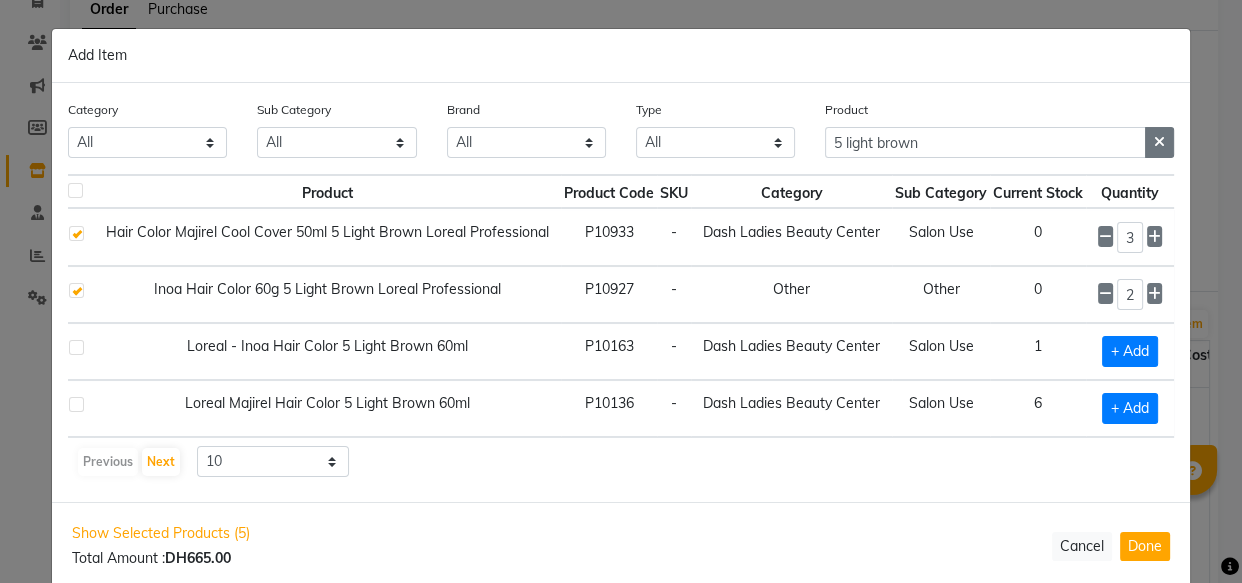 click 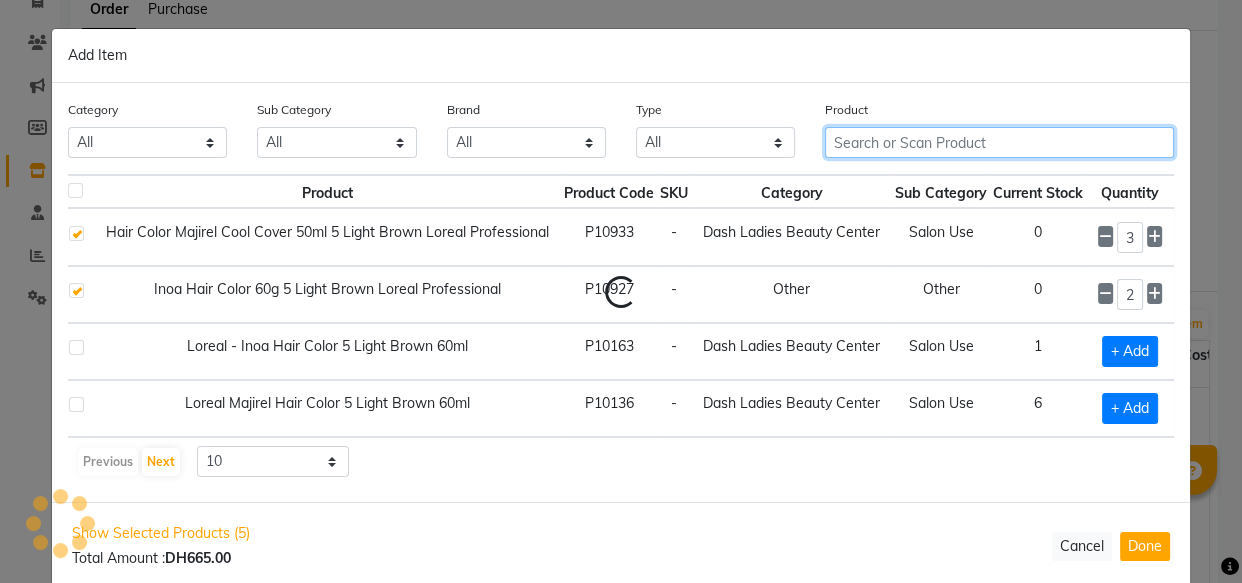scroll, scrollTop: 0, scrollLeft: 0, axis: both 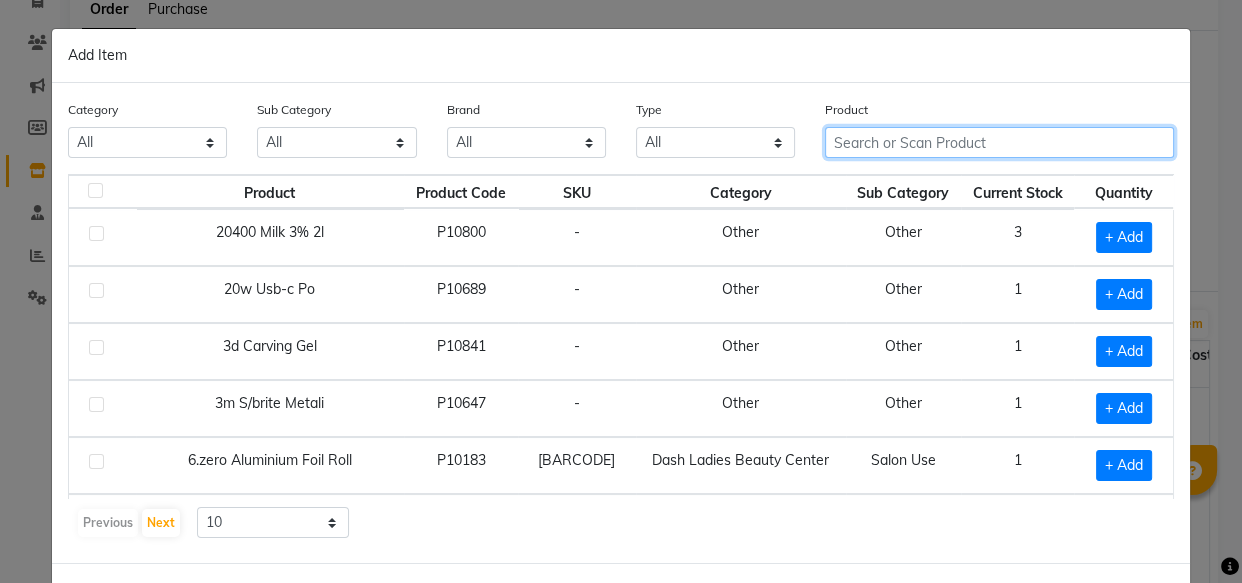 click 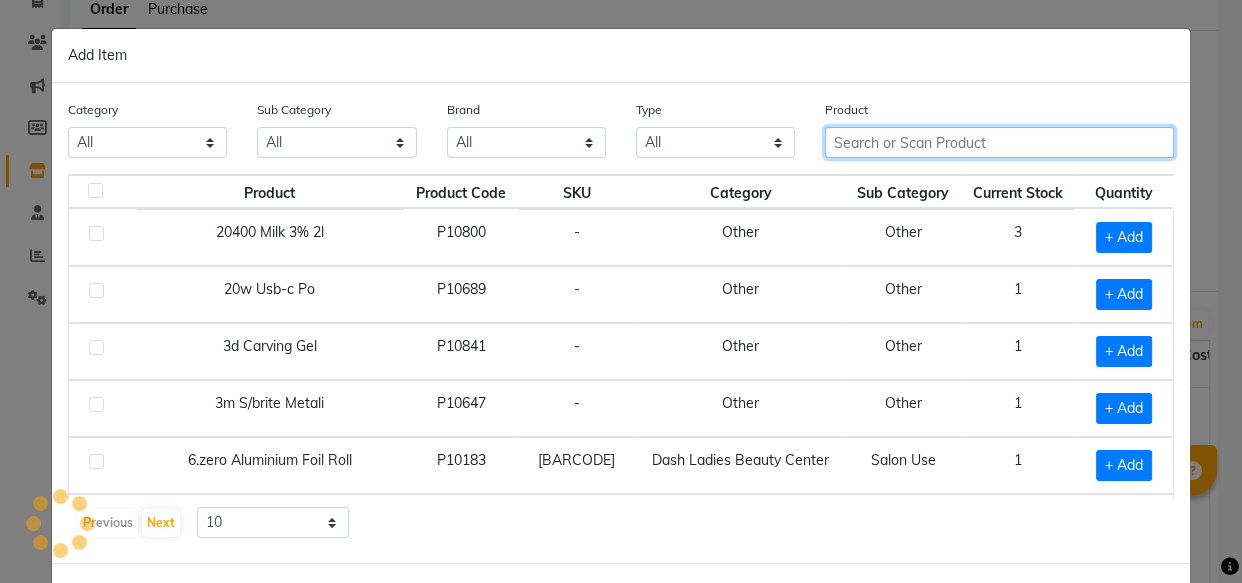 click 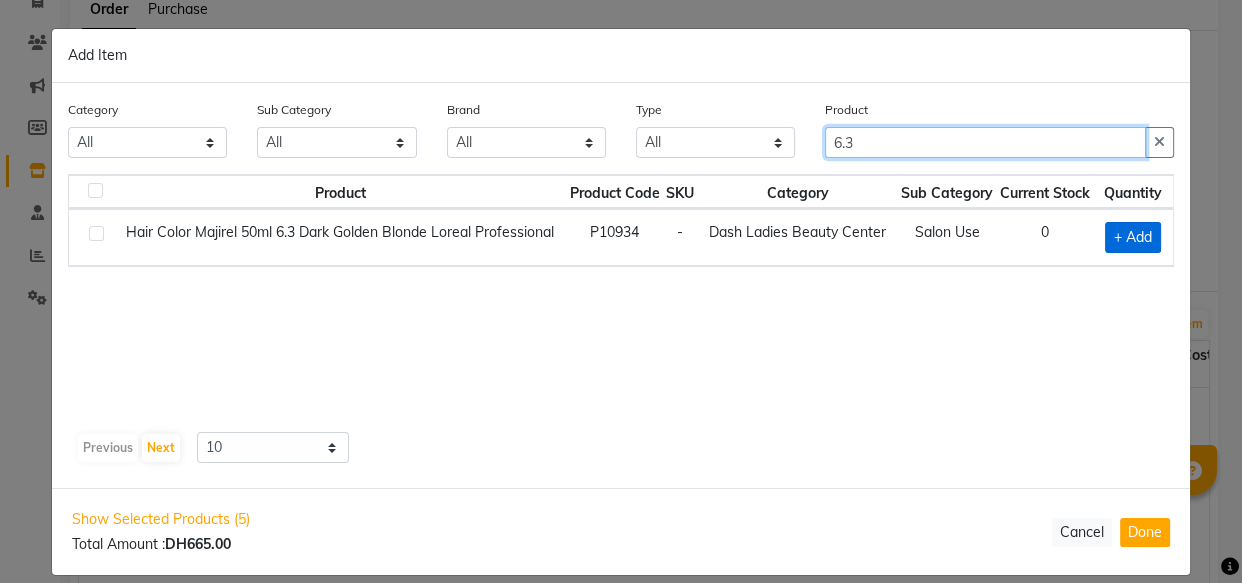 type on "6.3" 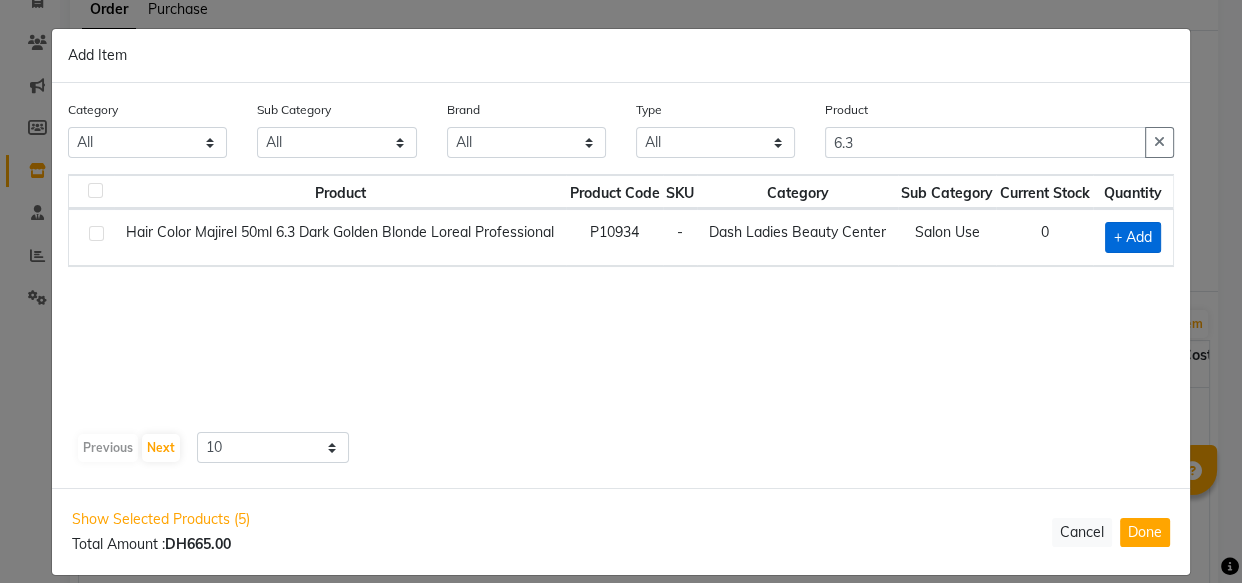 click on "+ Add" 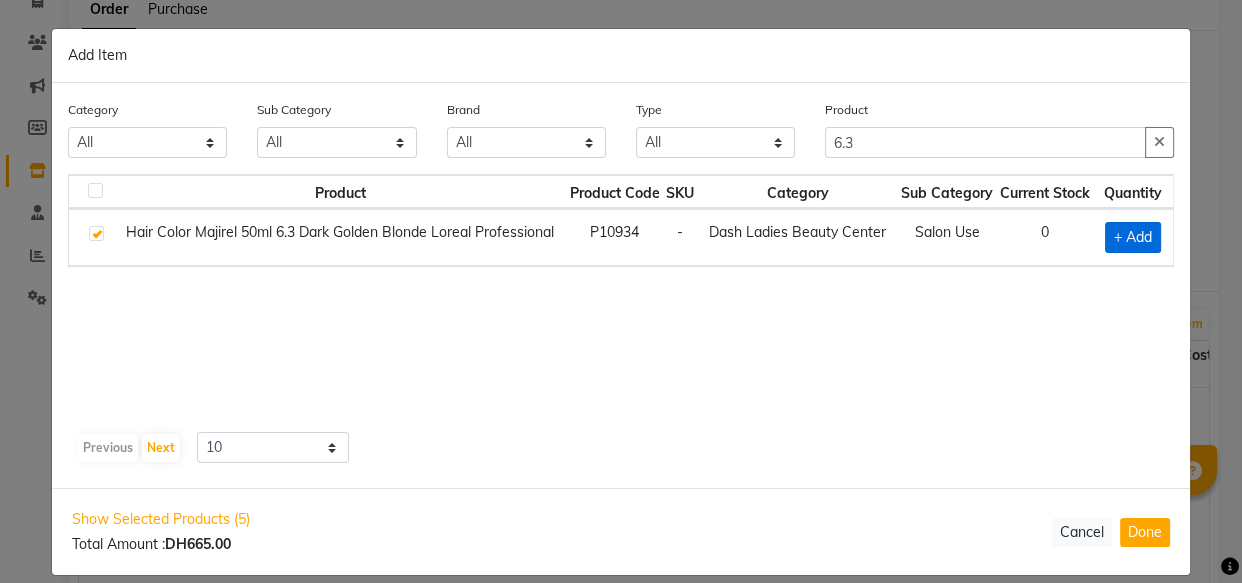 checkbox on "true" 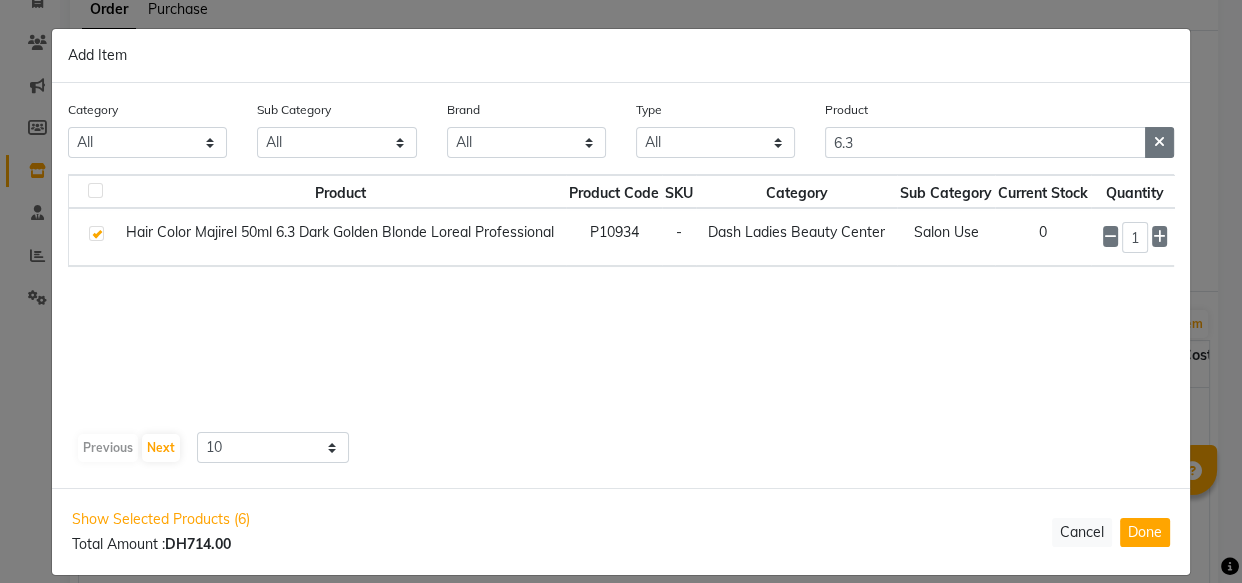 click 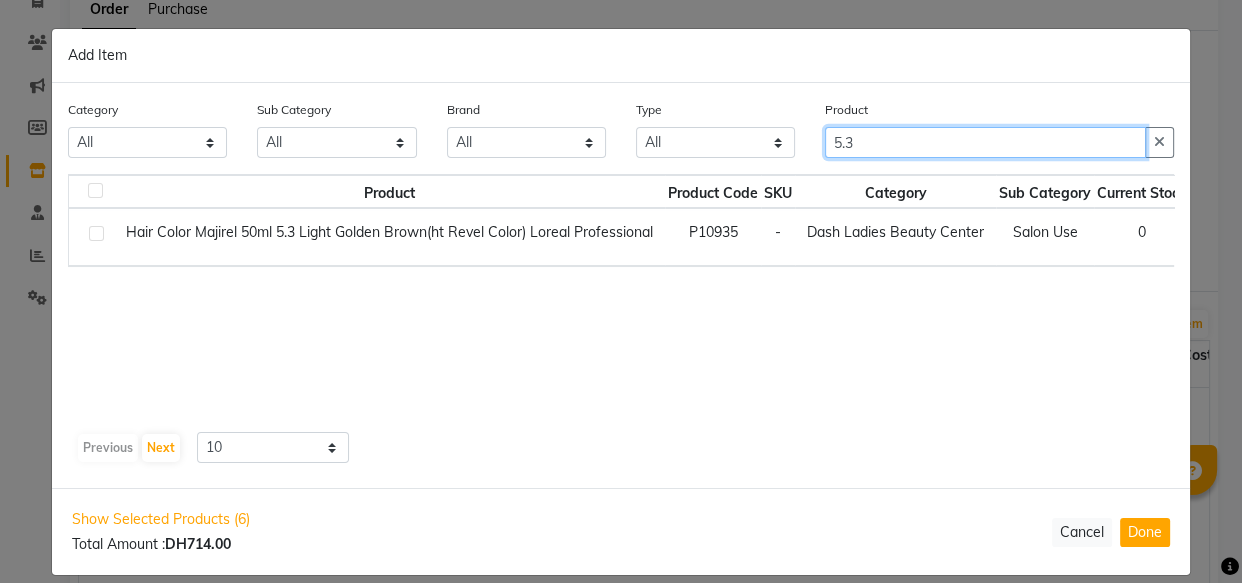 scroll, scrollTop: 0, scrollLeft: 99, axis: horizontal 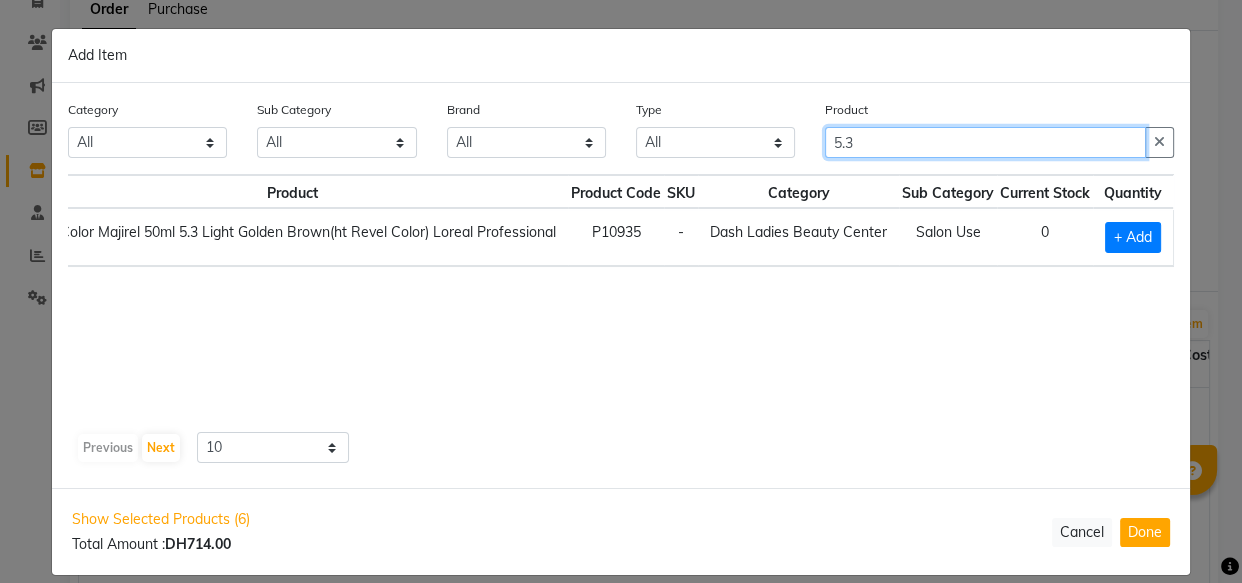type on "5.3" 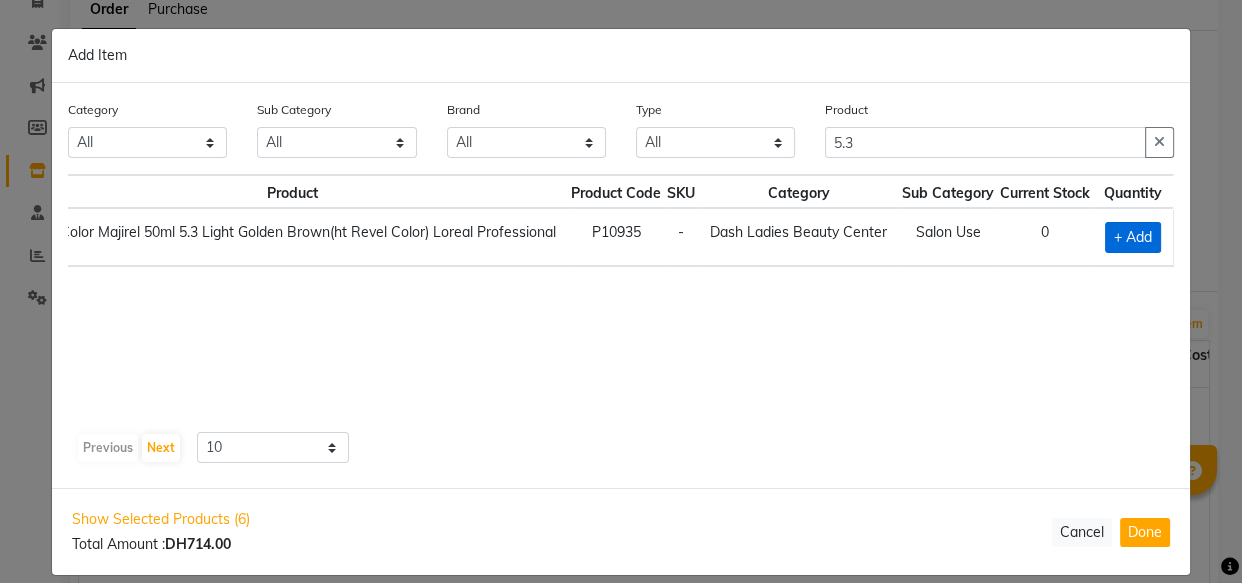click on "+ Add" 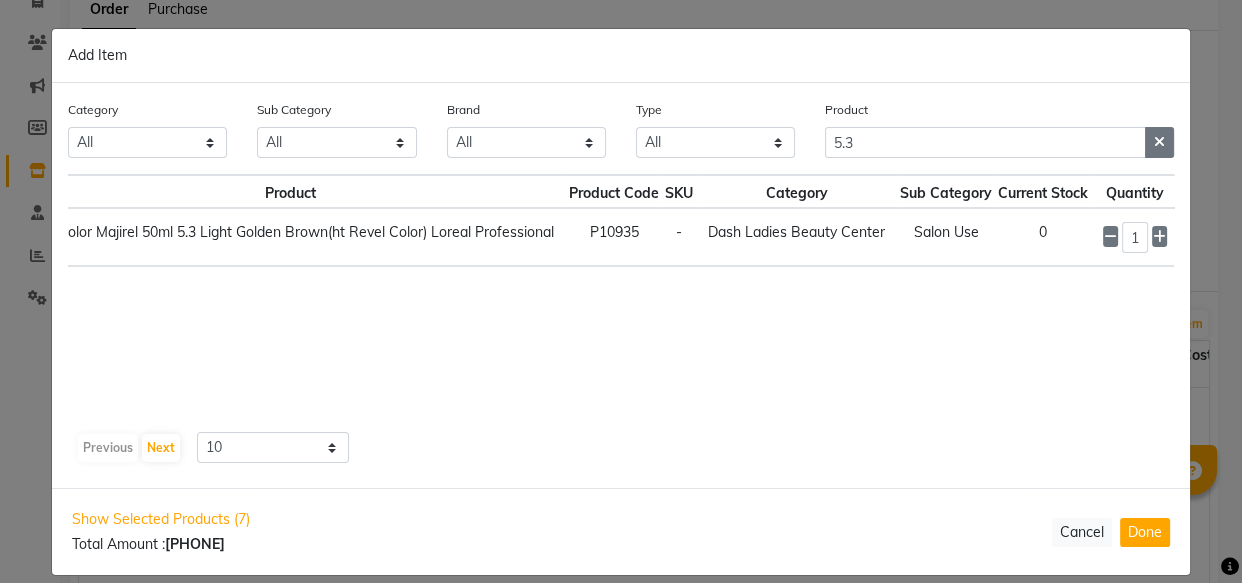 click 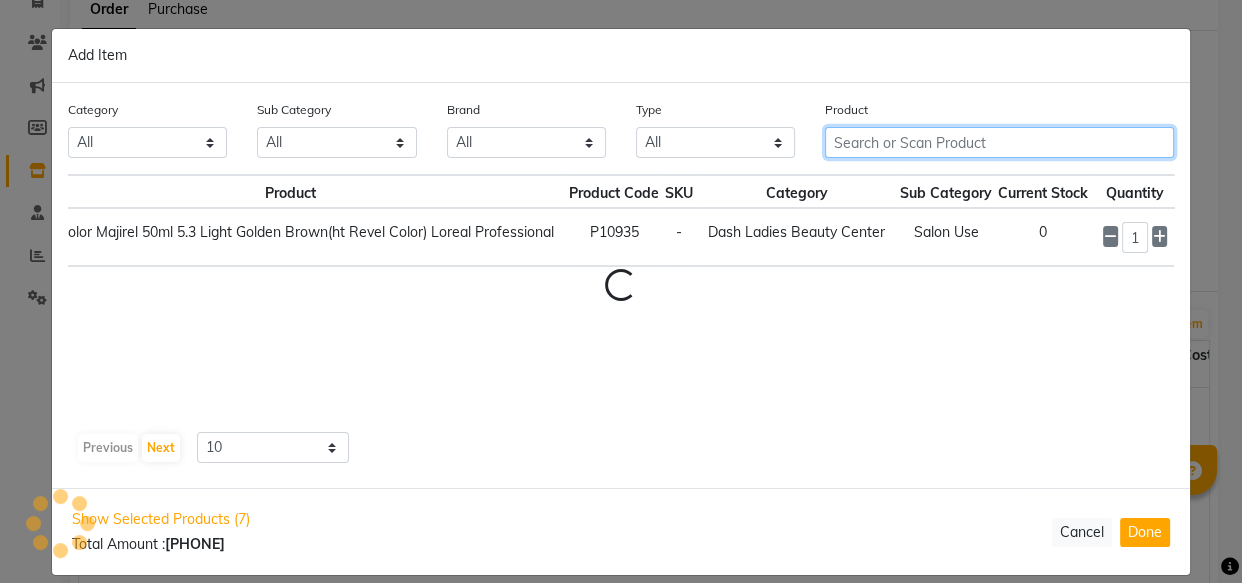 scroll, scrollTop: 0, scrollLeft: 0, axis: both 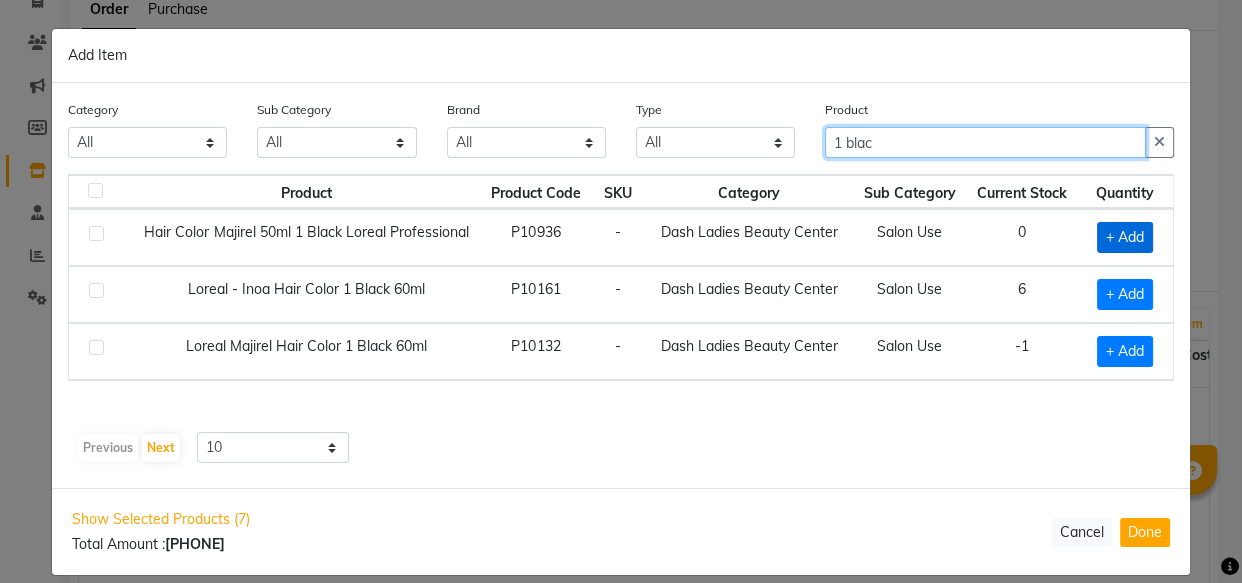 type on "1 blac" 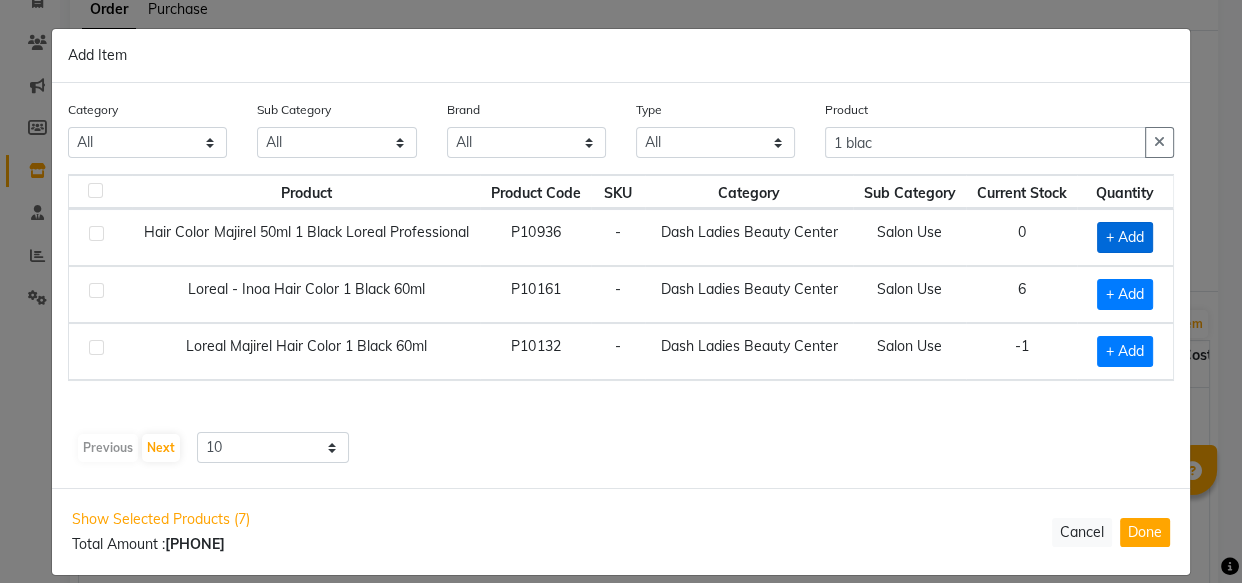 click on "+ Add" 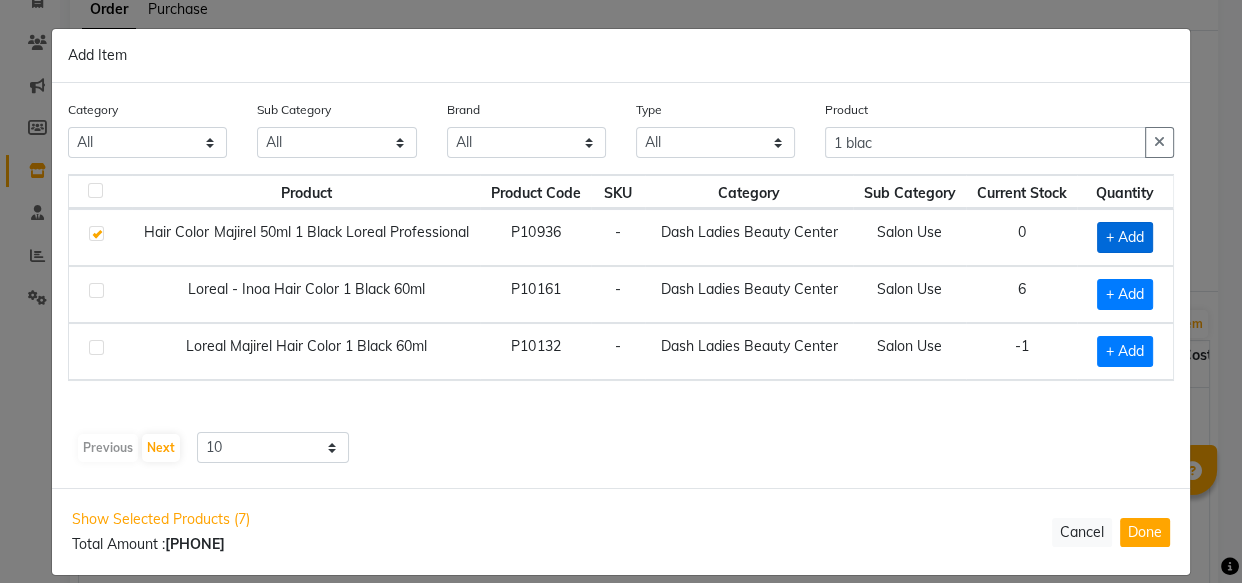 checkbox on "true" 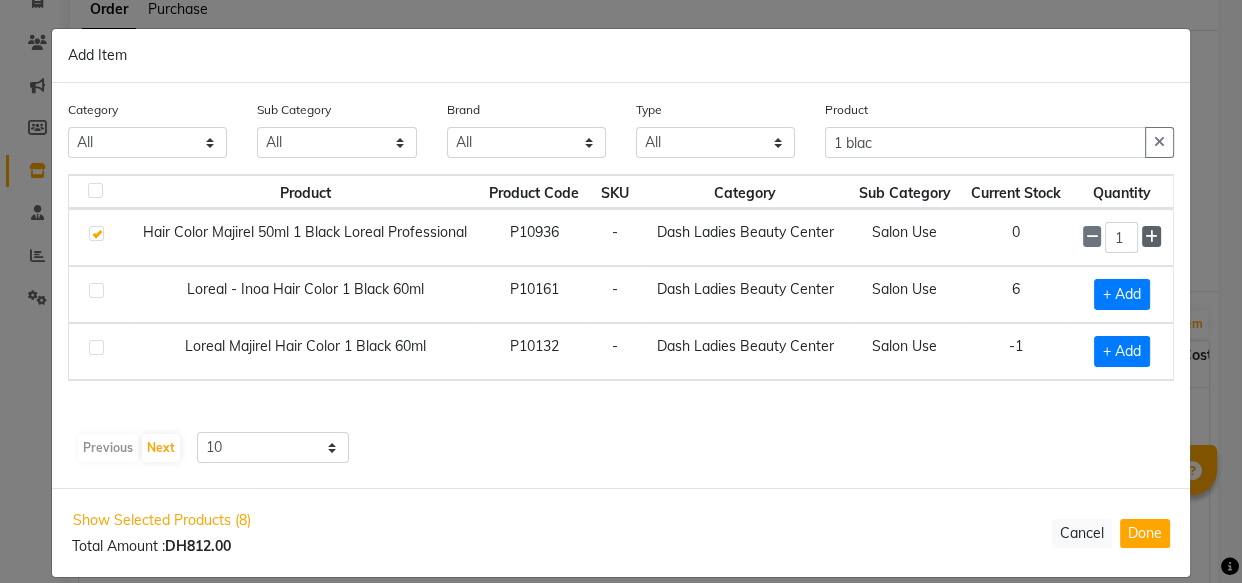 click 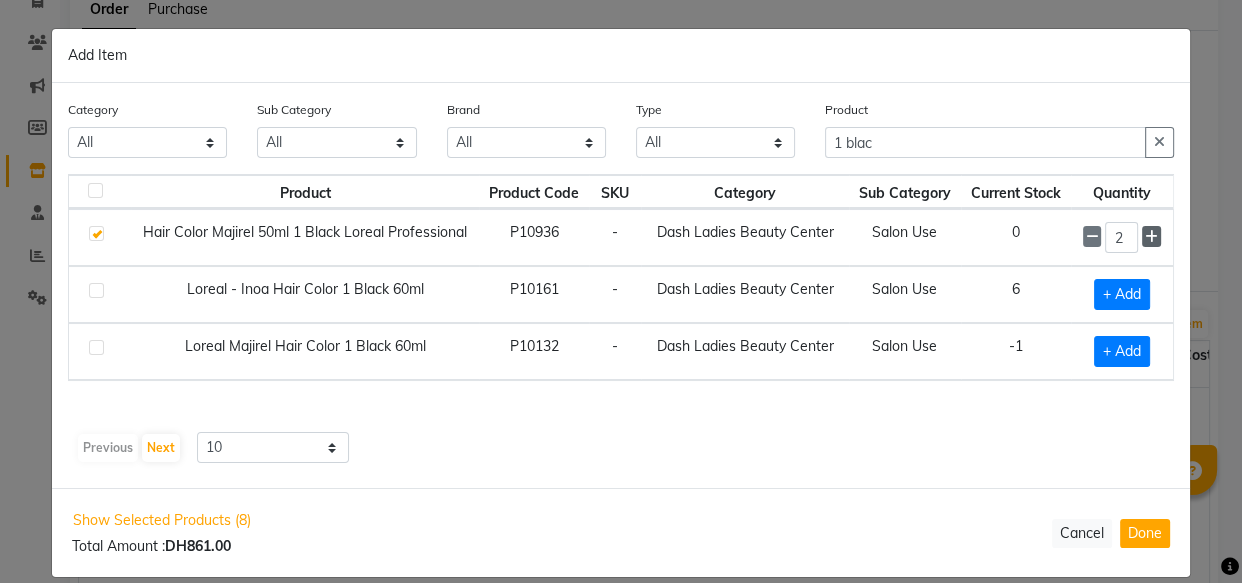 click 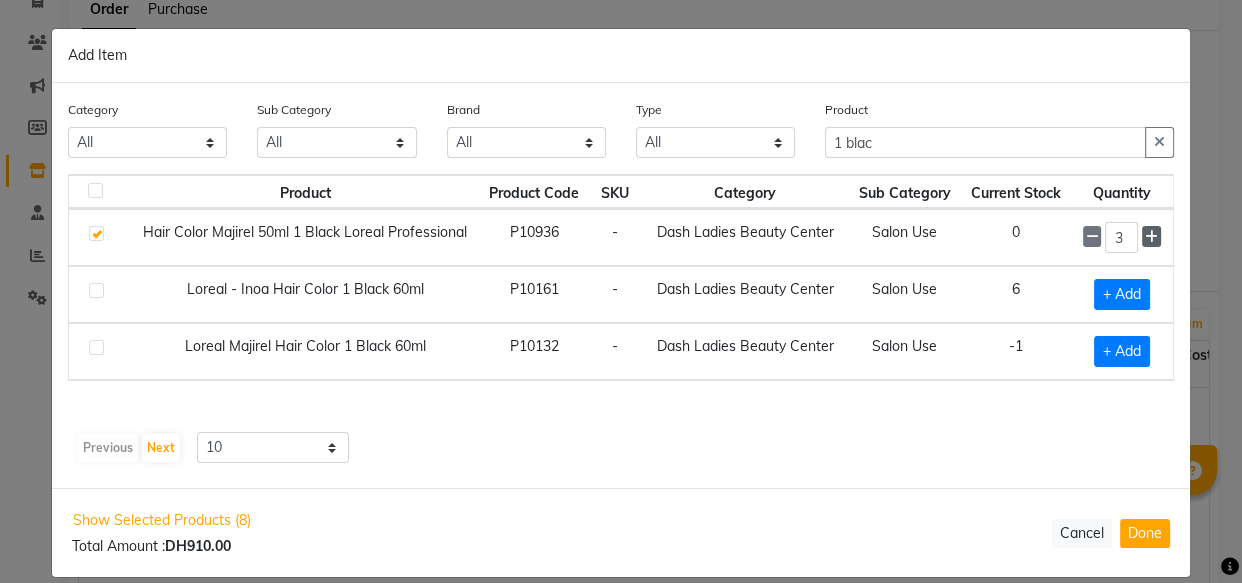 click 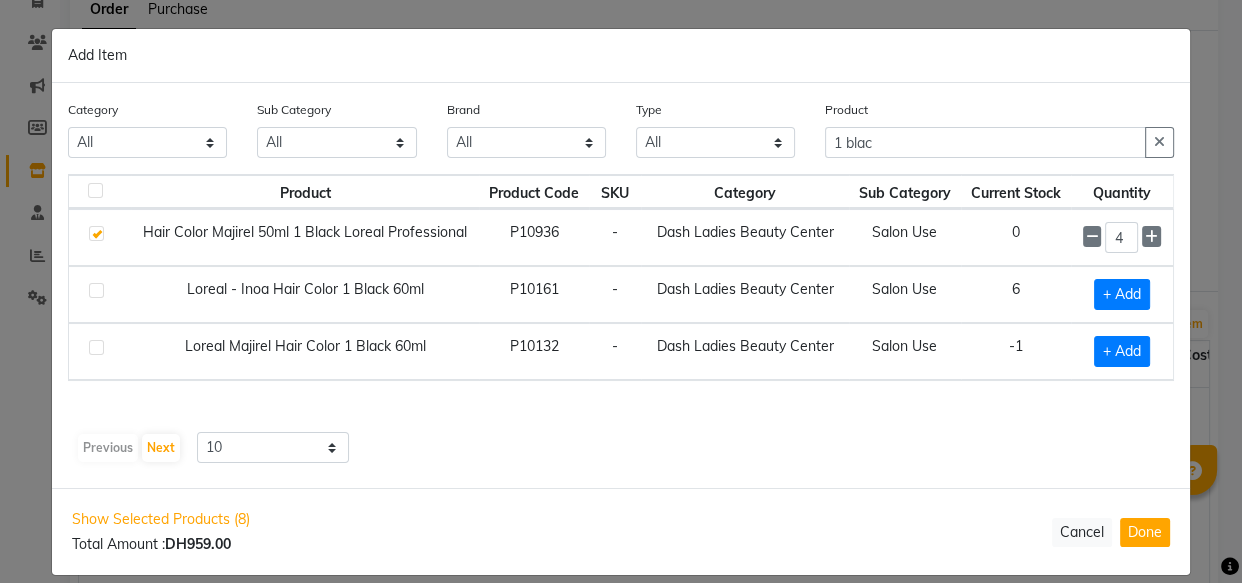 click on "Category All Hair Skin Makeup Personal Care Appliances Beard Waxing Disposable Threading Hands and Feet Beauty Planet Botox Cadiveu Casmara Cheryls Loreal Olaplex Dash Ladies Beauty Center Other Sub Category All Bath & Body Lips Houskeeping Olaplex Salon Use Loreal Retail Cheryls Retail Casmara Retail Keratin Retail Botox Salon Use Beauty & Other Salon Use Products Rill Cleanser Shampoo Appron Honey Cream Hair Facial Conditioner Nails Female Hygiene Shaving Soap Liposoulable Gown Gel Appliances Disposable Botox Retail Keratin Salon Use Cheryls Salon Use Loreal Salon Use Eyes Makeup Face Appliances Cream Grooming - Women Bedsheet Brazilian Pre Shave Hair Colour Salon Use Moisturiser Nepkin Grooming - Men Face Massage After Shave Serum Matrix Salon Use Pre Mask Other Towel Oil Dental Care Foot Matrix Colour Tube Toner Tools Post Styling Hand & Foot Appliances Massage Cream Brushes Serum Matrix Retail Sun Care Tissue Gifts Masks Makeup Remover Strips Magic TIssue Color Makeup Kit Appliances Cotton Roll Lip Care" 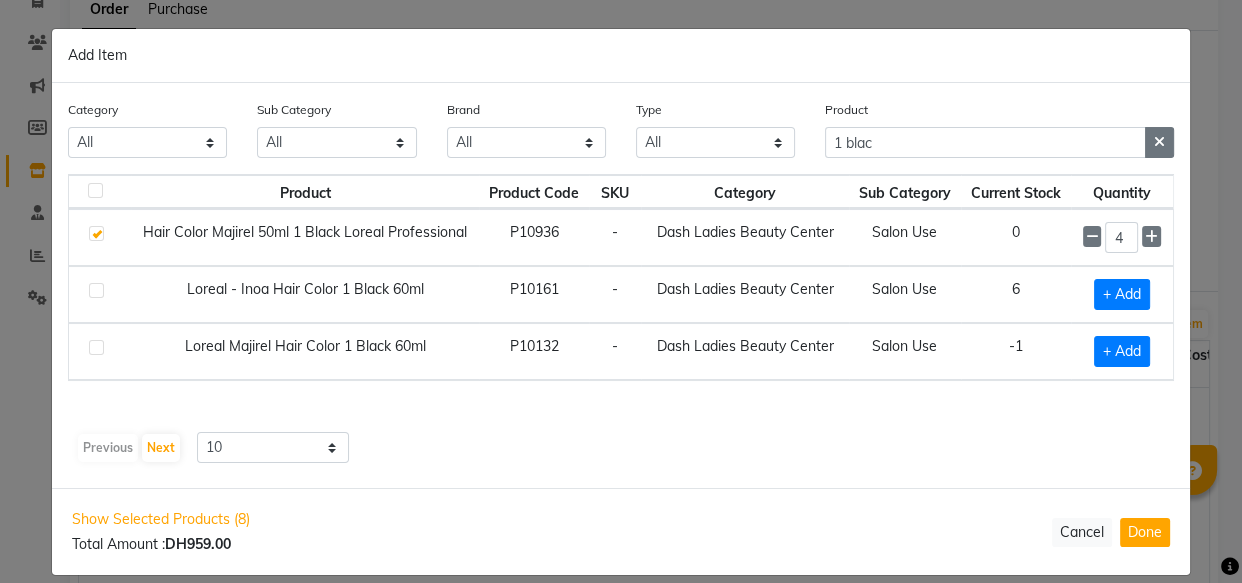 click 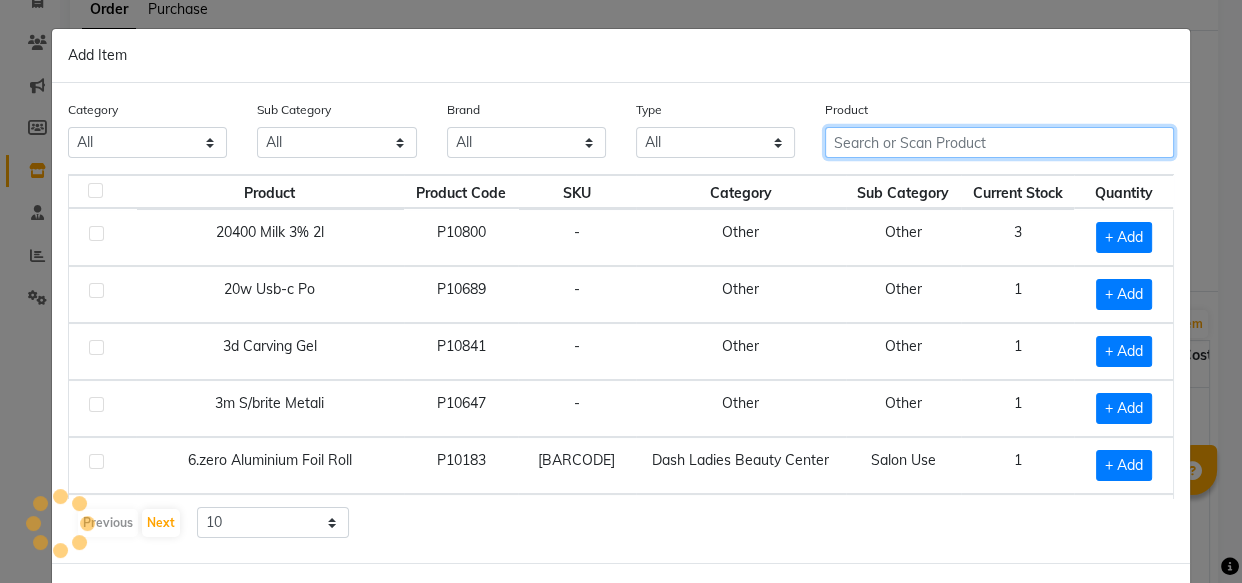 click 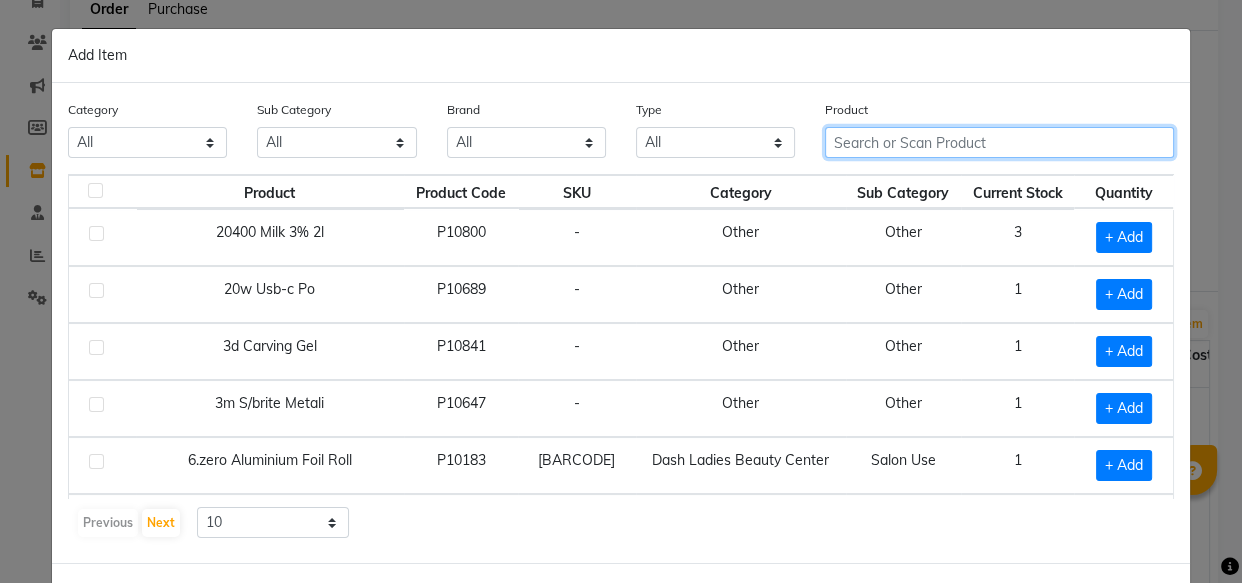 click 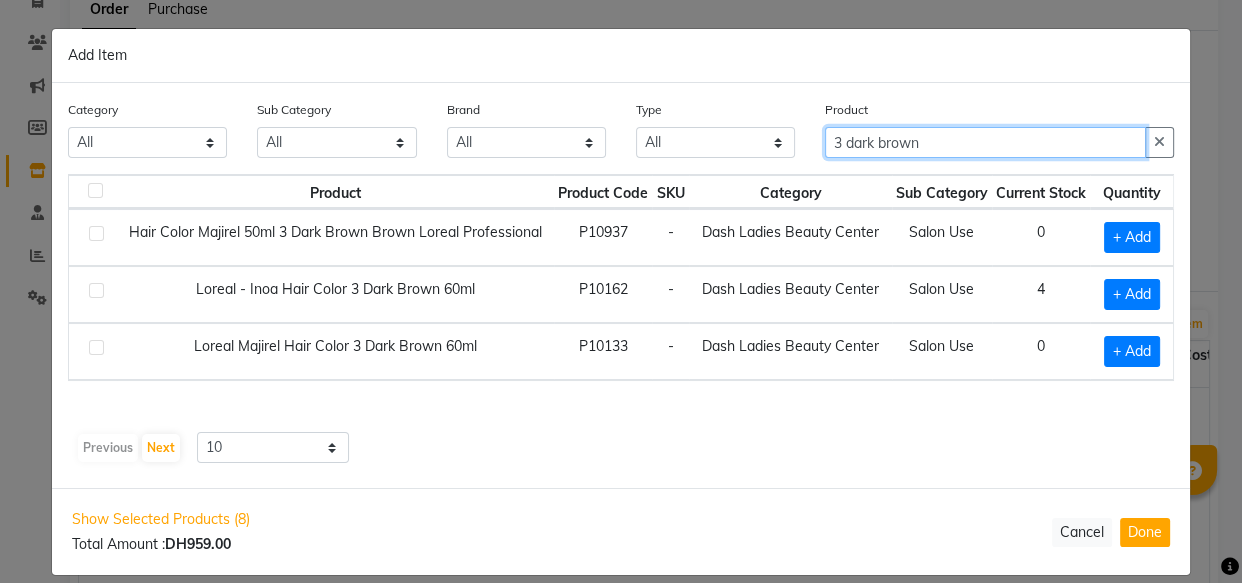 type on "3 dark brown" 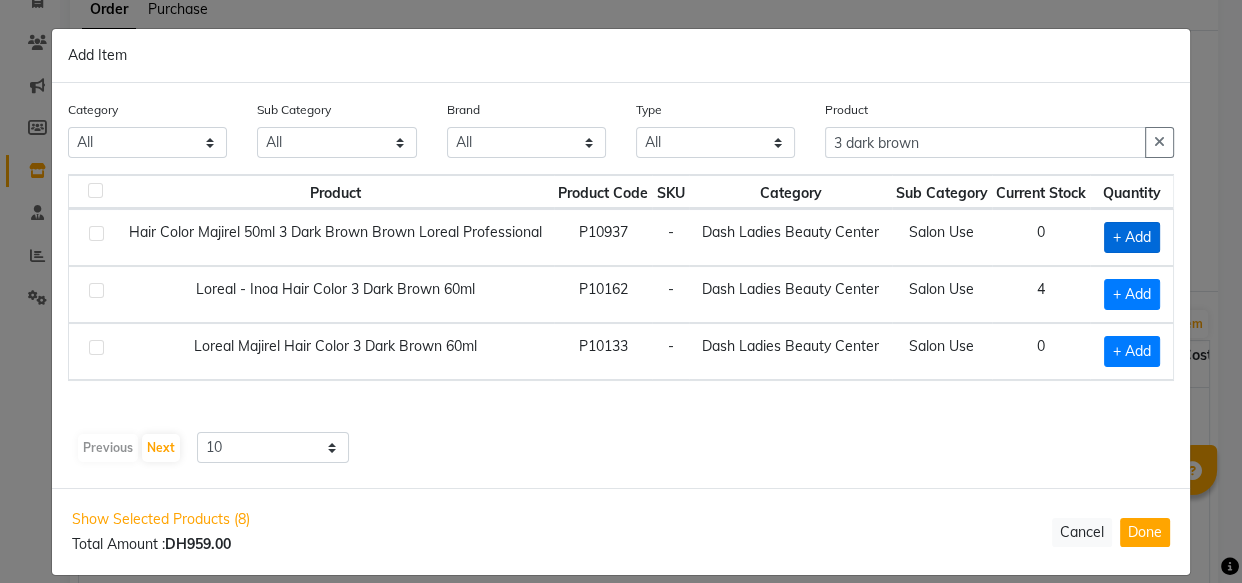 click on "+ Add" 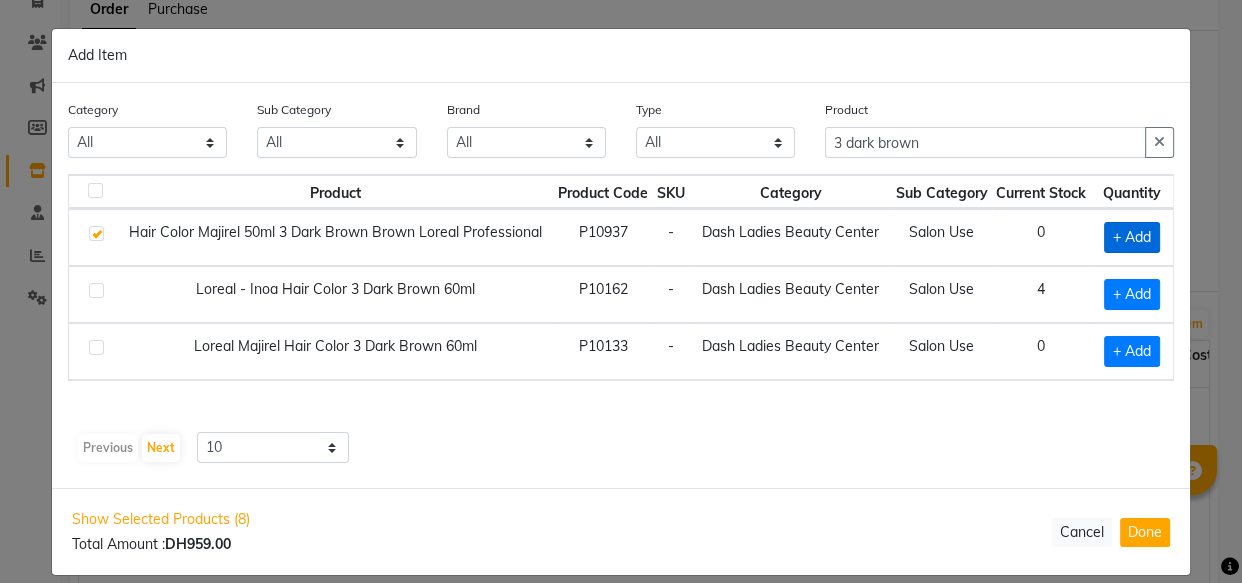 checkbox on "true" 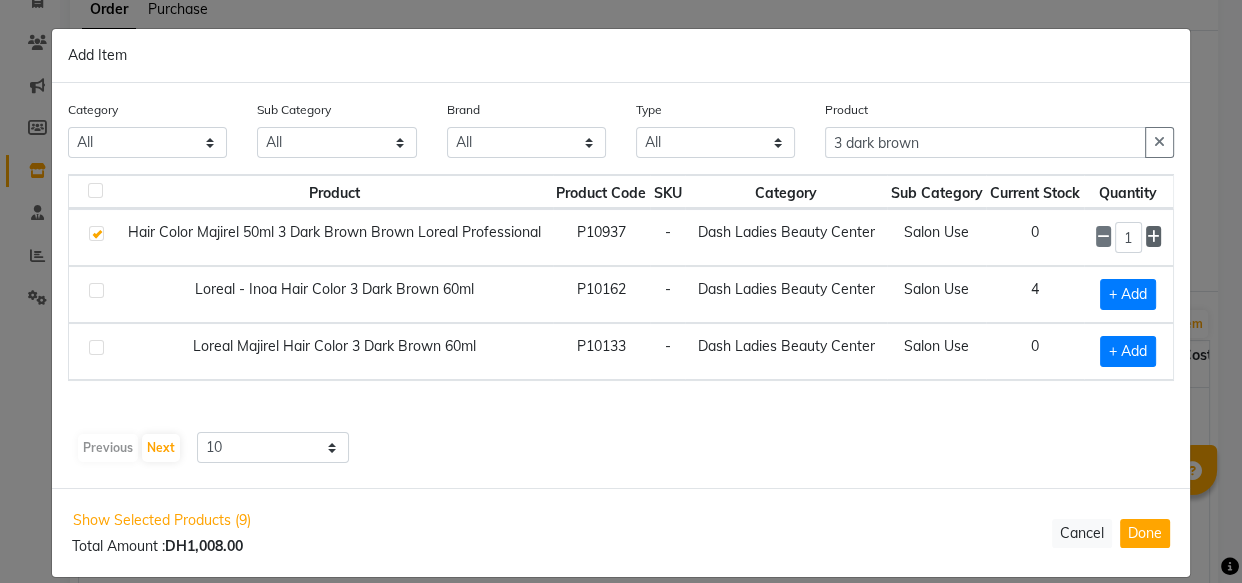 click 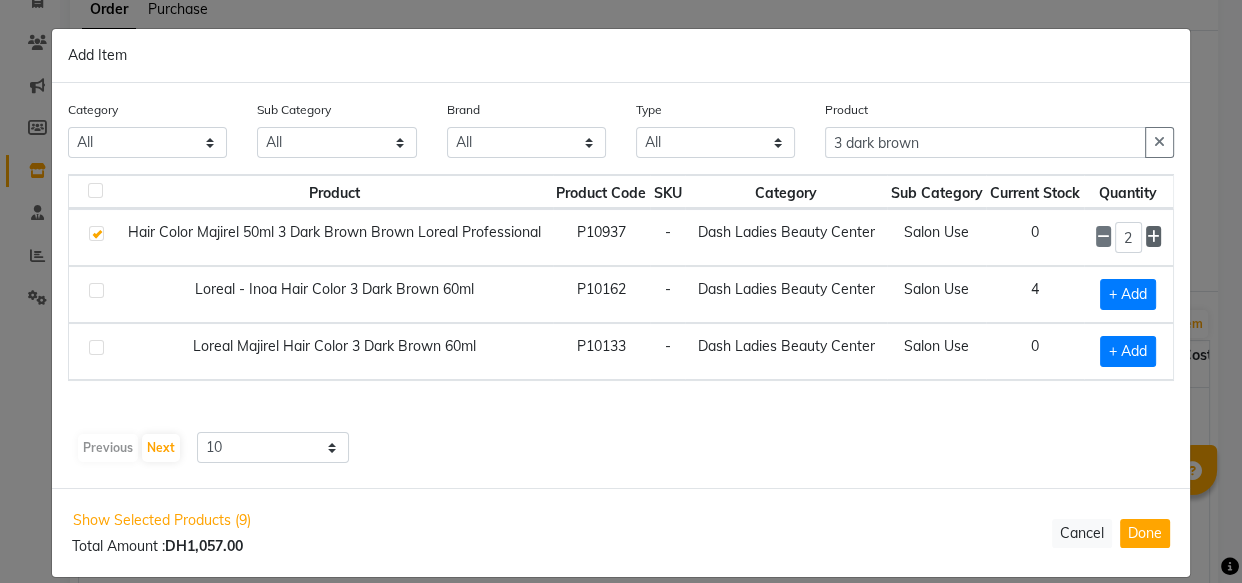 click 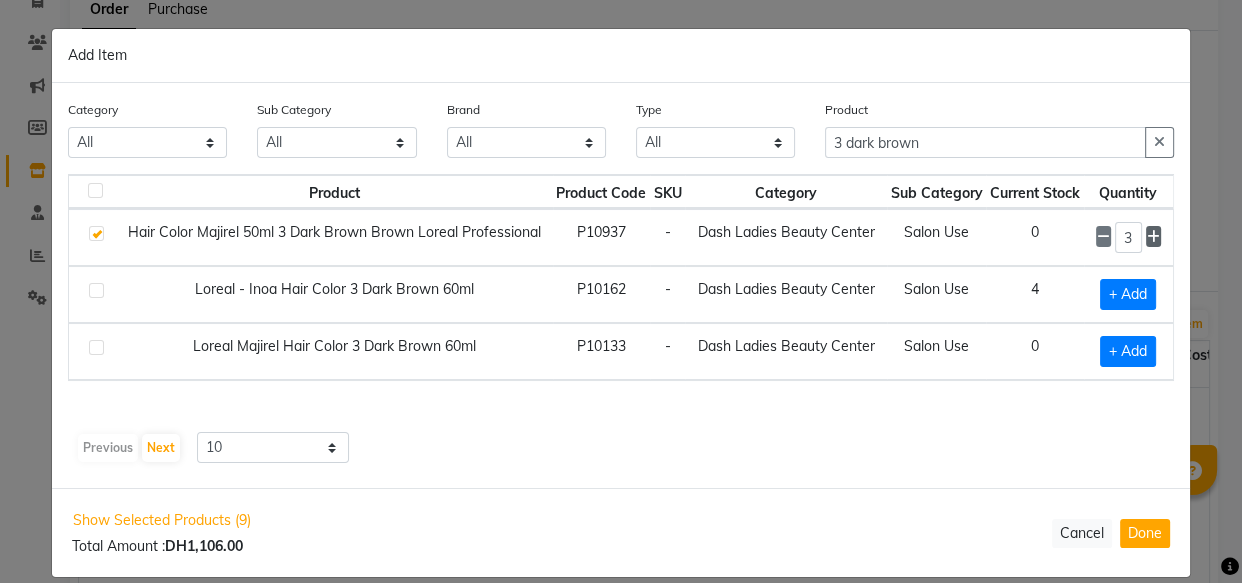 click 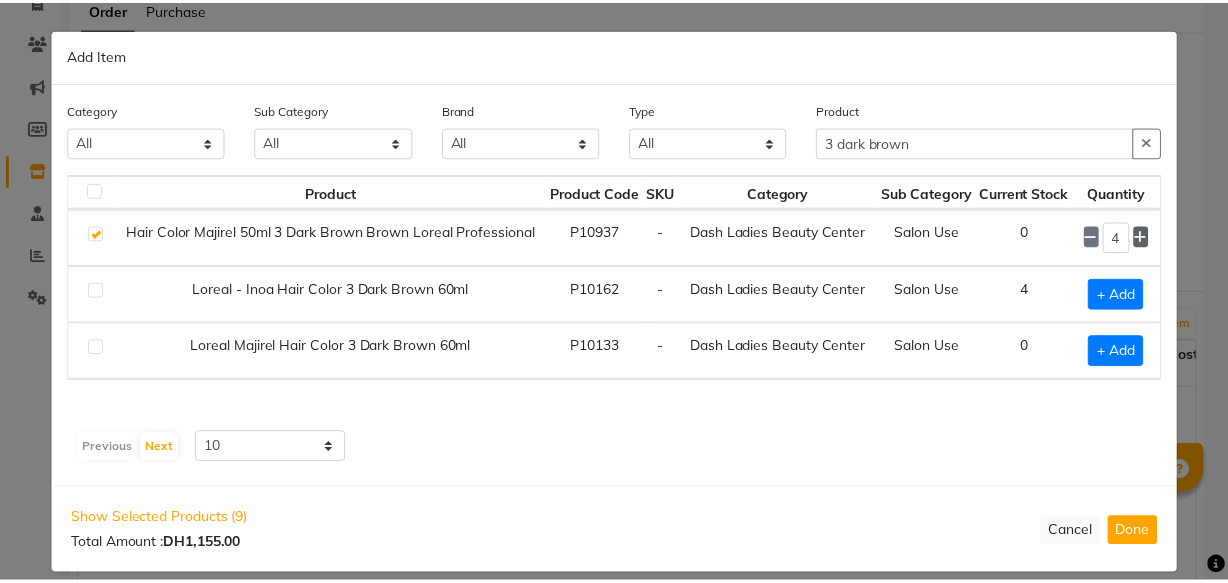 scroll, scrollTop: 21, scrollLeft: 0, axis: vertical 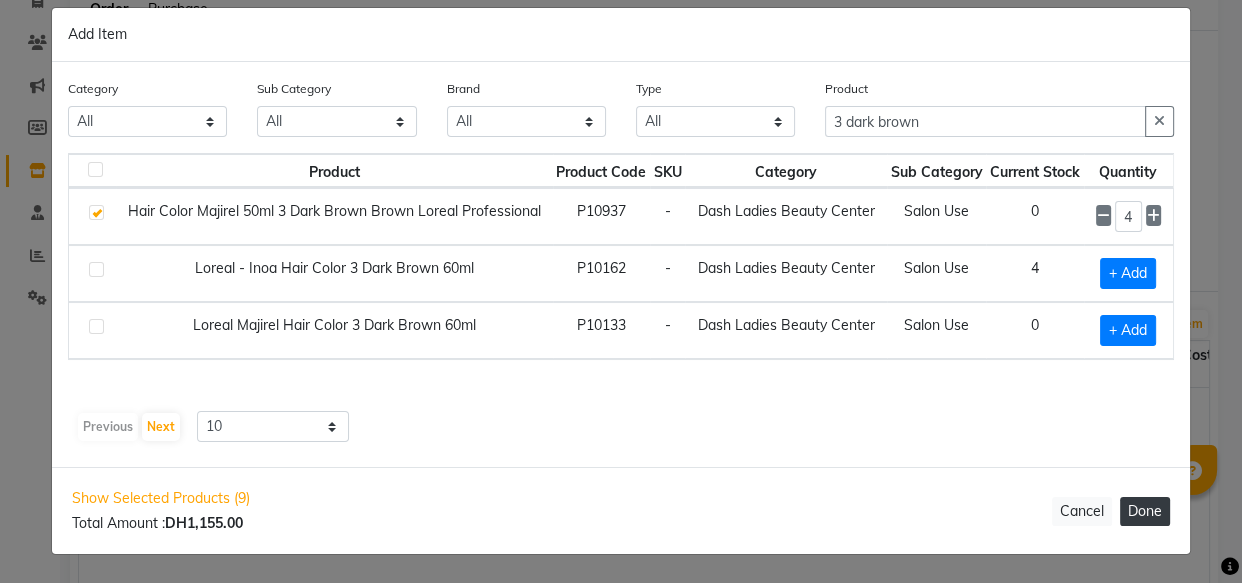 click on "Done" 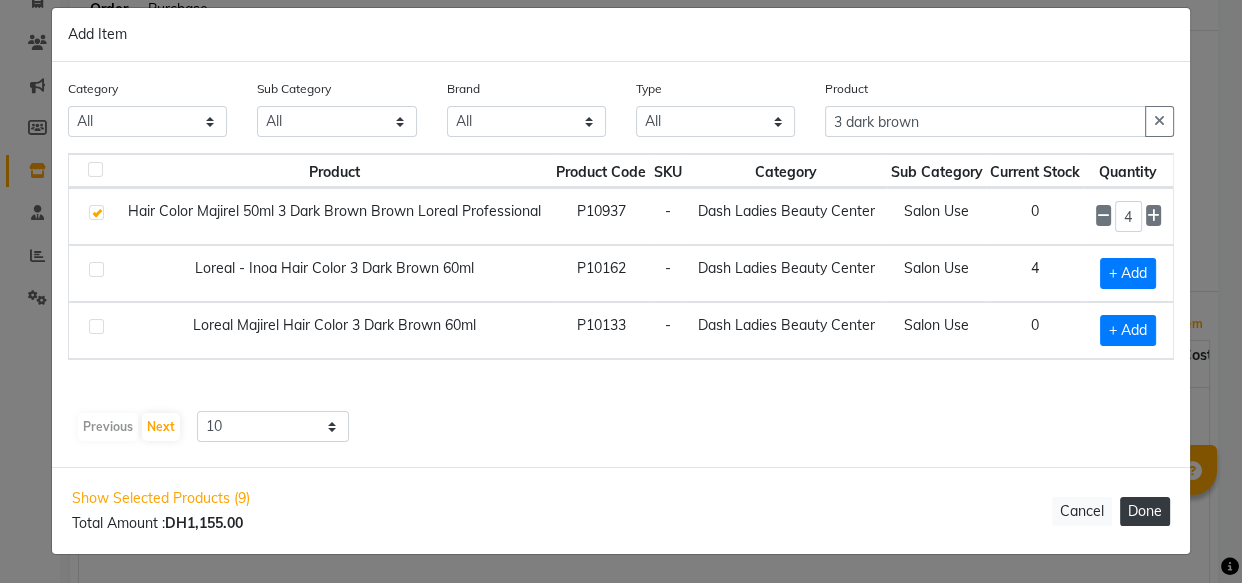 select on "3972" 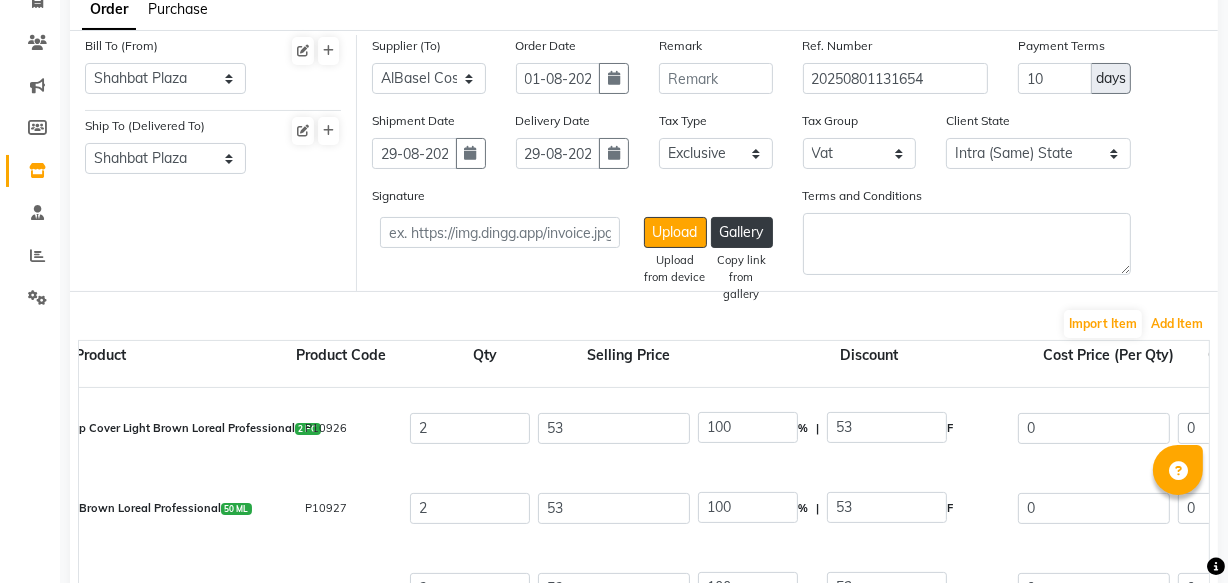scroll, scrollTop: 0, scrollLeft: 142, axis: horizontal 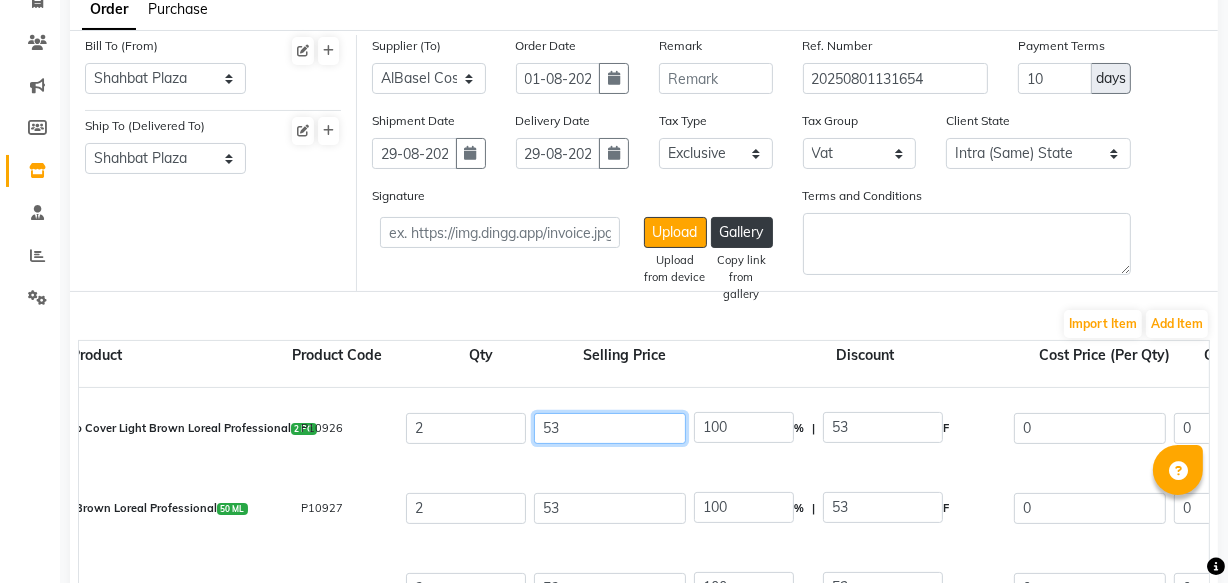 click on "53" 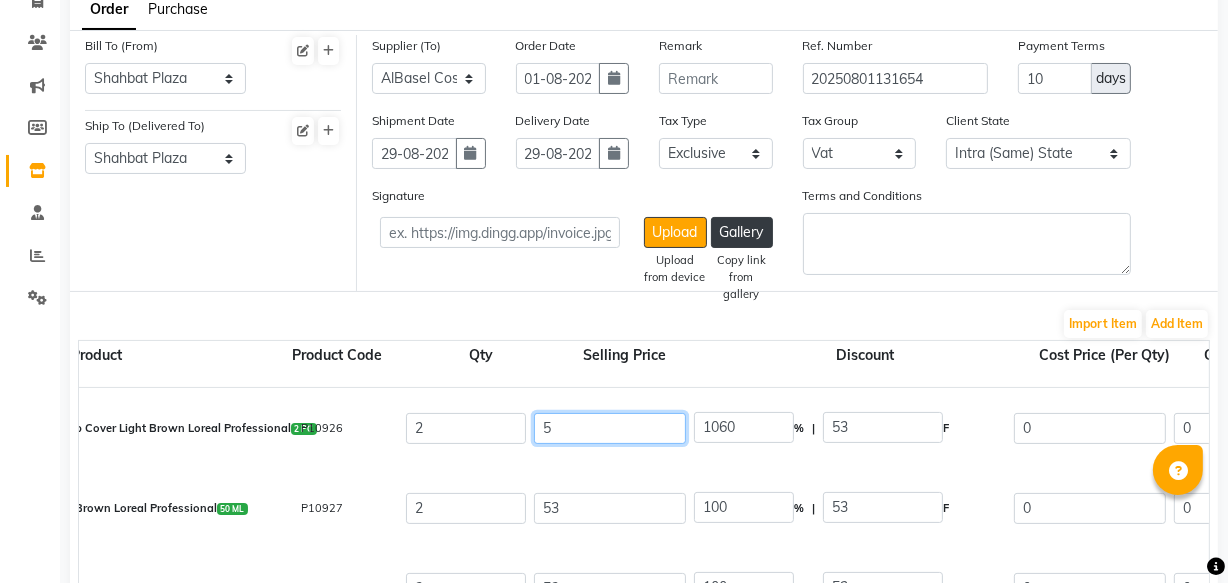 type 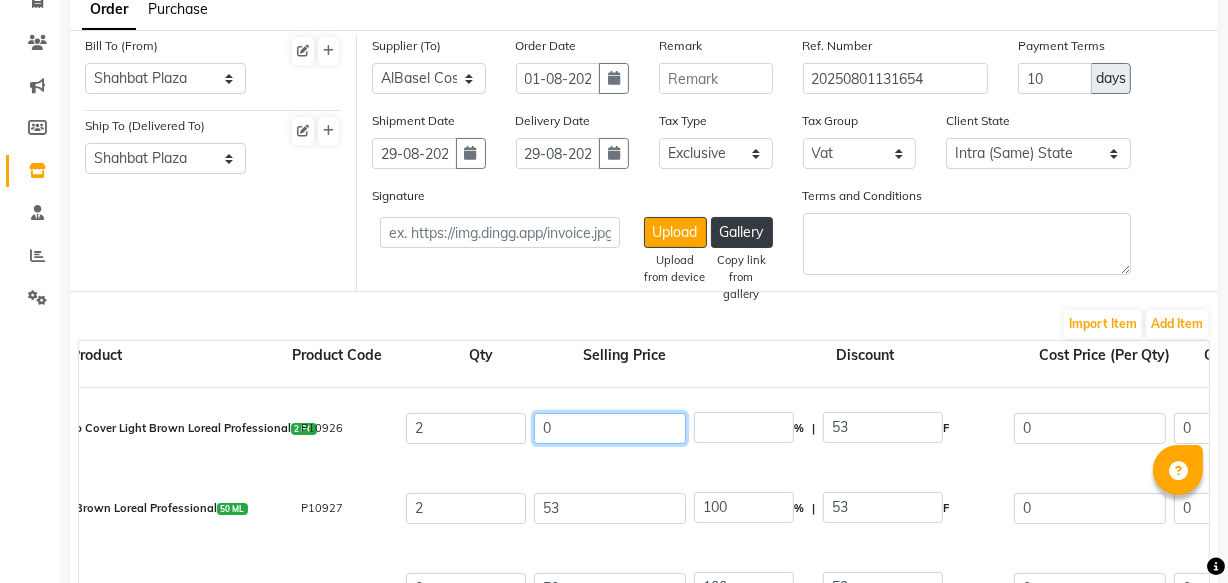 type on "0" 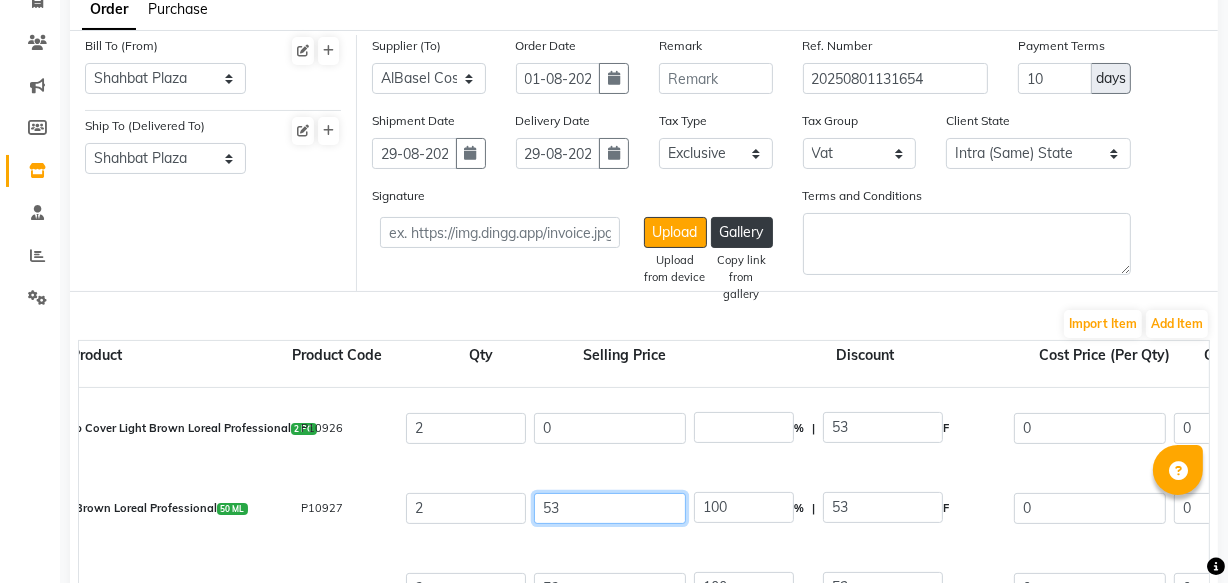 click on "53" 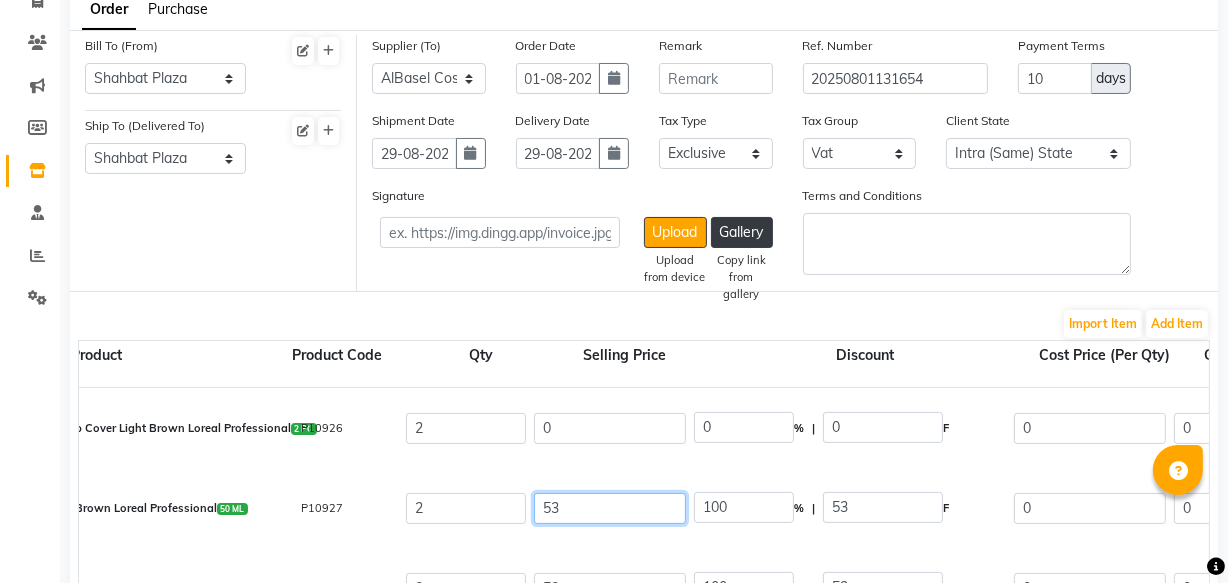 type on "5" 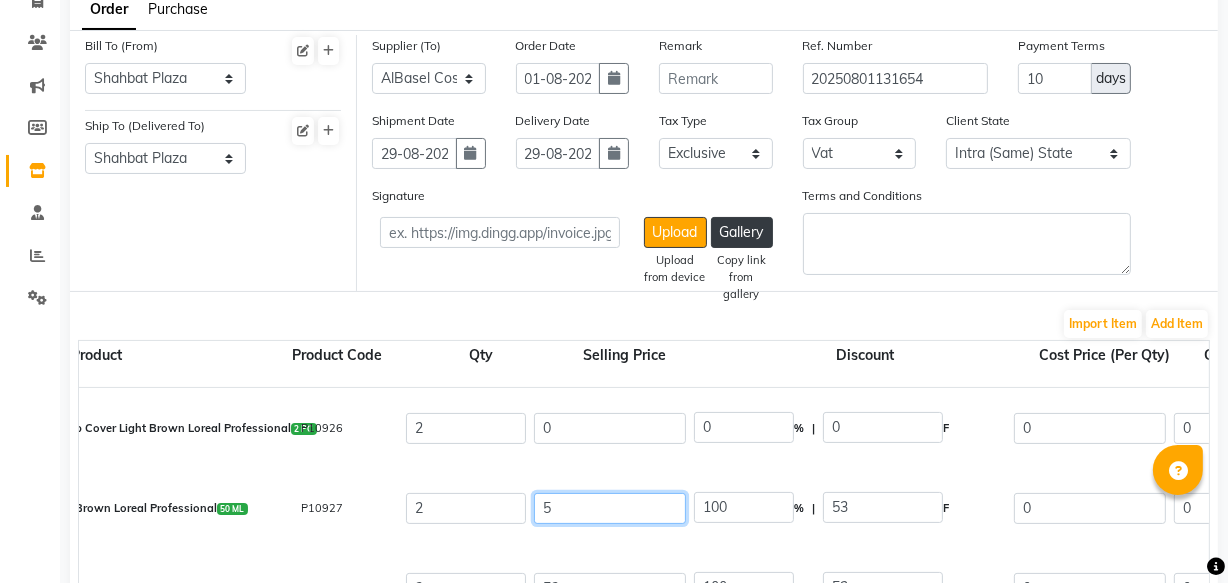 type on "1060" 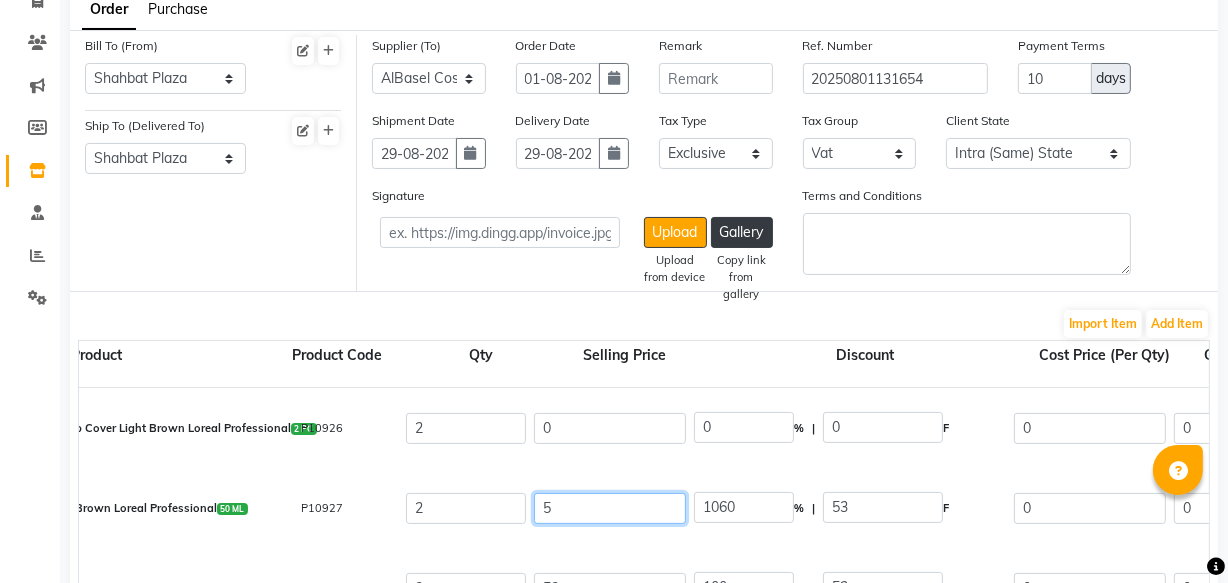 type 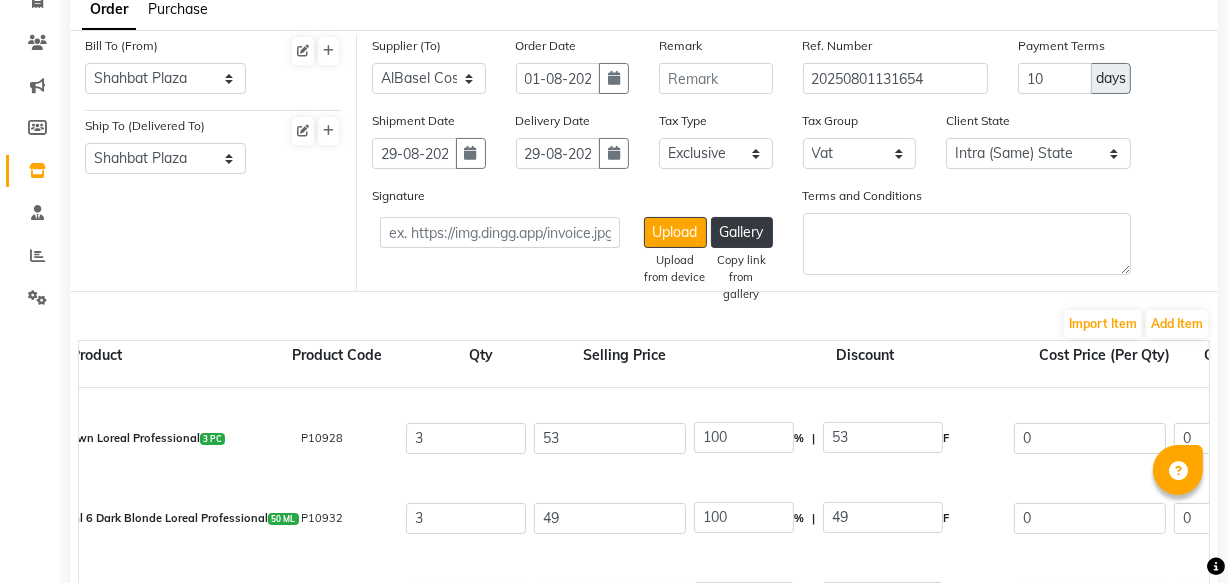 scroll, scrollTop: 120, scrollLeft: 0, axis: vertical 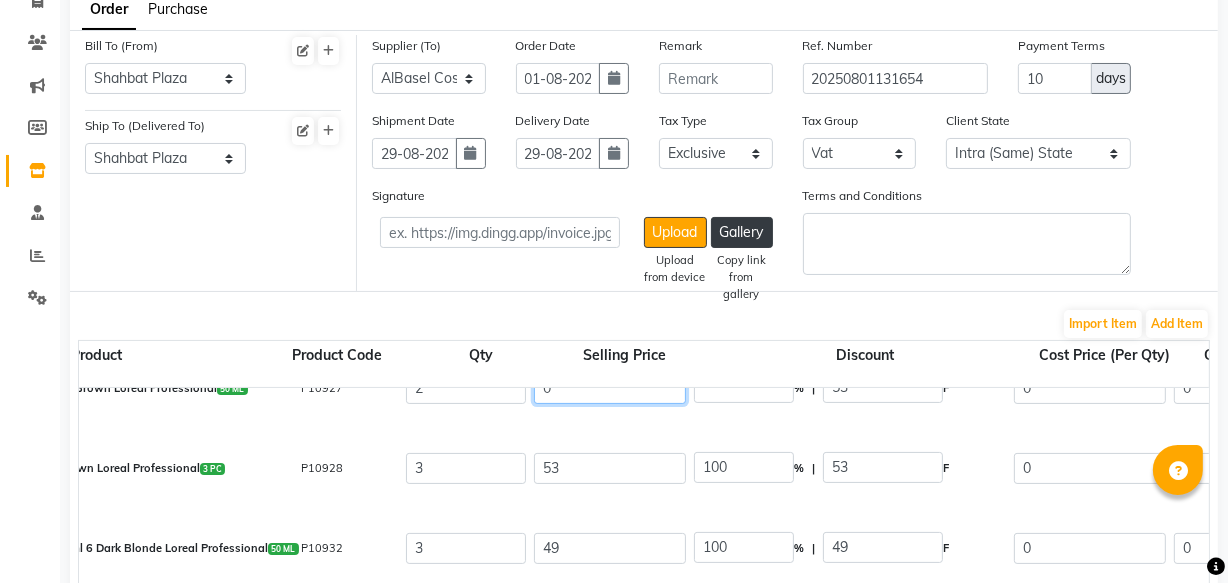 type on "0" 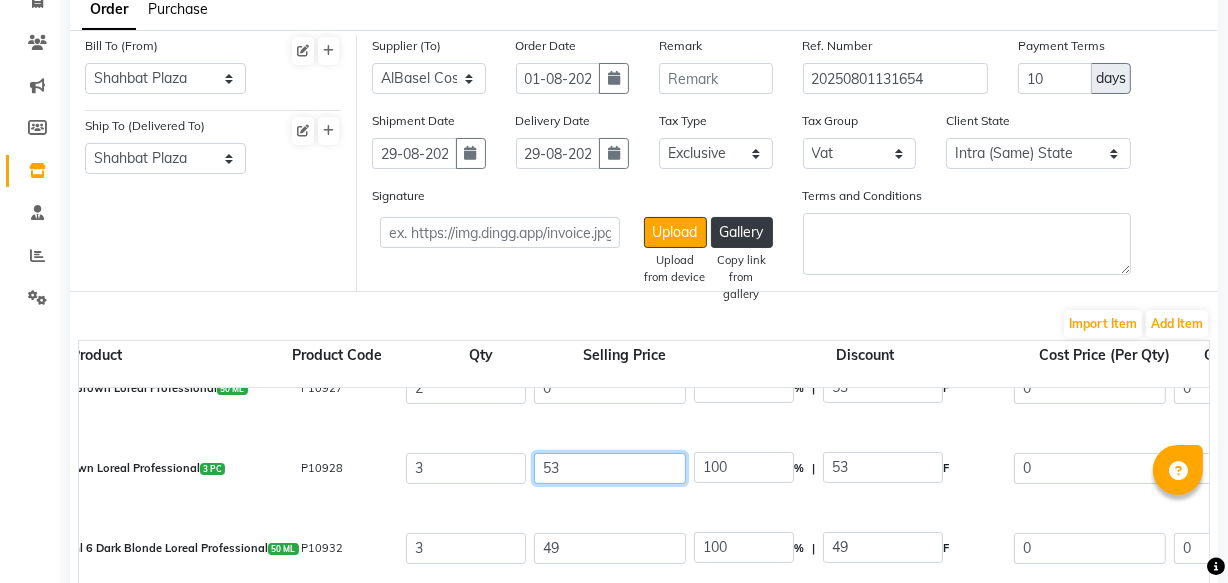 click on "53" 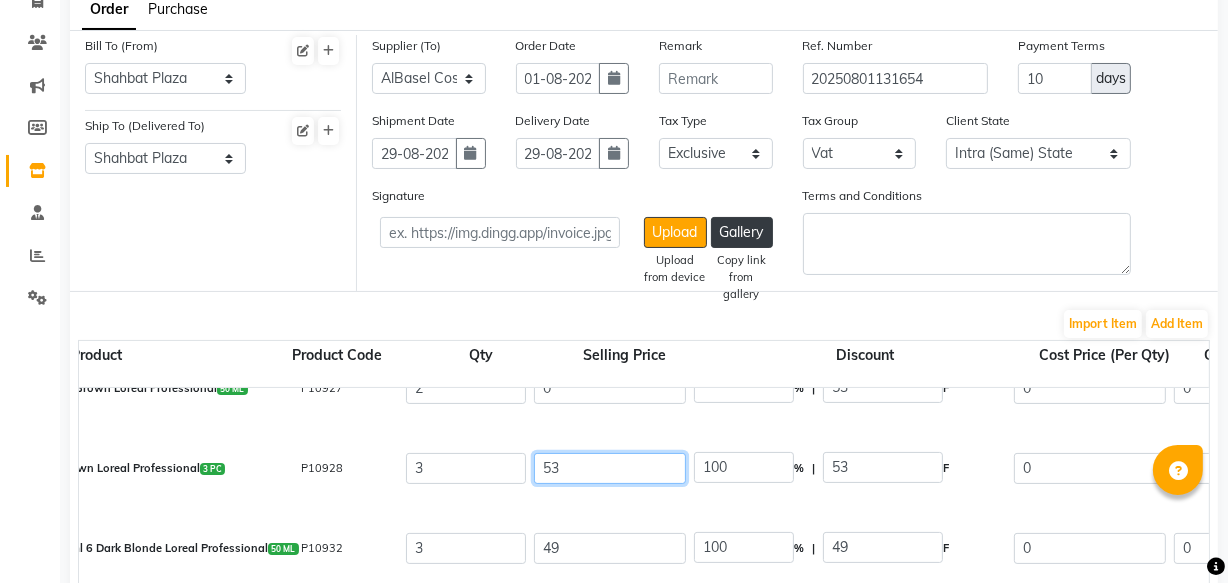 type on "0" 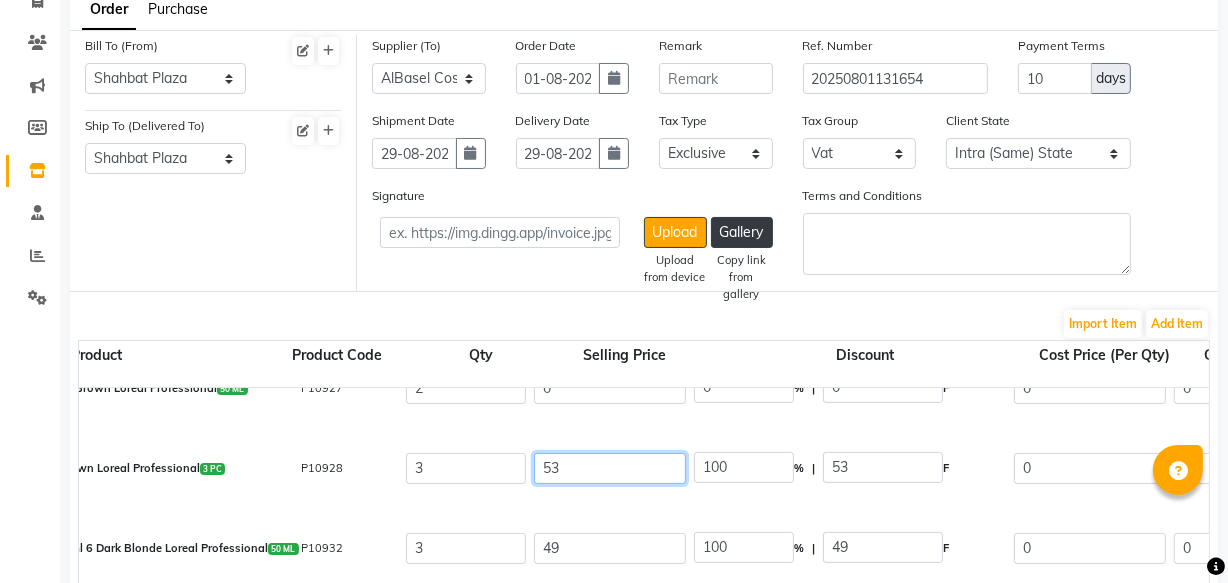 type on "5" 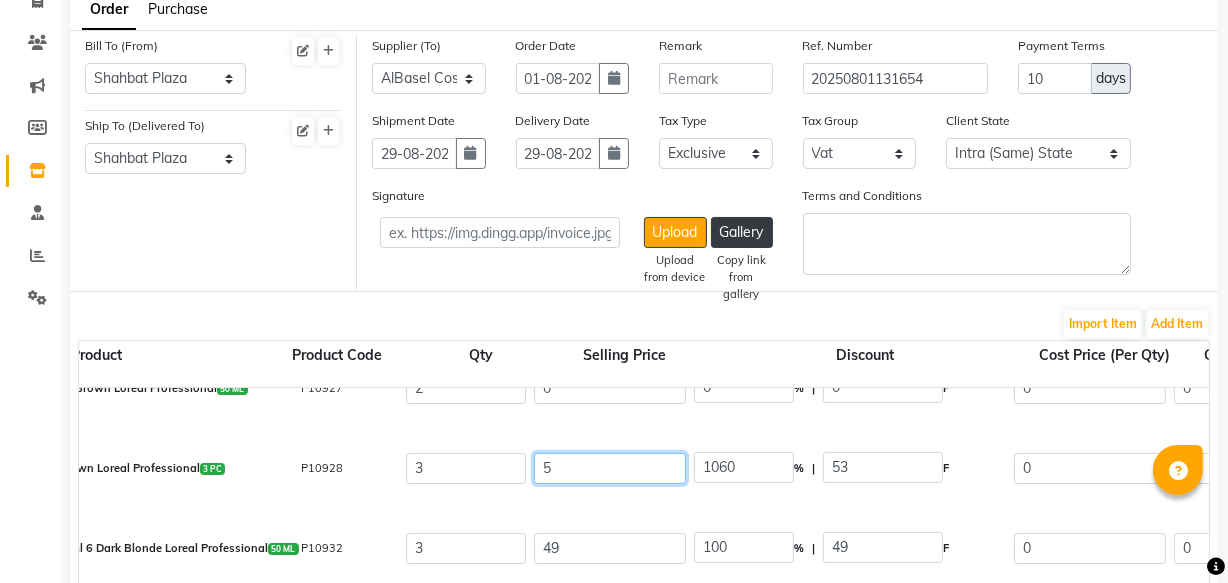 type 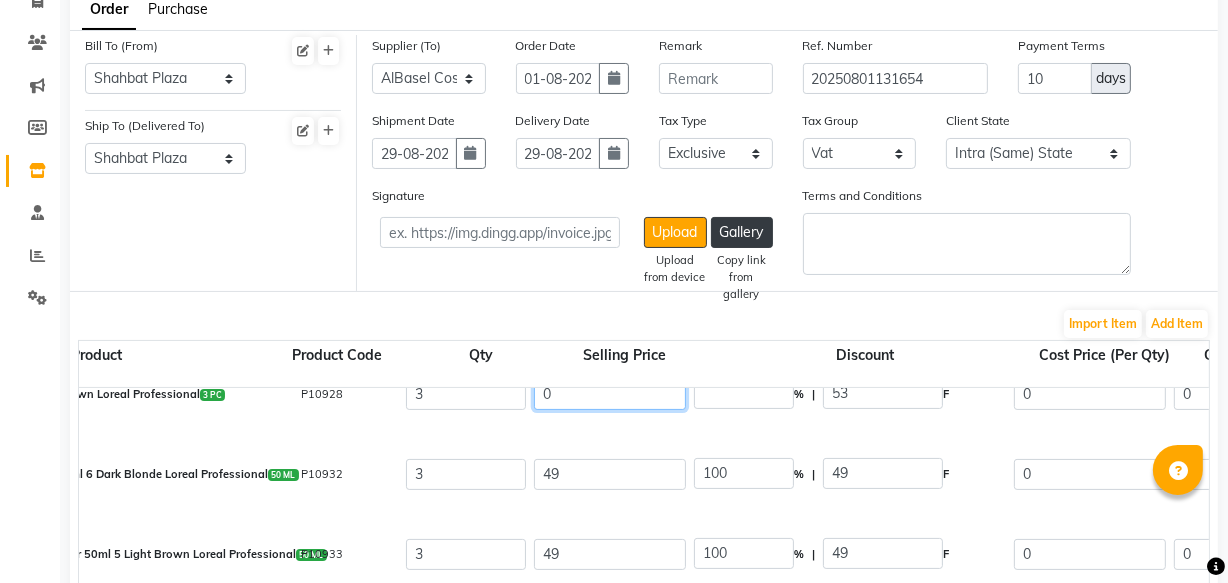 scroll, scrollTop: 216, scrollLeft: 0, axis: vertical 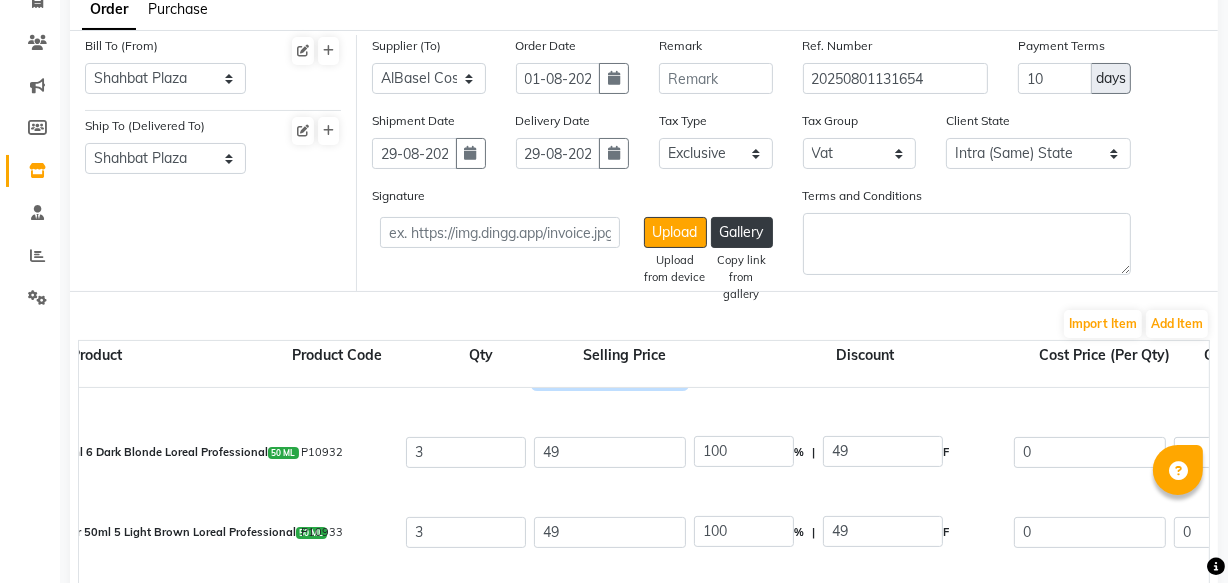 type on "0" 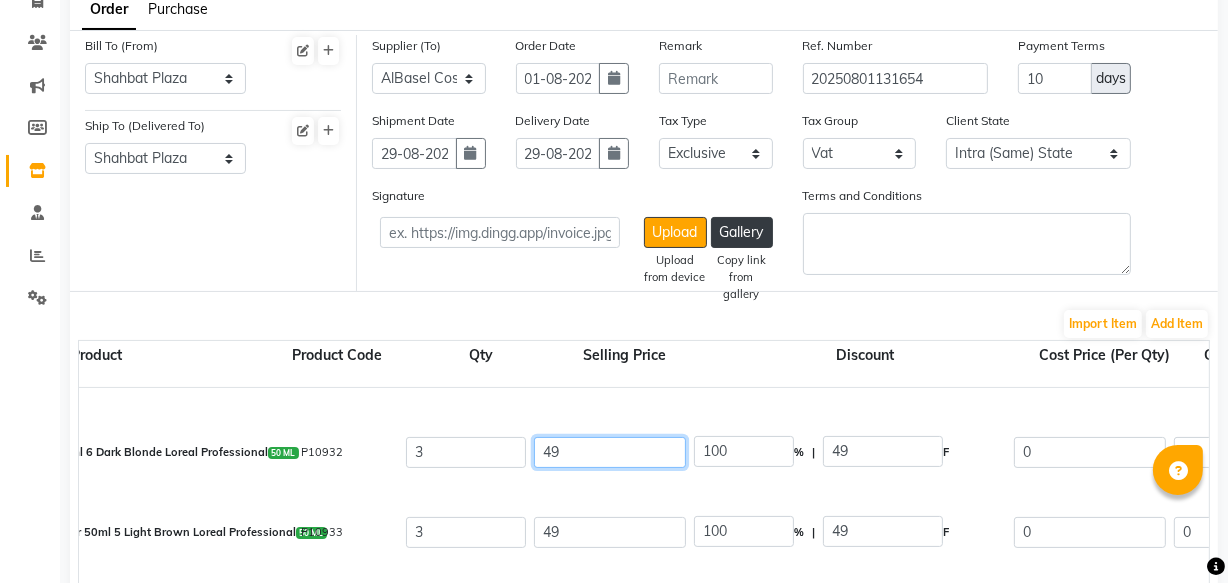 click on "49" 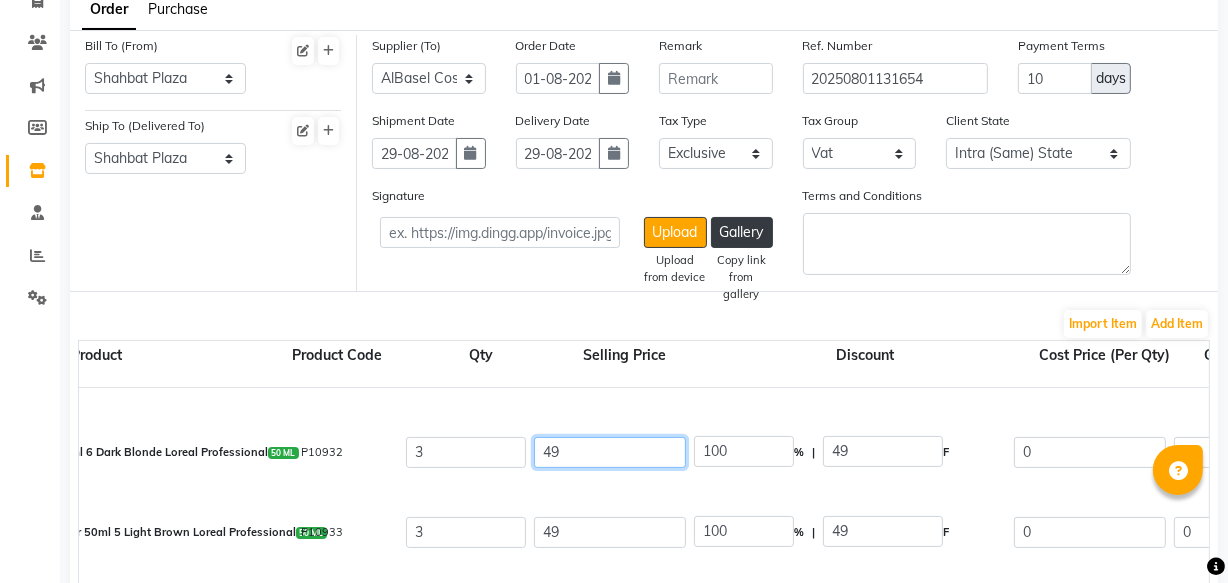 type on "0" 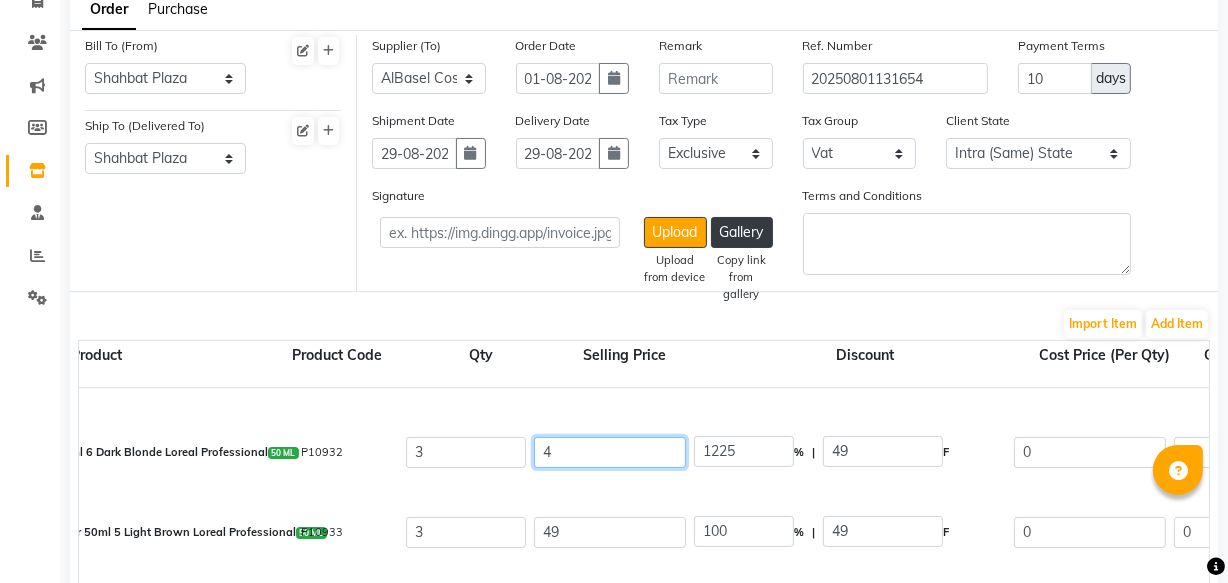 type 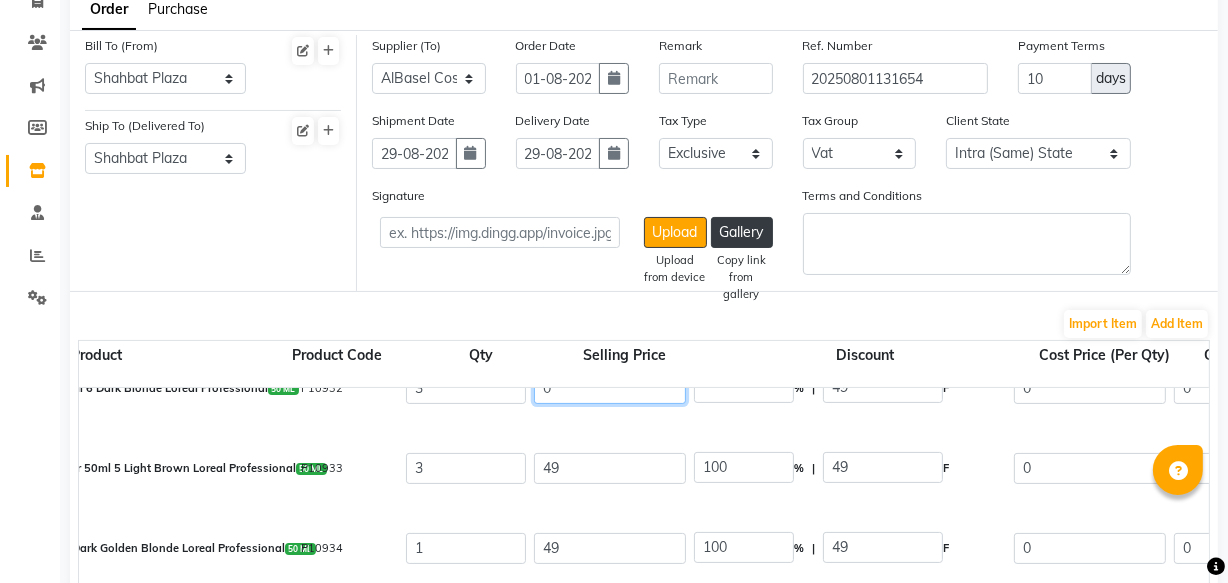 scroll, scrollTop: 286, scrollLeft: 0, axis: vertical 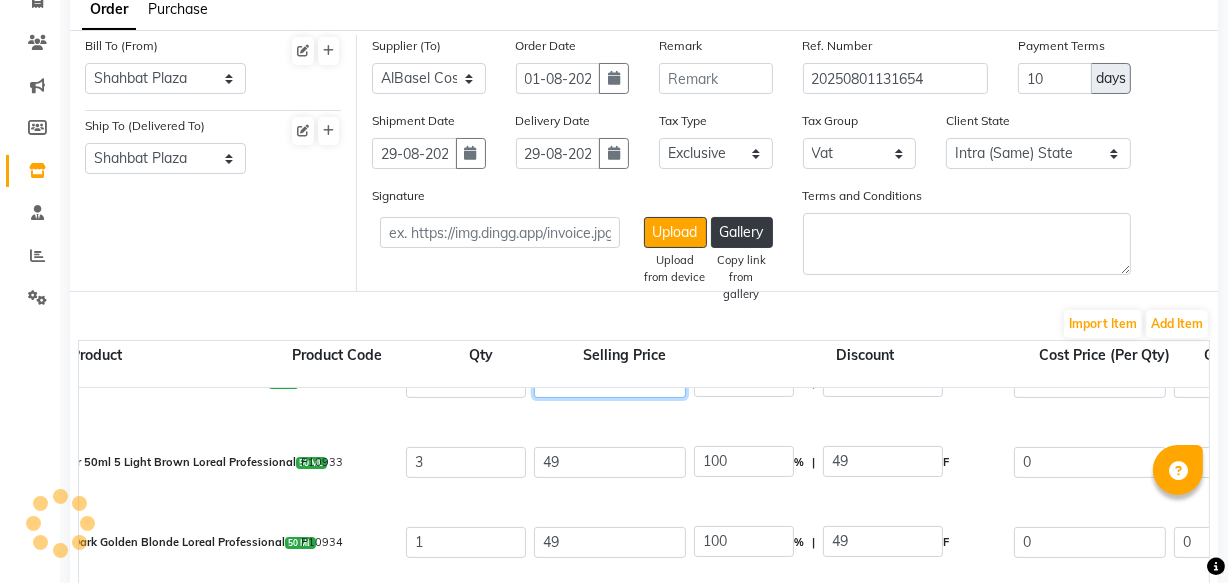 type on "0" 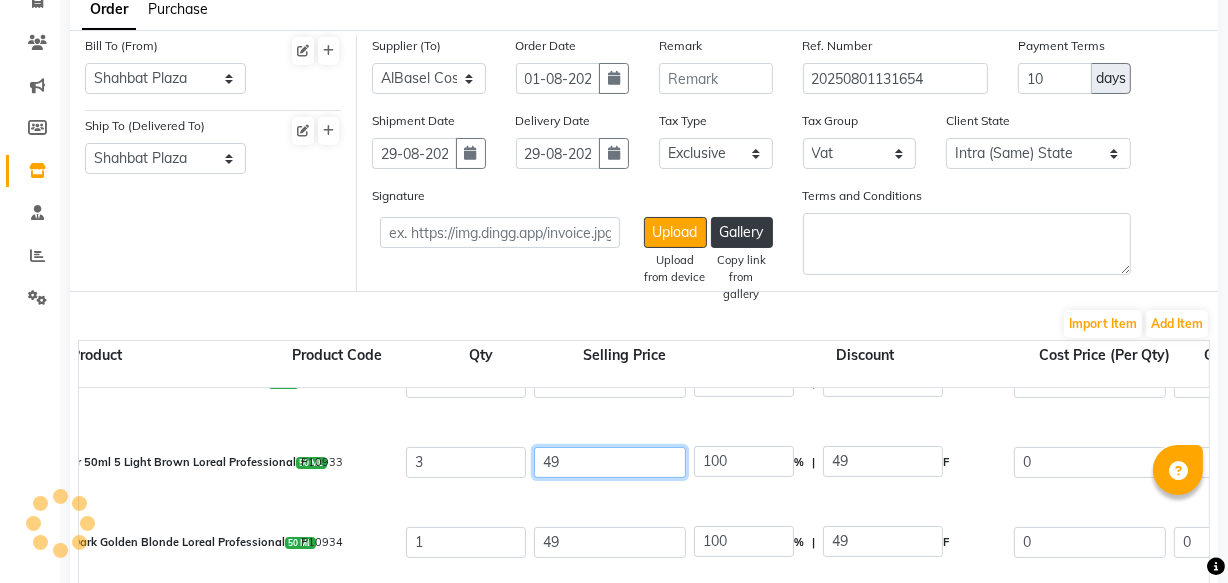 click on "49" 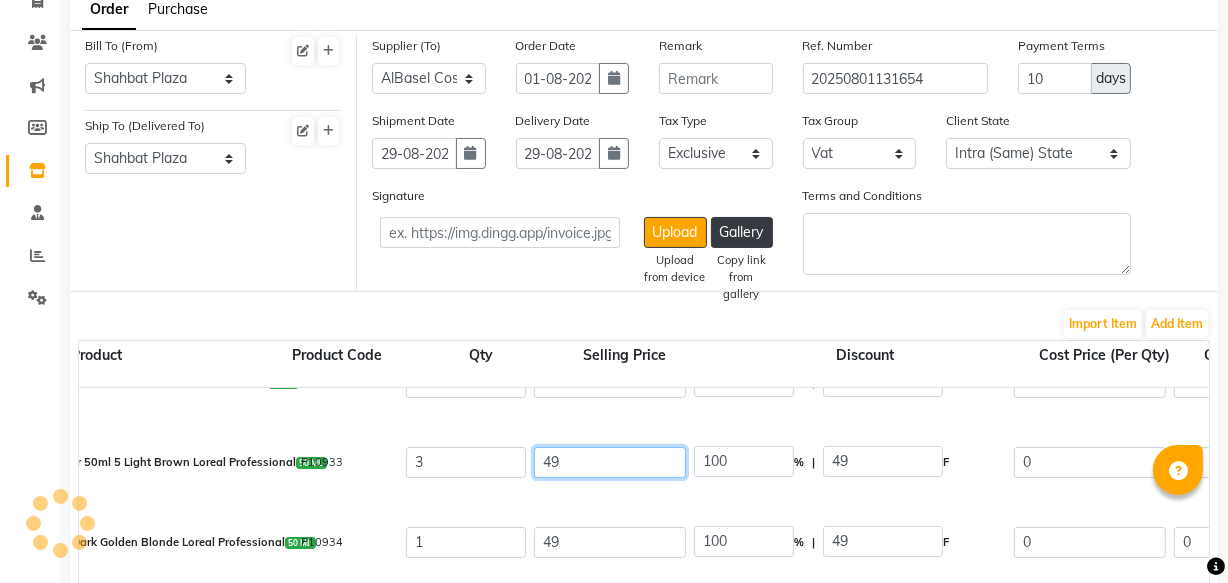 type on "0" 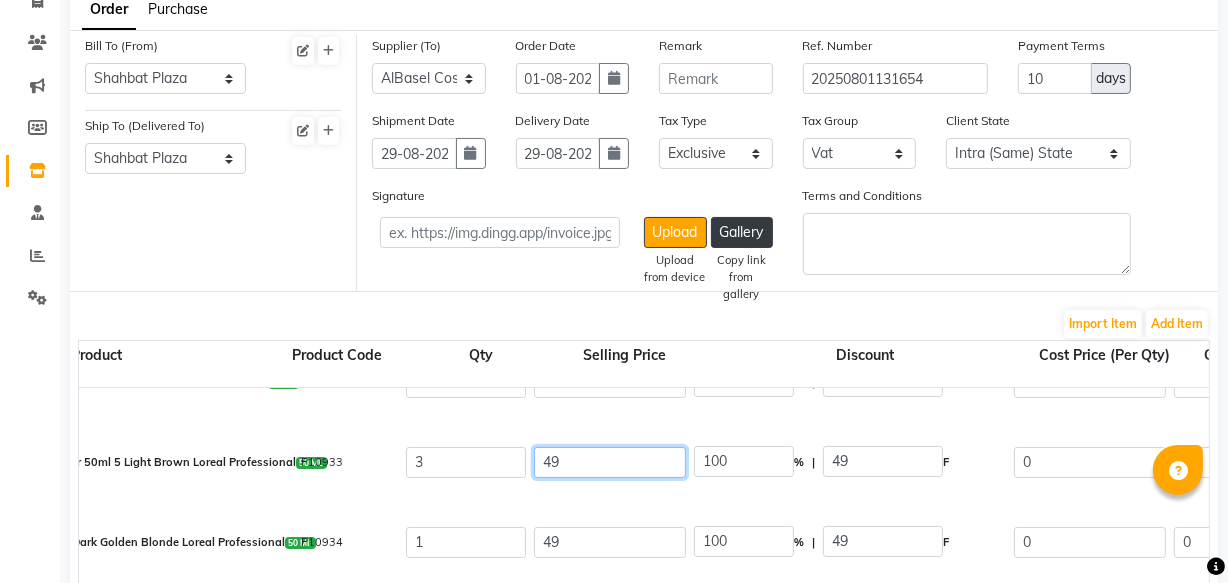 type on "4" 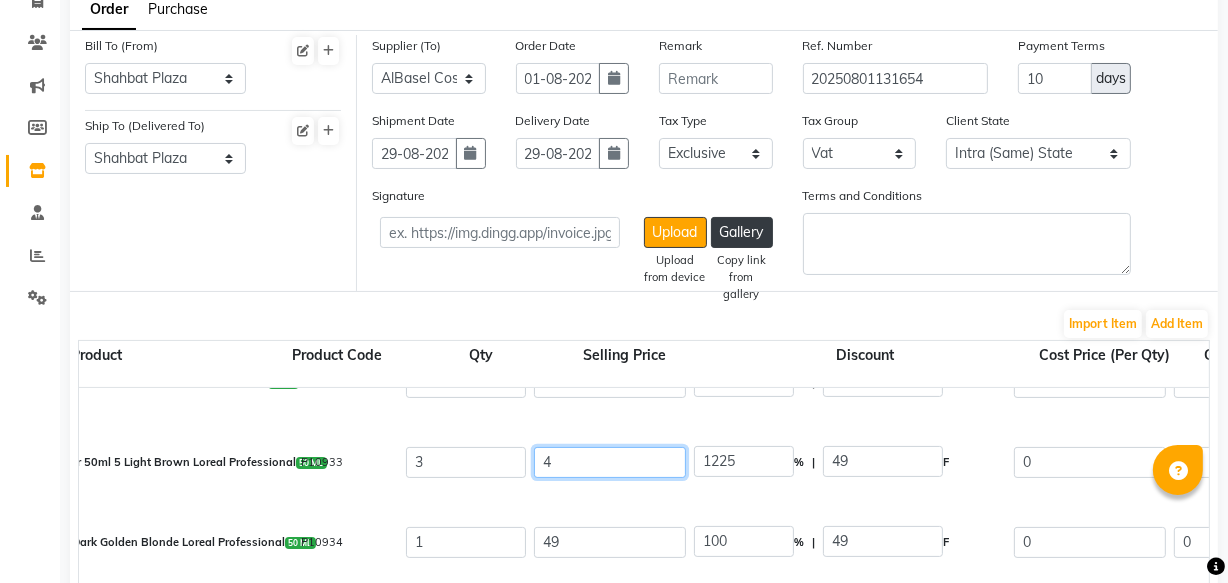 type 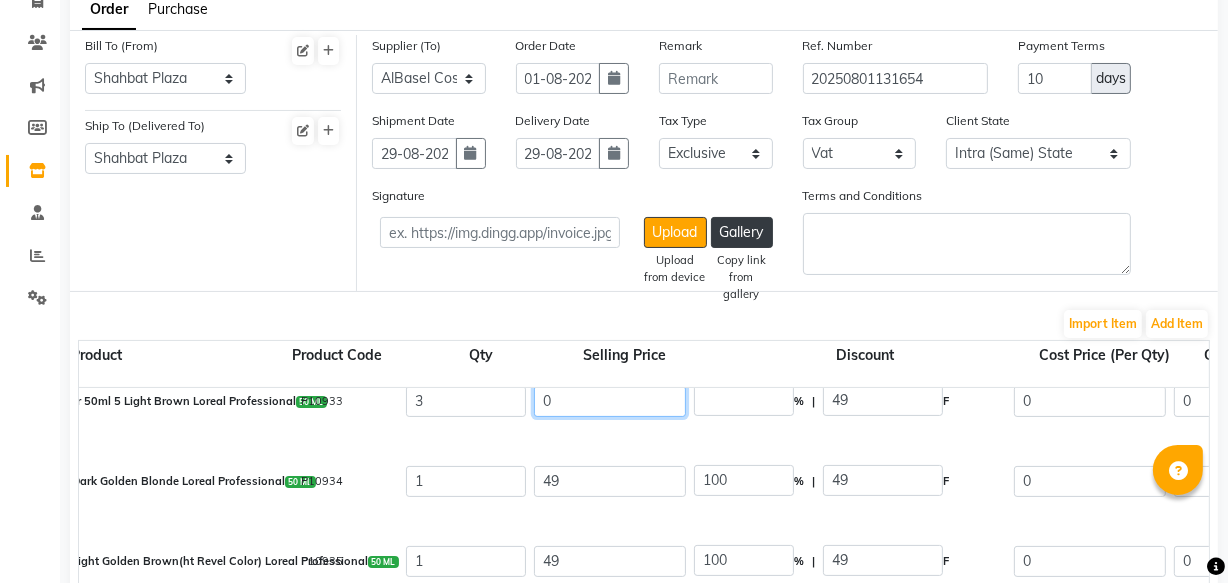 scroll, scrollTop: 359, scrollLeft: 0, axis: vertical 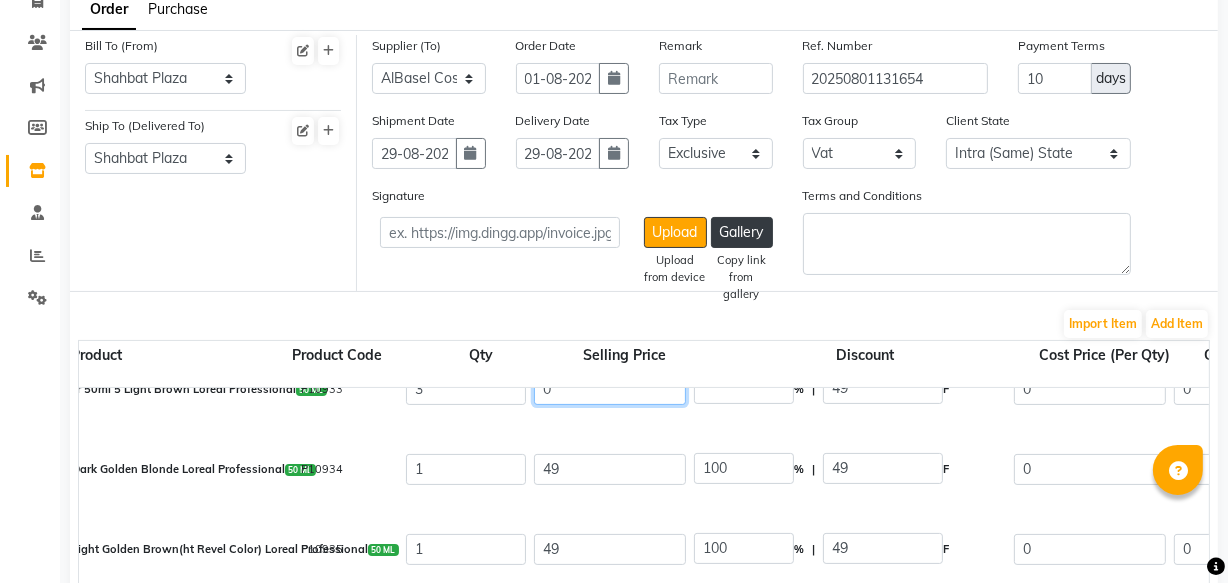 type on "0" 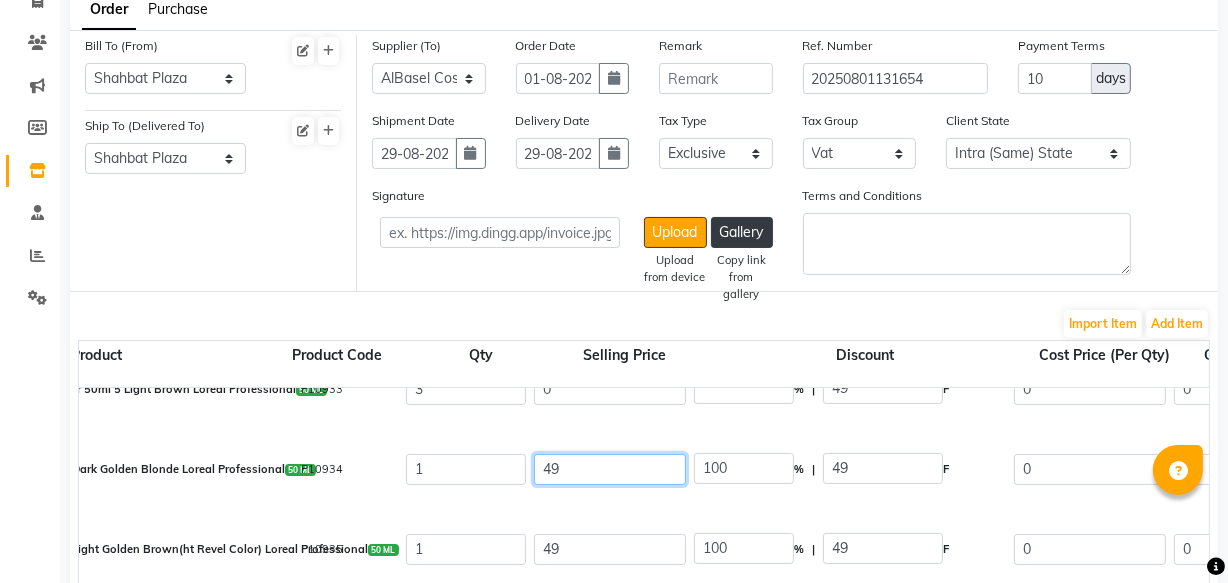 click on "49" 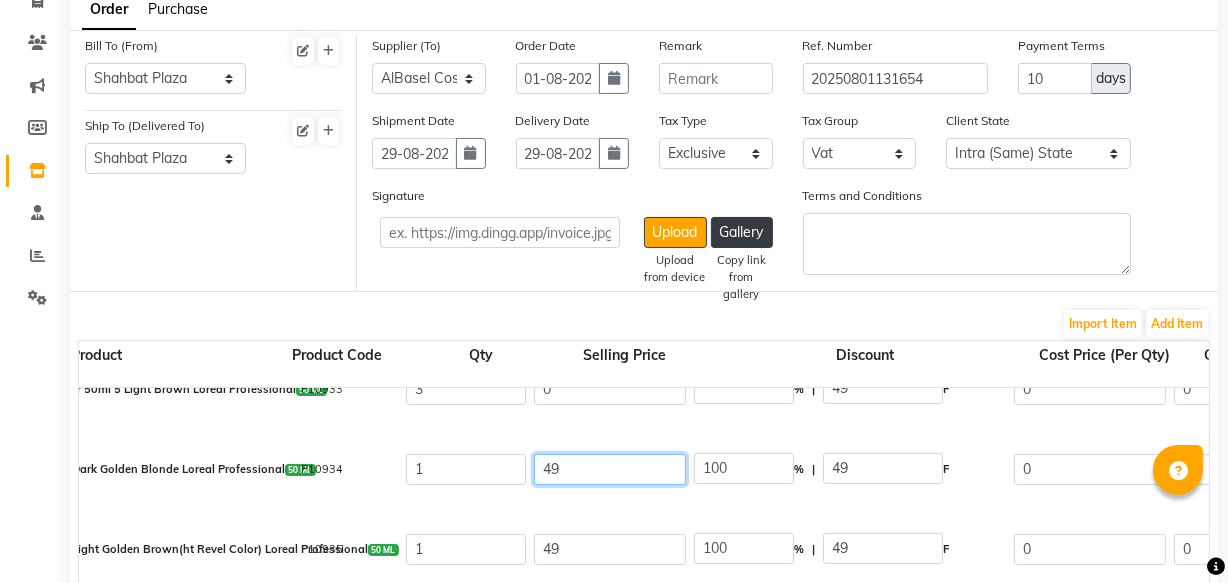 type on "0" 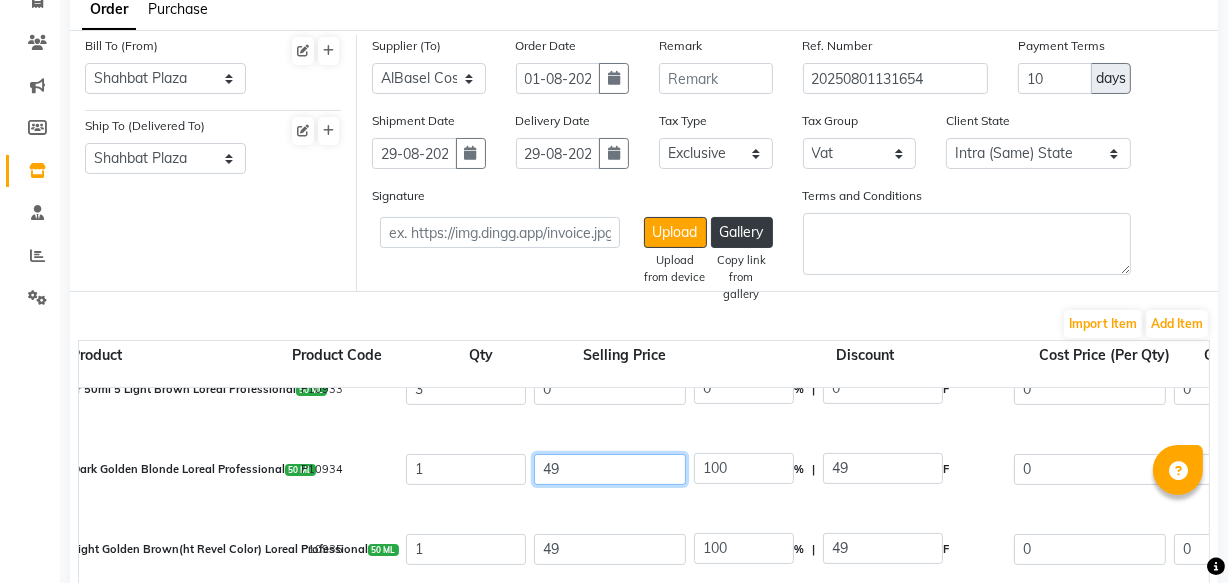 type on "4" 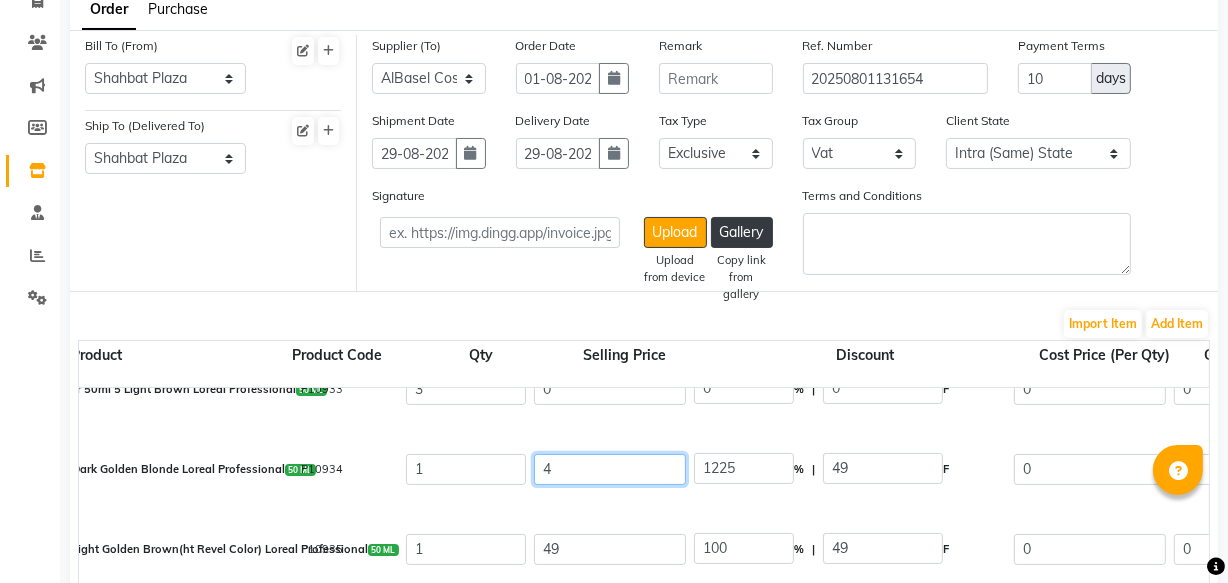 type 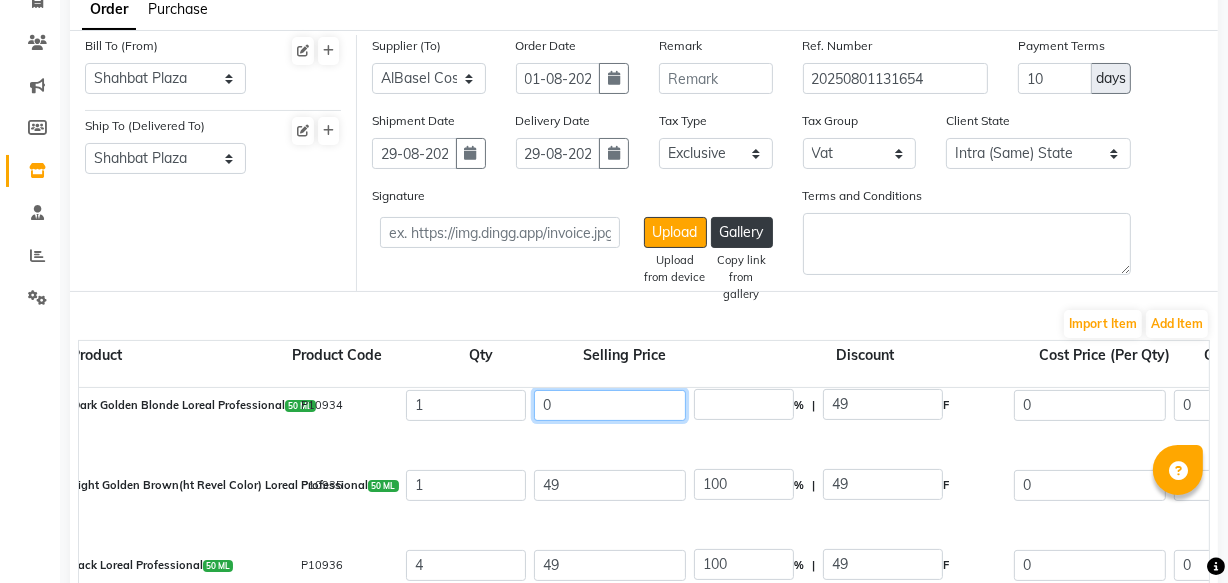 scroll, scrollTop: 430, scrollLeft: 0, axis: vertical 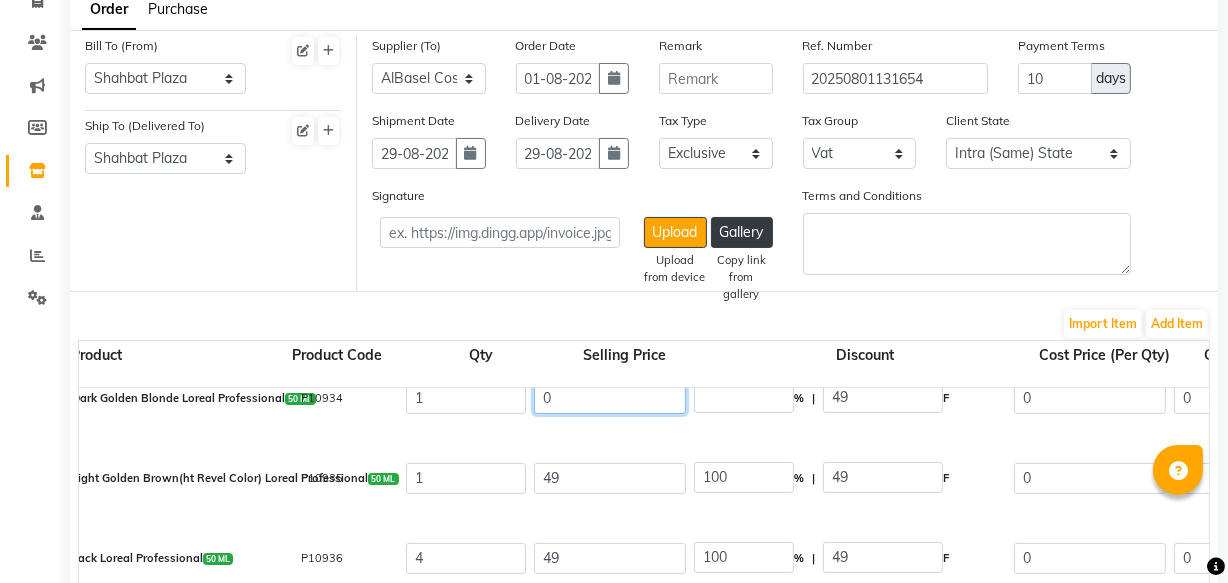 type on "0" 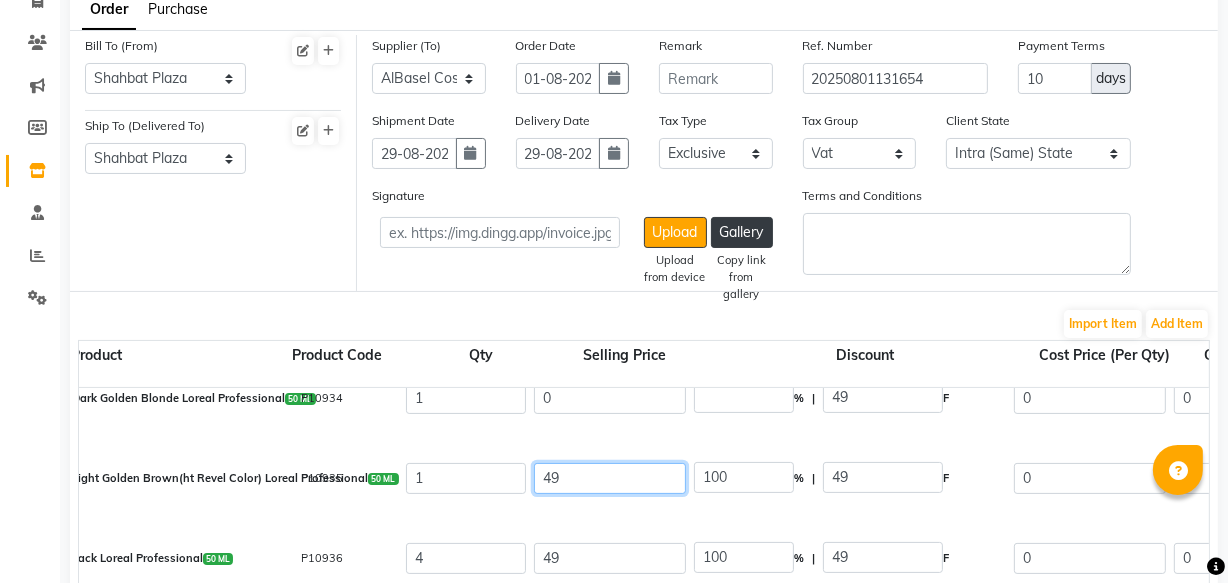 click on "49" 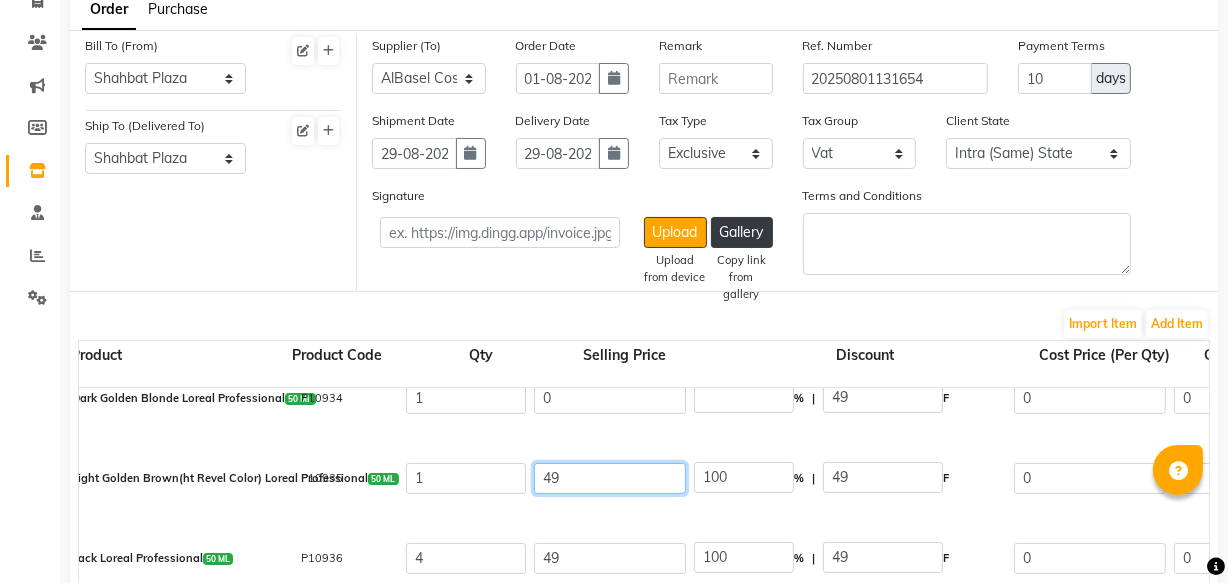type on "0" 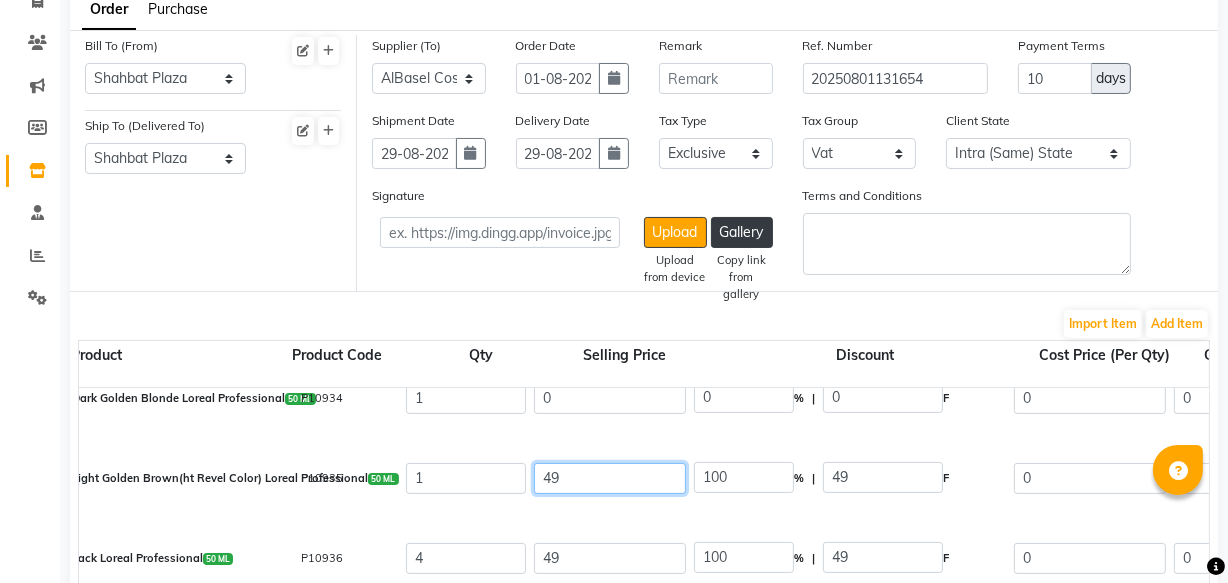 type on "4" 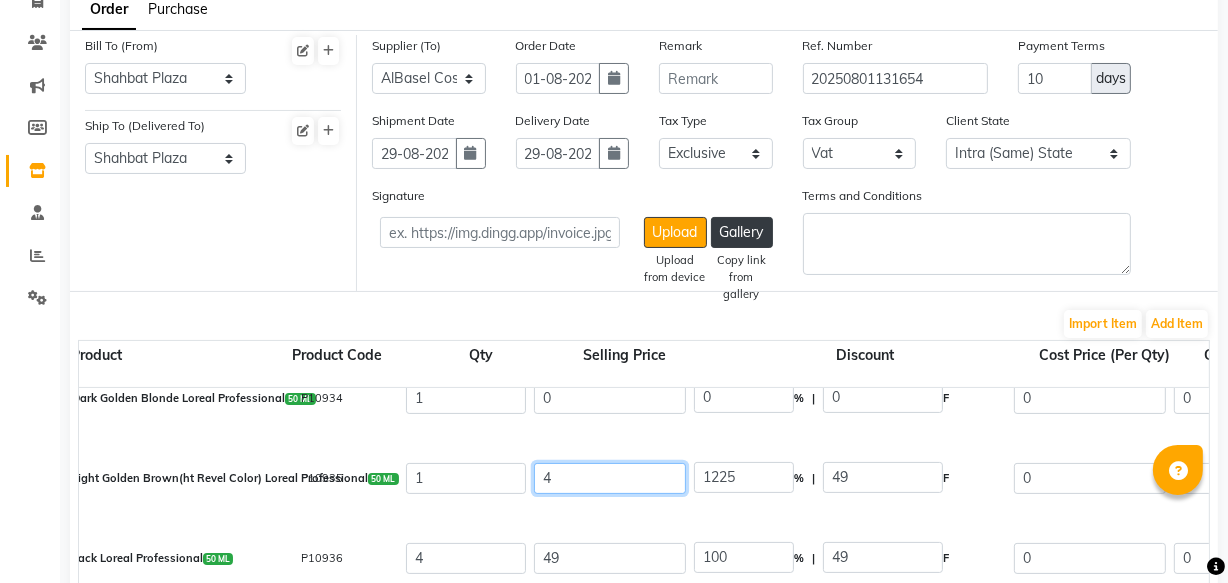 type 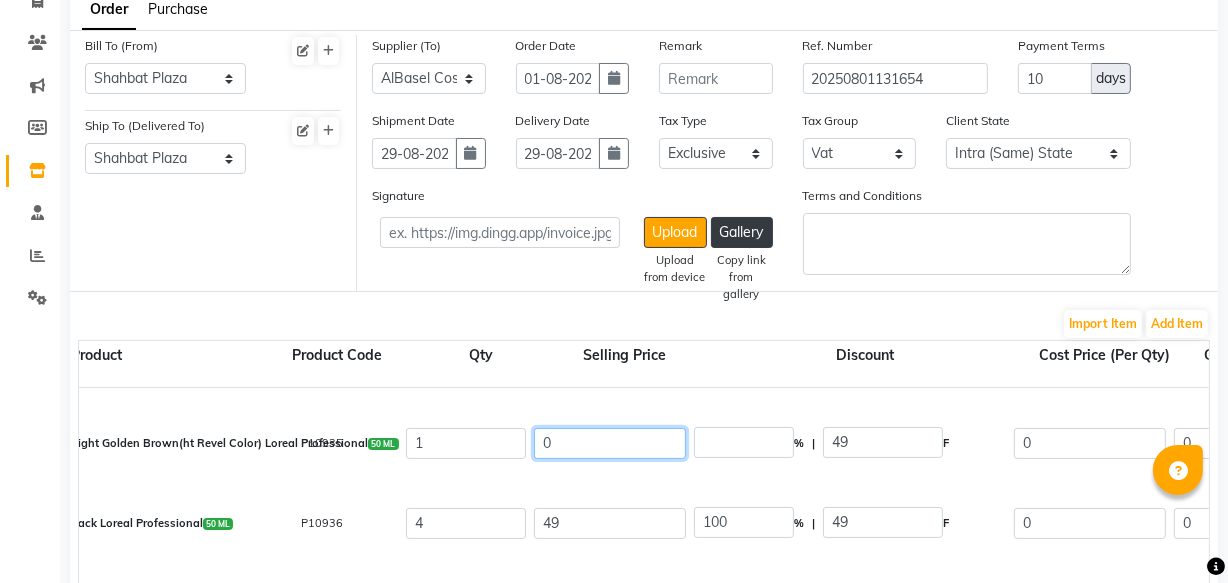 scroll, scrollTop: 470, scrollLeft: 0, axis: vertical 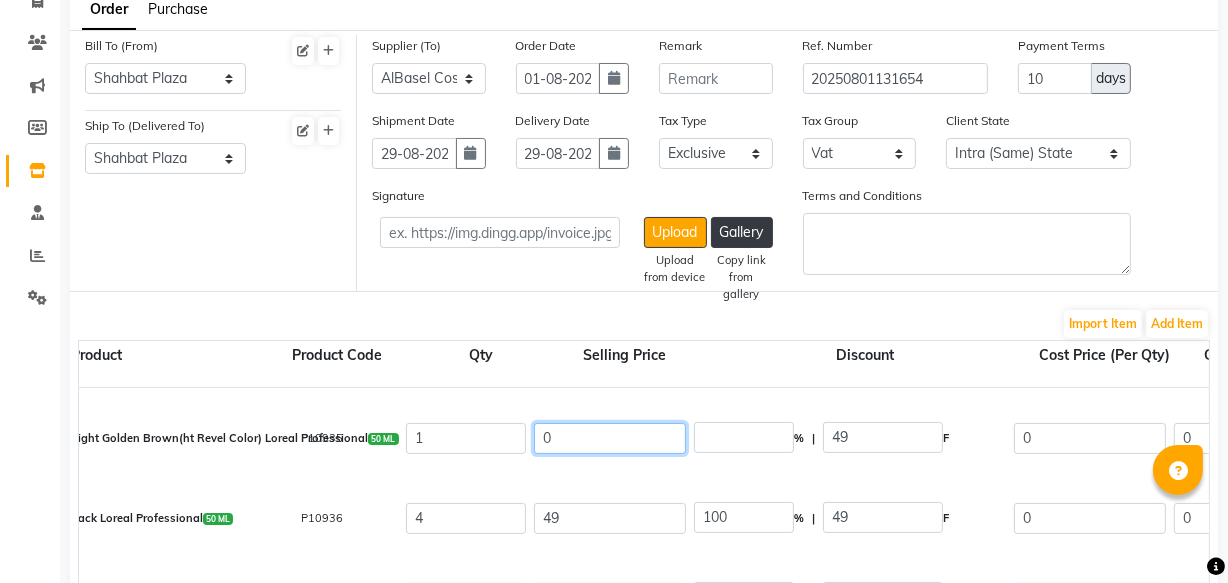 type on "0" 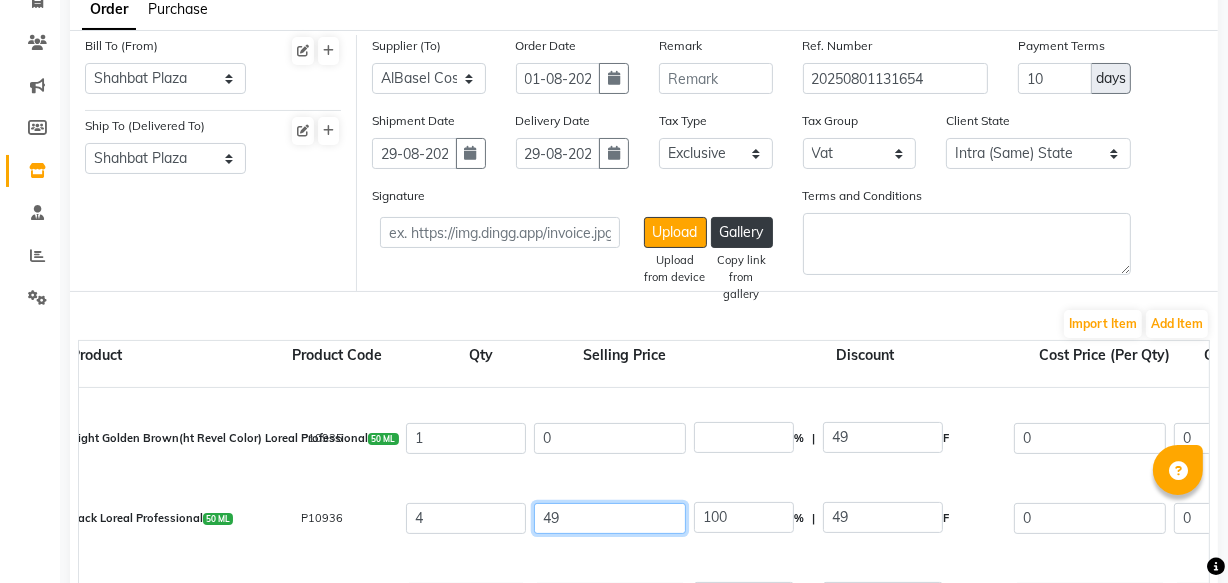 click on "49" 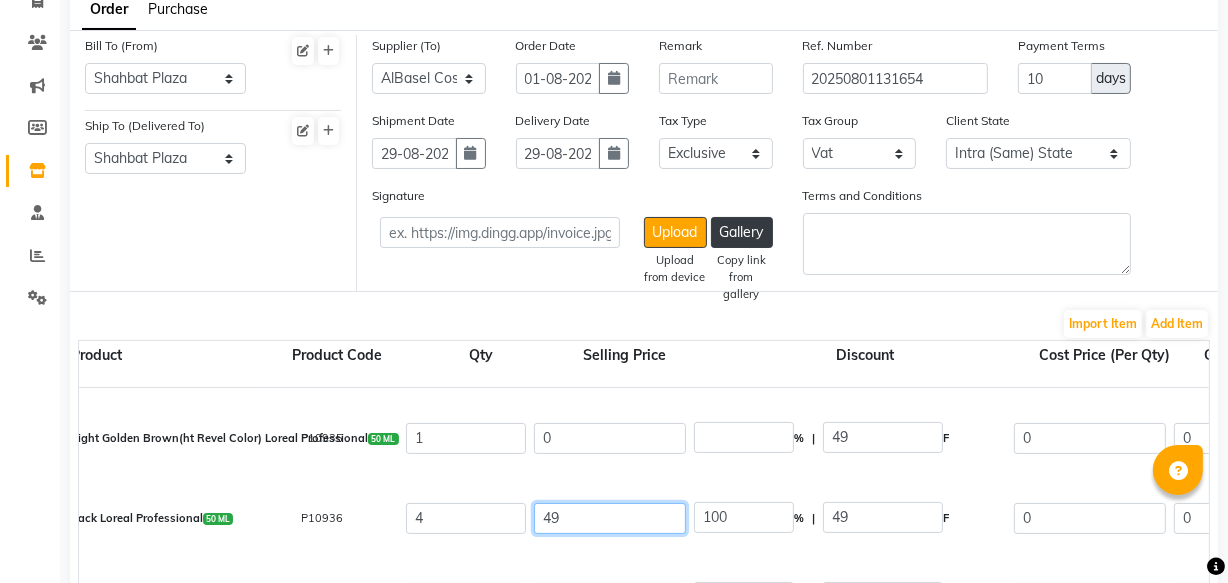 type on "0" 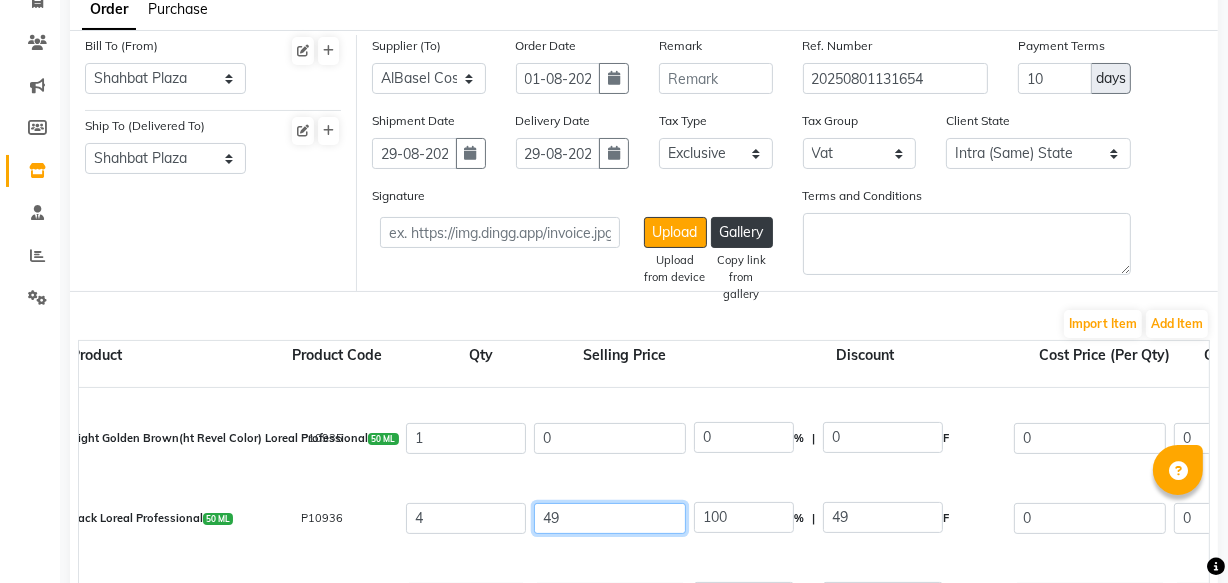 type on "4" 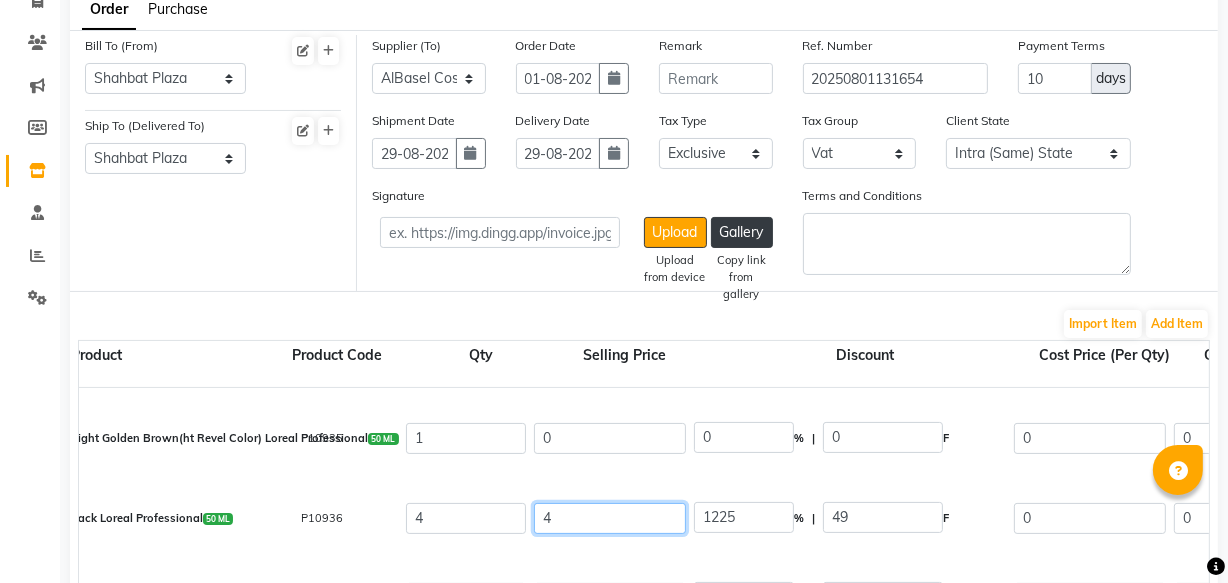 type 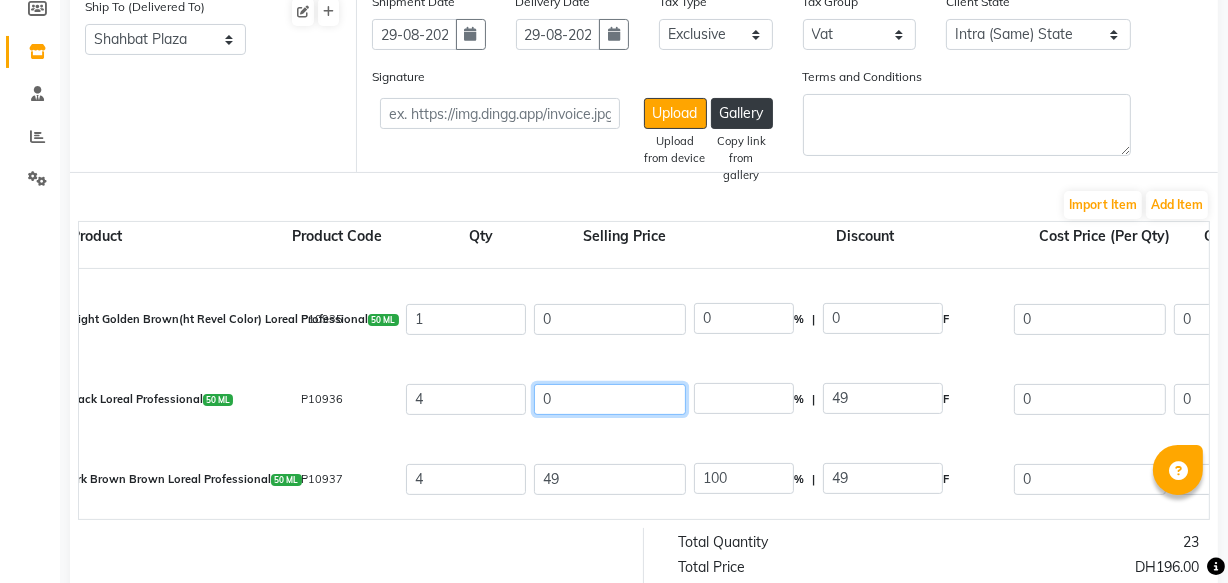 scroll, scrollTop: 266, scrollLeft: 0, axis: vertical 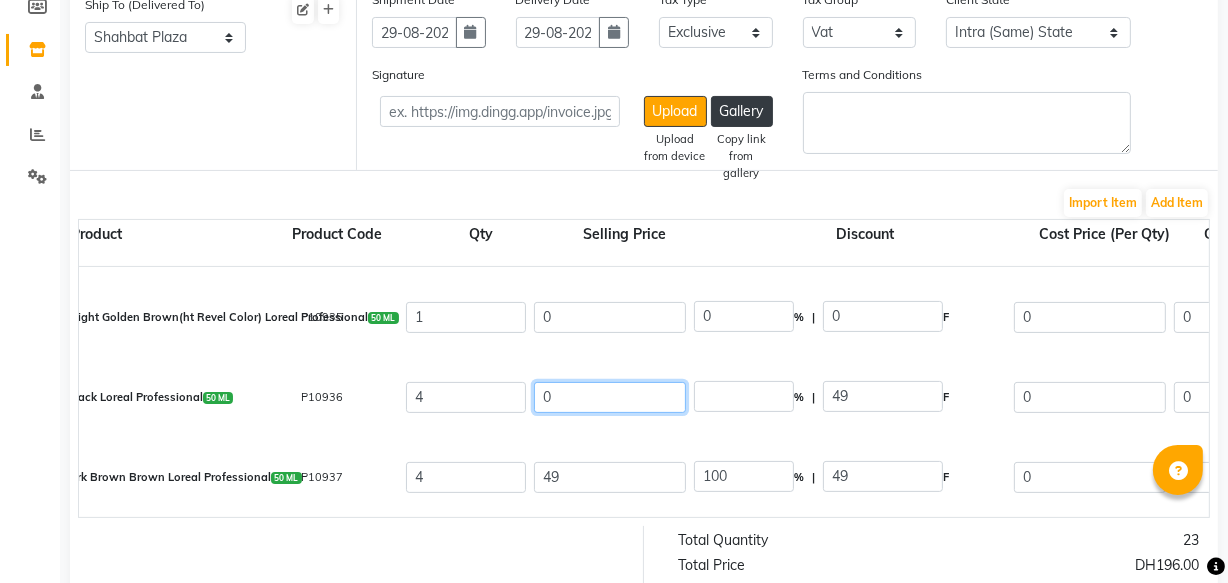 type on "0" 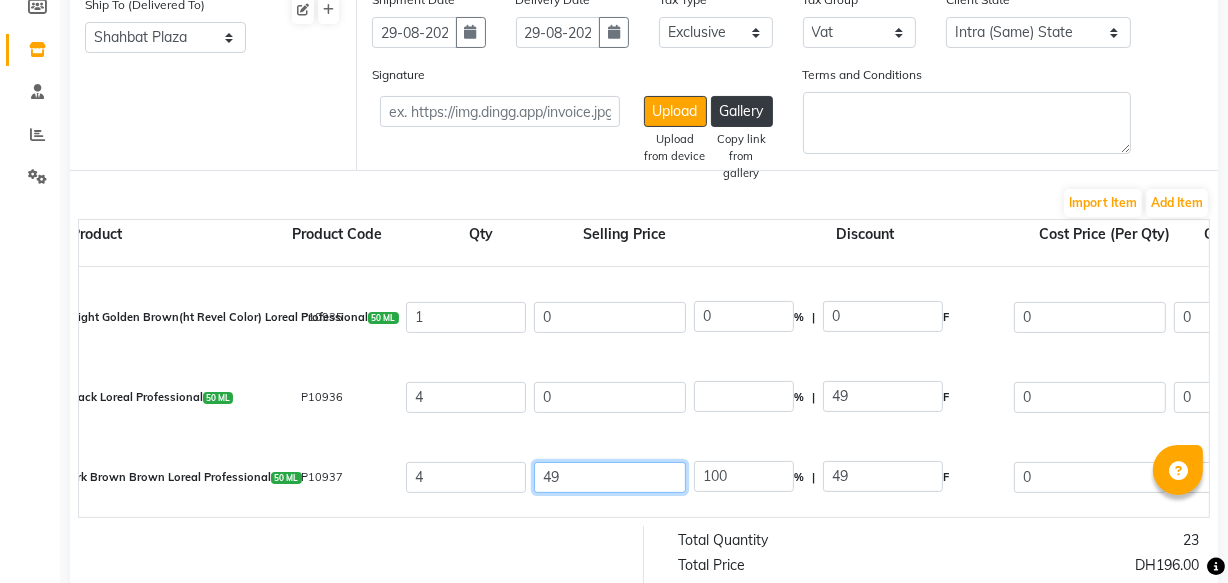 click on "49" 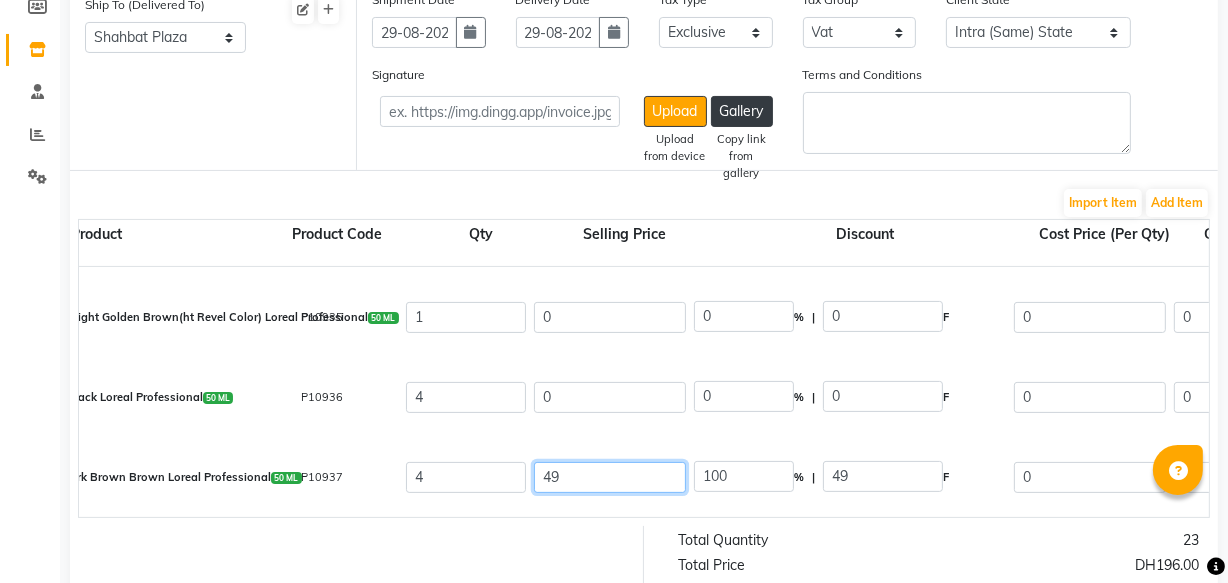 type on "4" 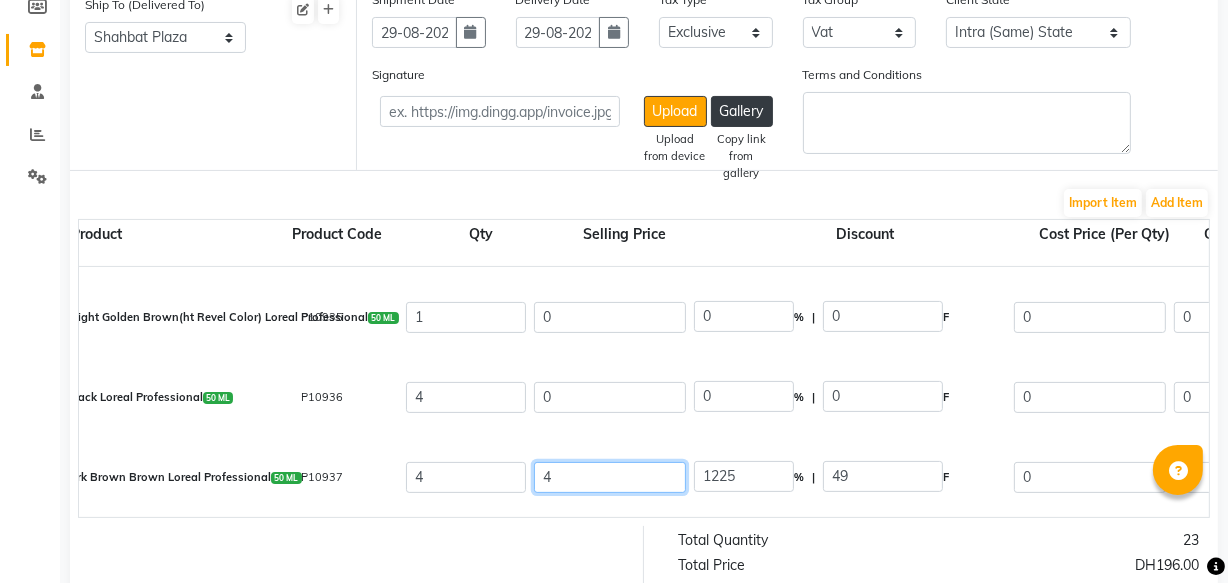 type 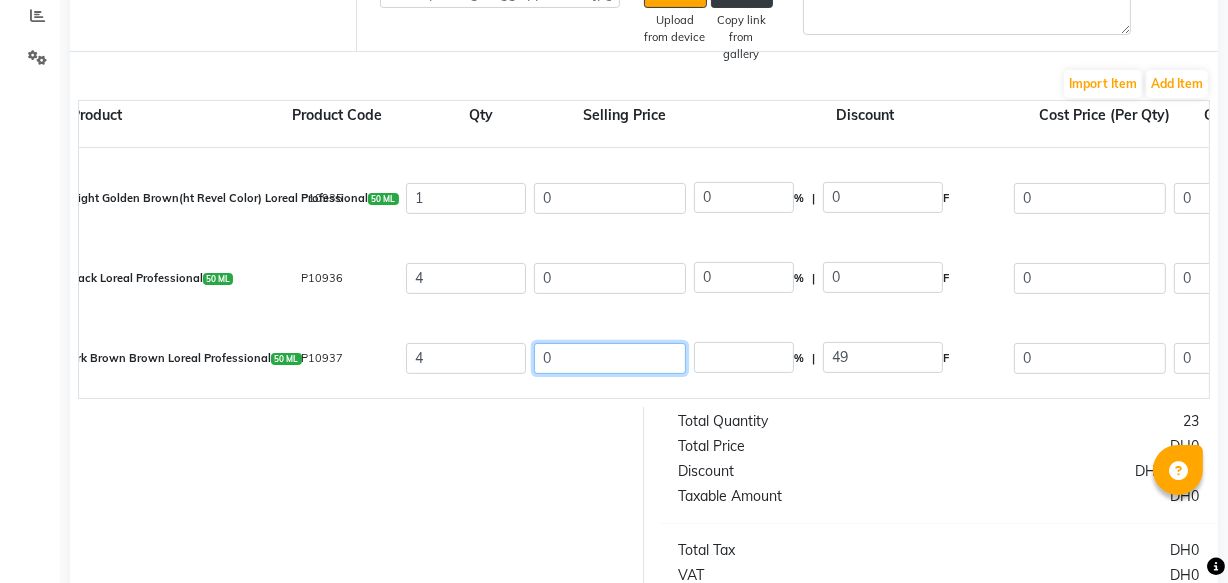 scroll, scrollTop: 395, scrollLeft: 0, axis: vertical 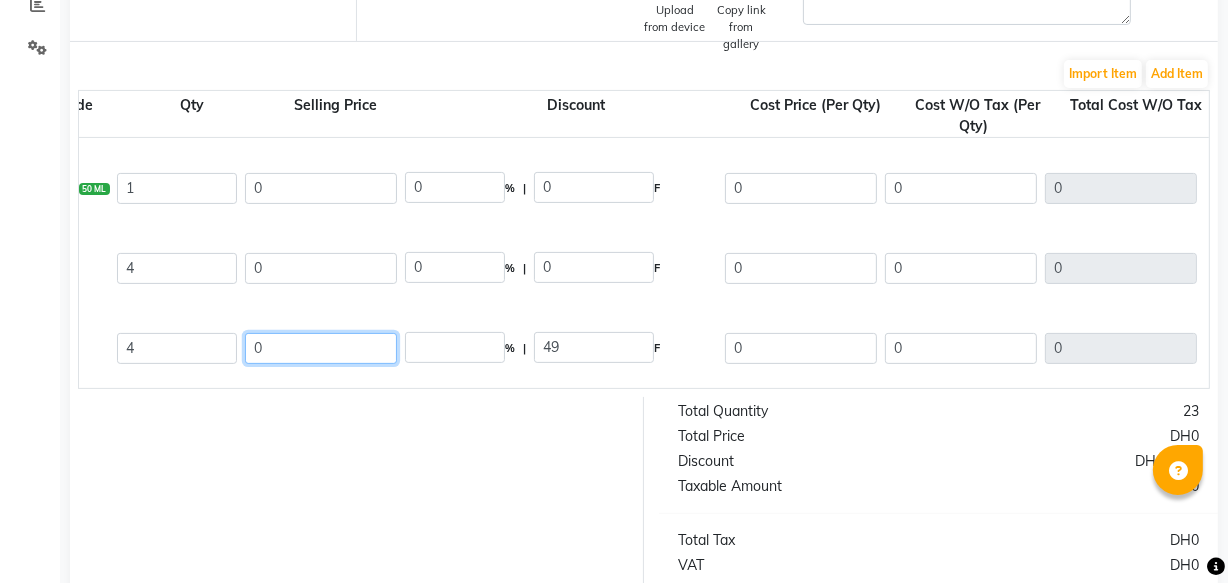 type on "0" 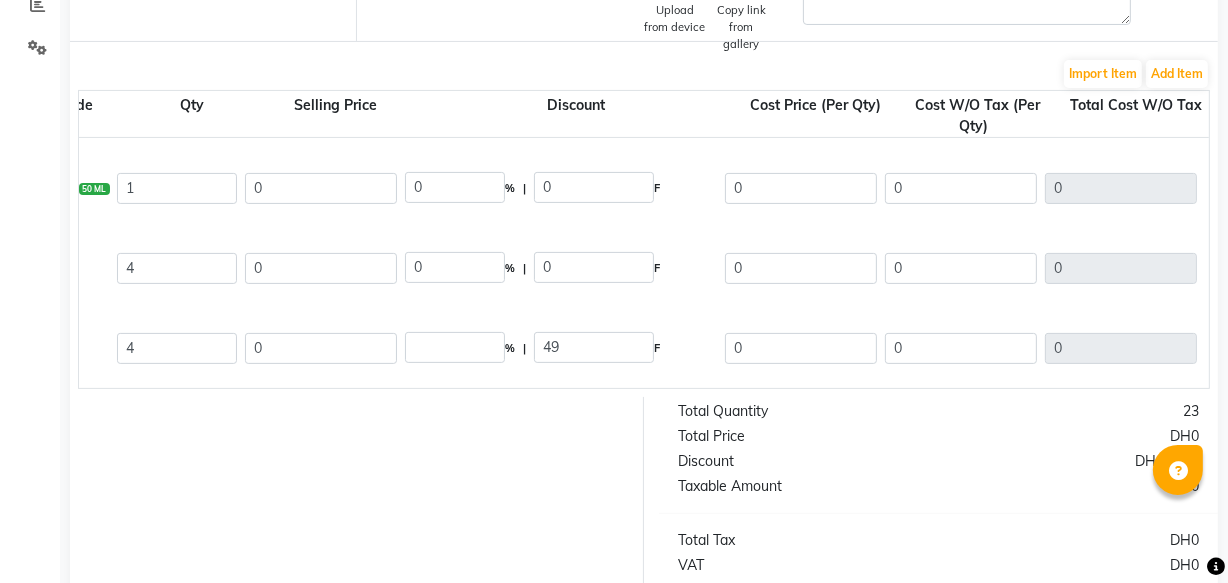 click 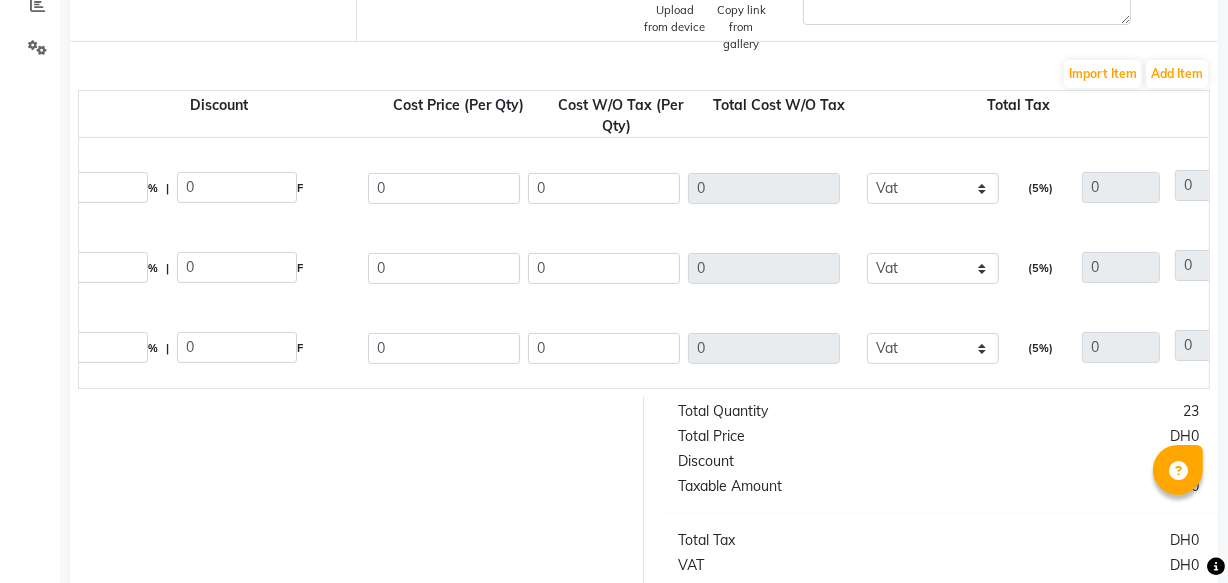 scroll, scrollTop: 0, scrollLeft: 454, axis: horizontal 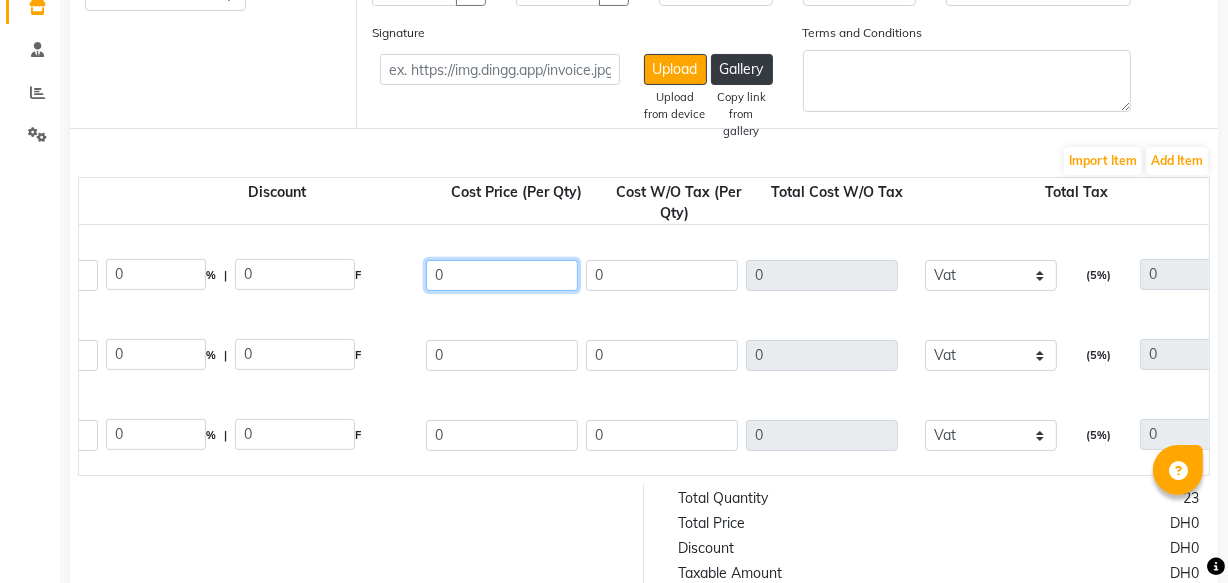 click on "0" 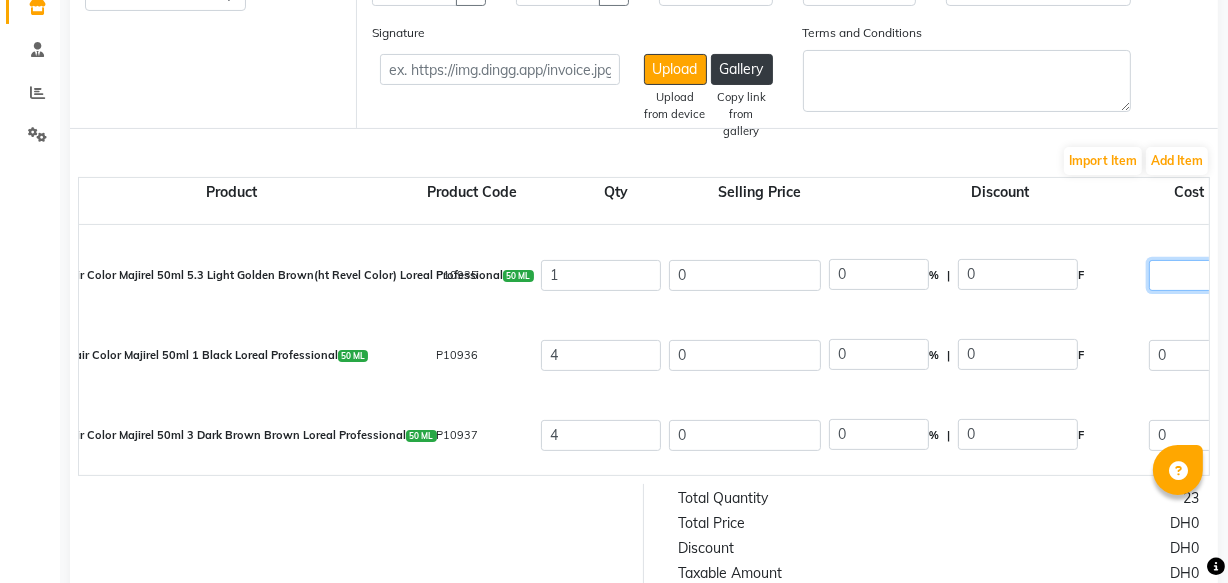 scroll, scrollTop: 0, scrollLeft: 0, axis: both 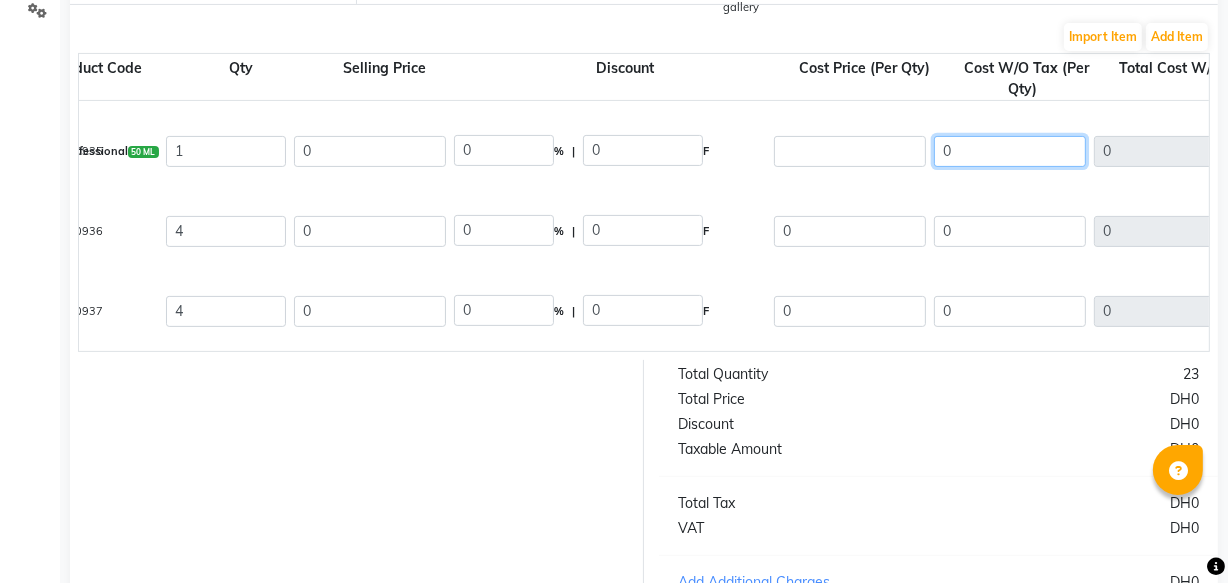 click on "0" 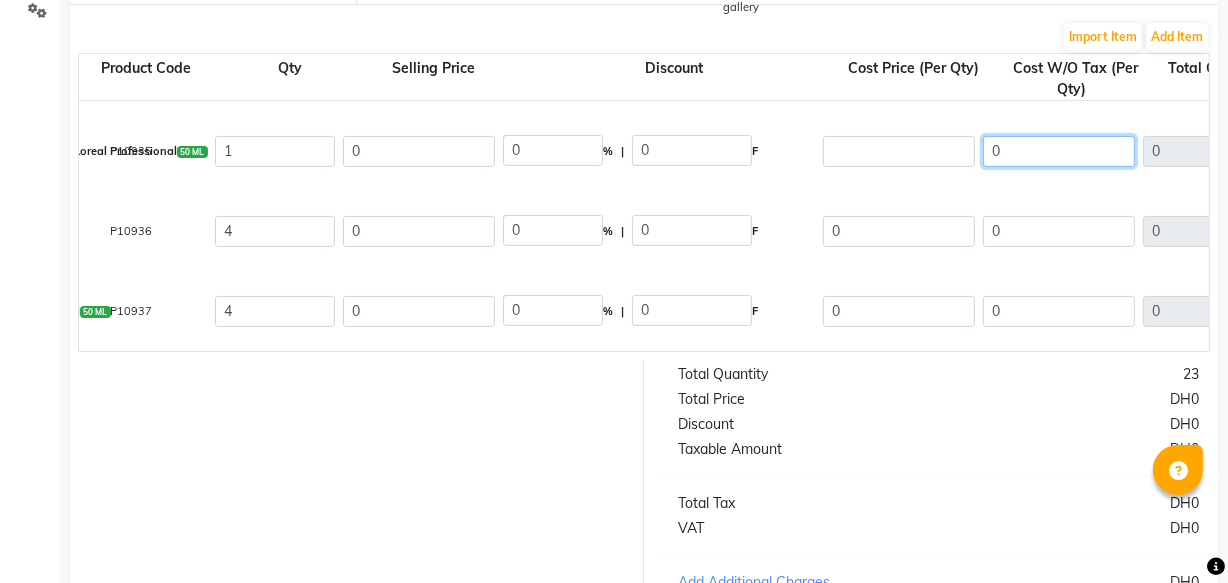 scroll, scrollTop: 0, scrollLeft: 320, axis: horizontal 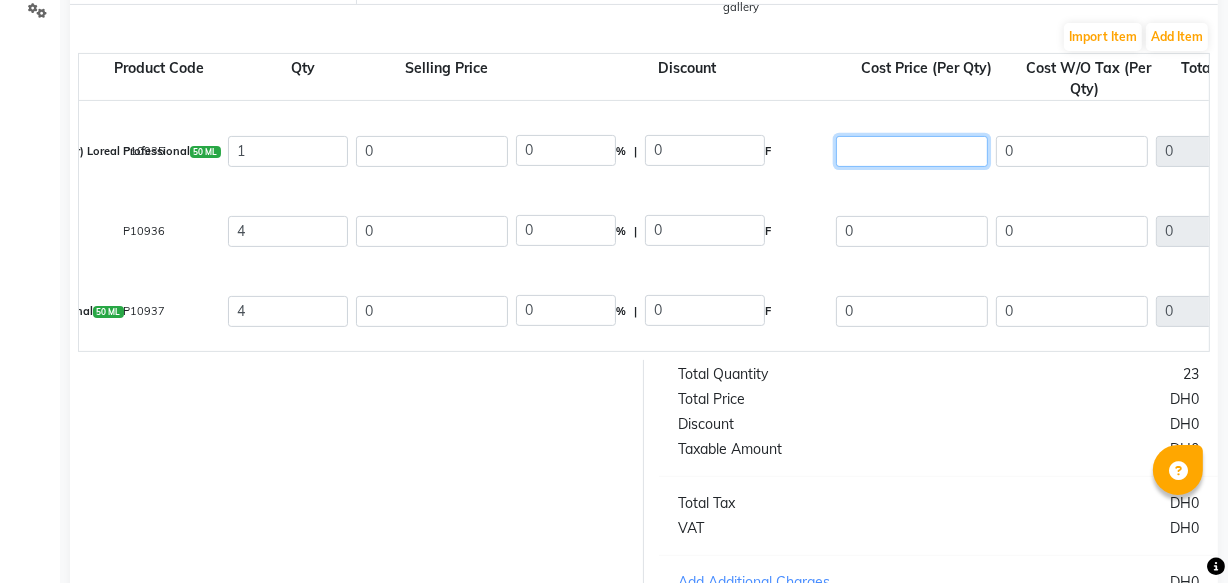 click 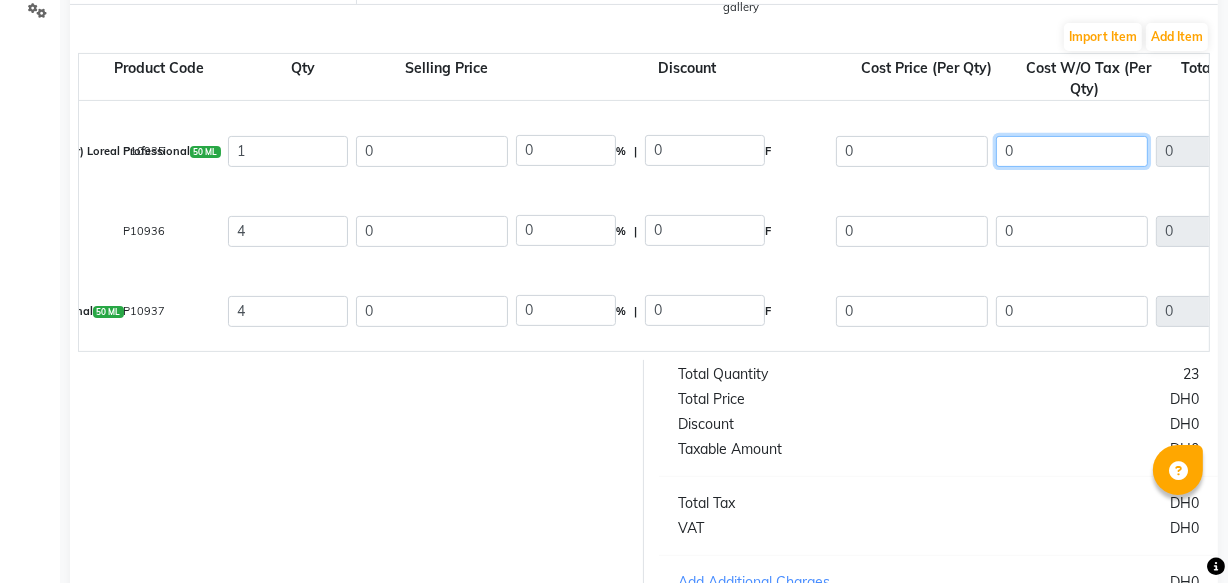 click on "0" 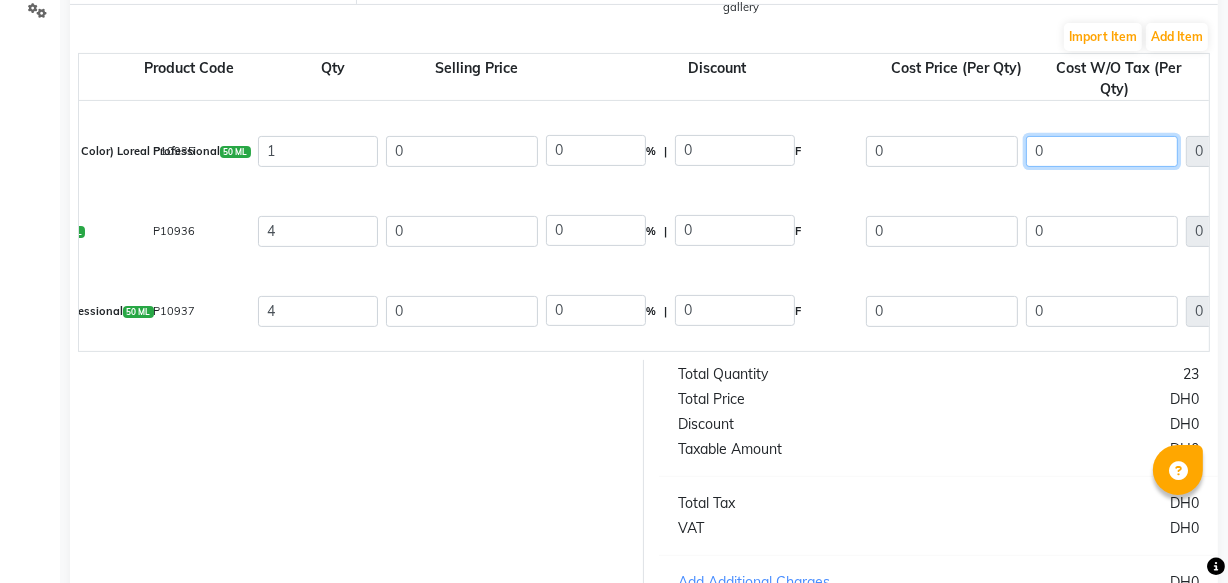 scroll, scrollTop: 0, scrollLeft: 291, axis: horizontal 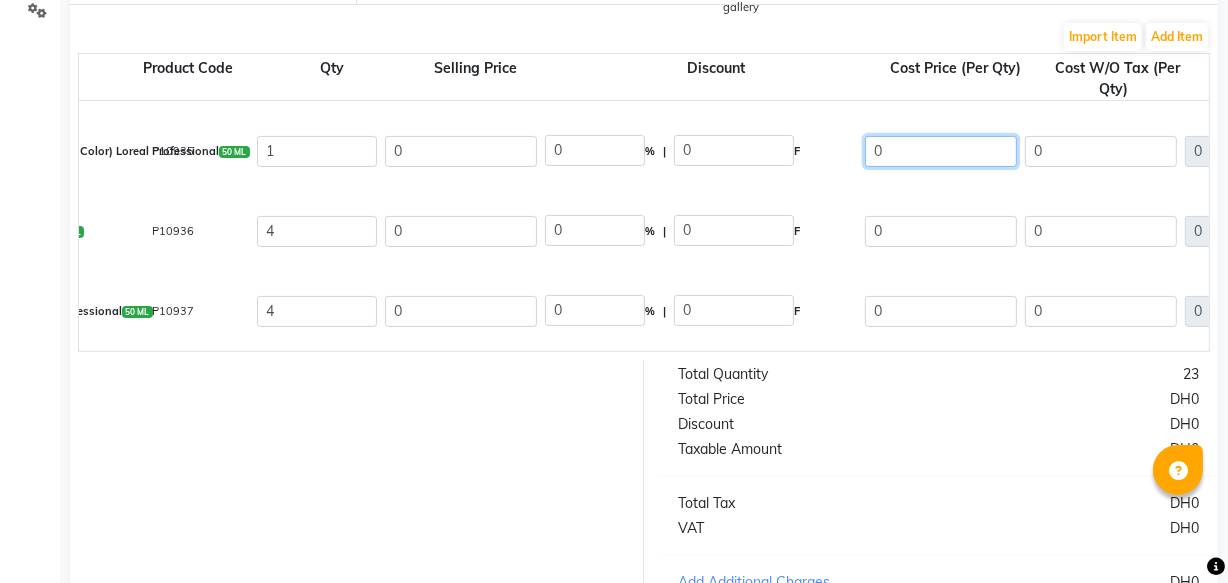 click on "0" 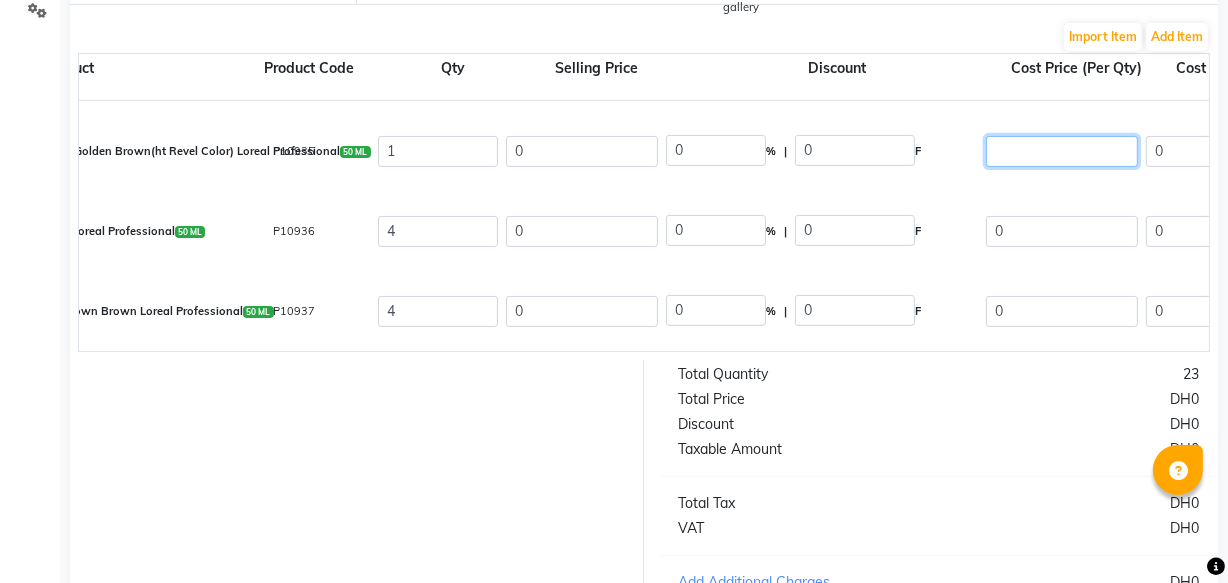 scroll, scrollTop: 0, scrollLeft: 169, axis: horizontal 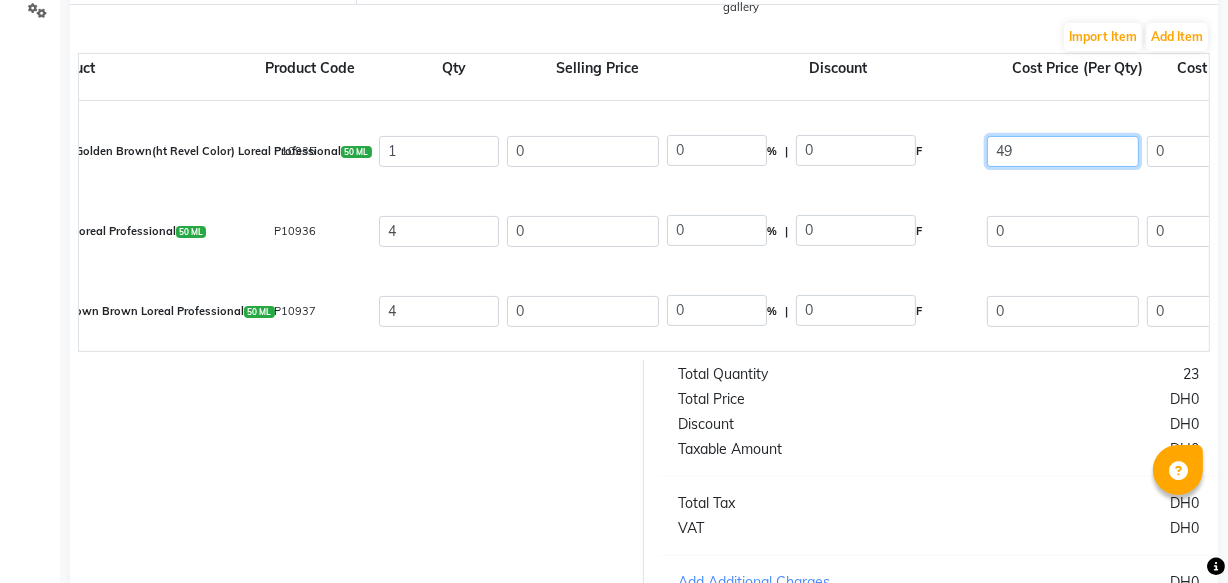 type on "49" 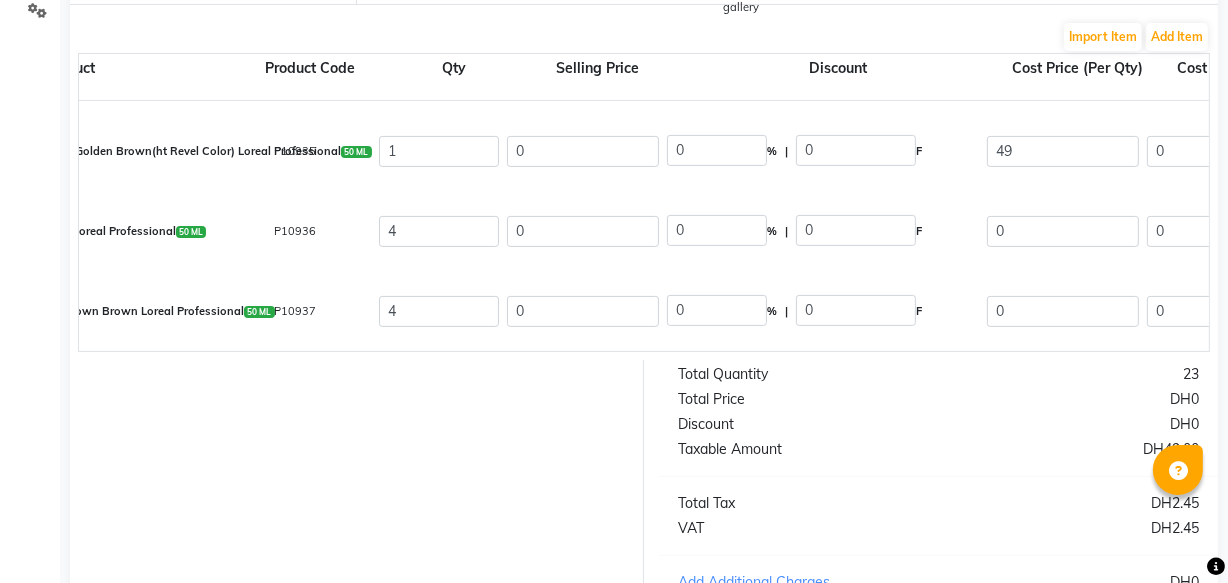 type on "49" 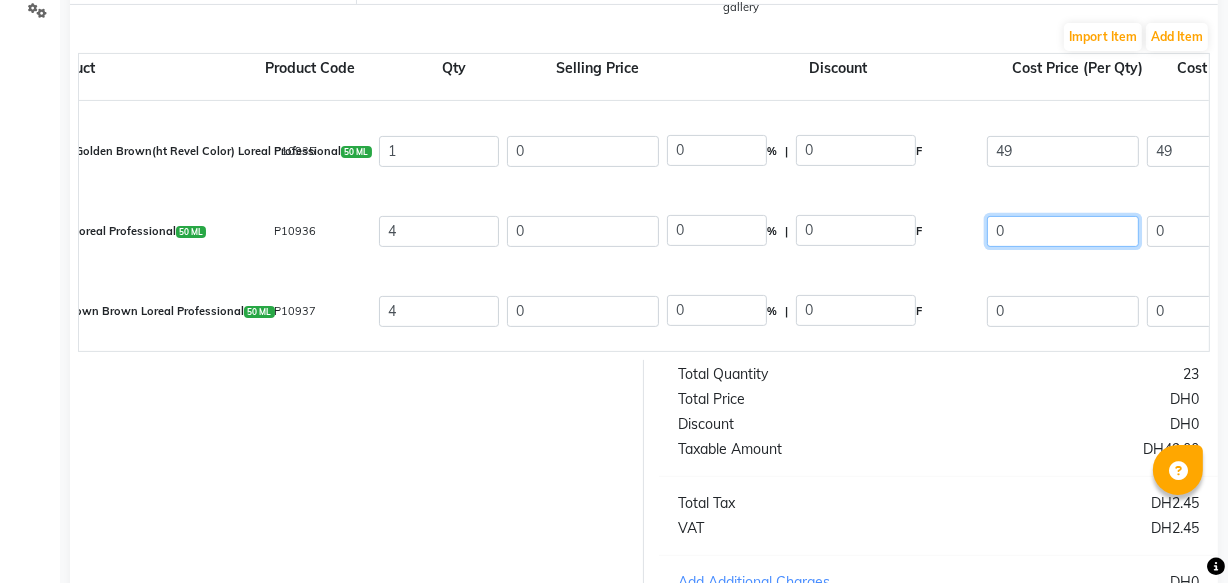 click on "0" 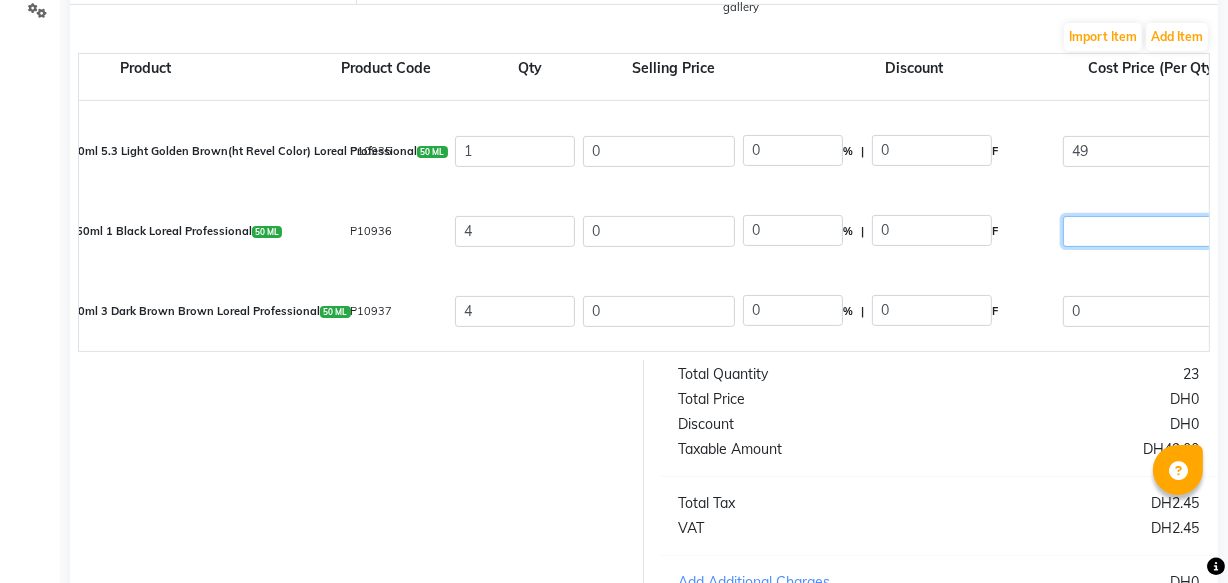 scroll, scrollTop: 0, scrollLeft: 36, axis: horizontal 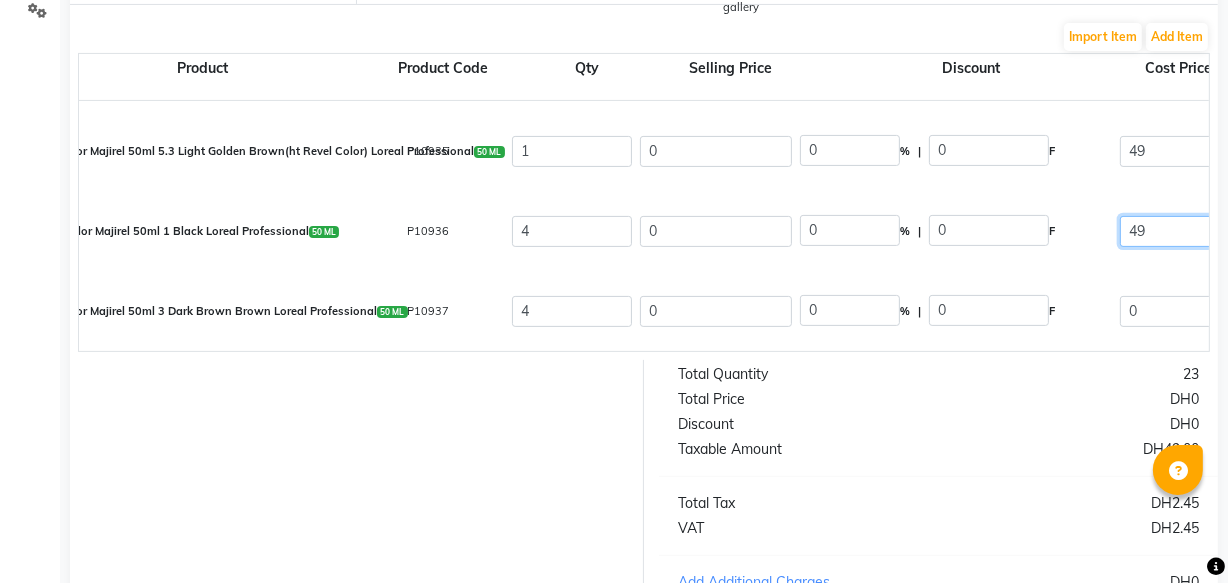 type on "49" 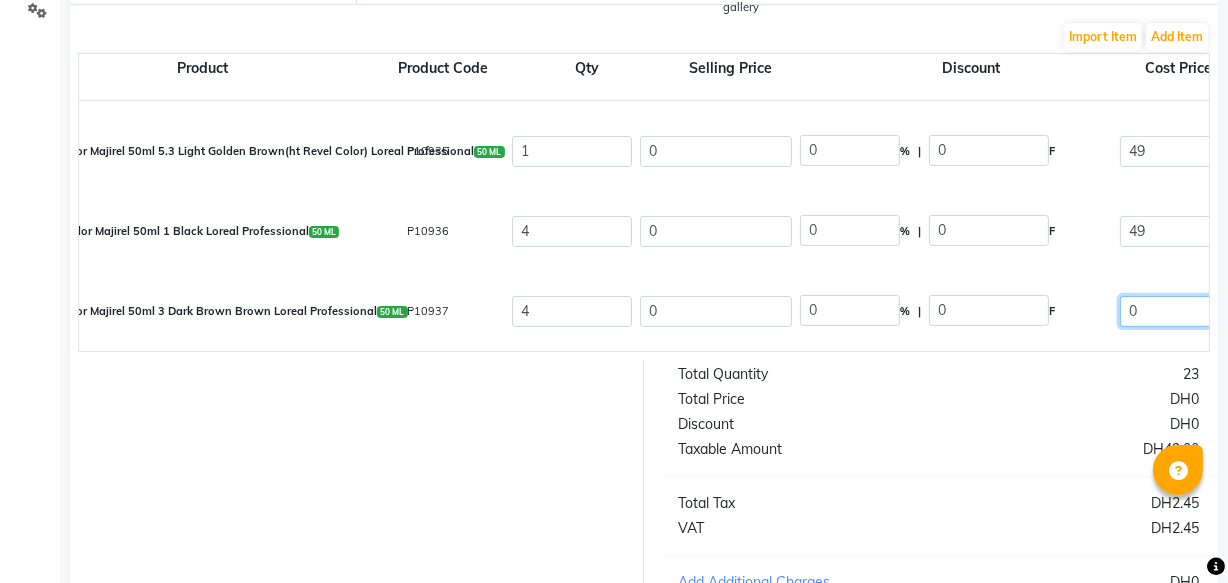 click on "0" 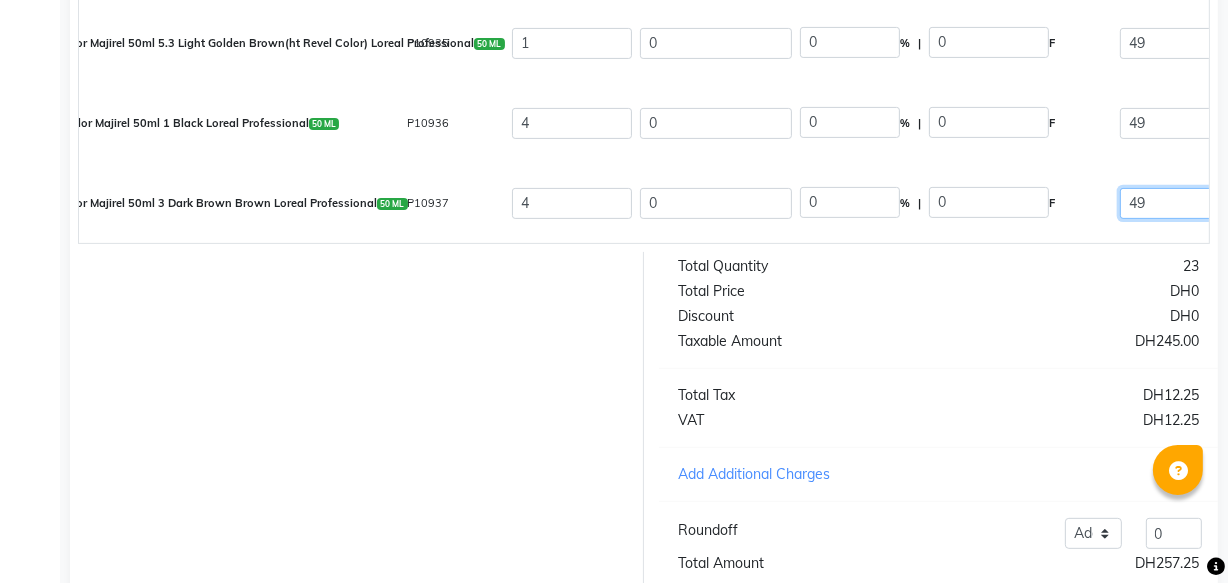 scroll, scrollTop: 549, scrollLeft: 0, axis: vertical 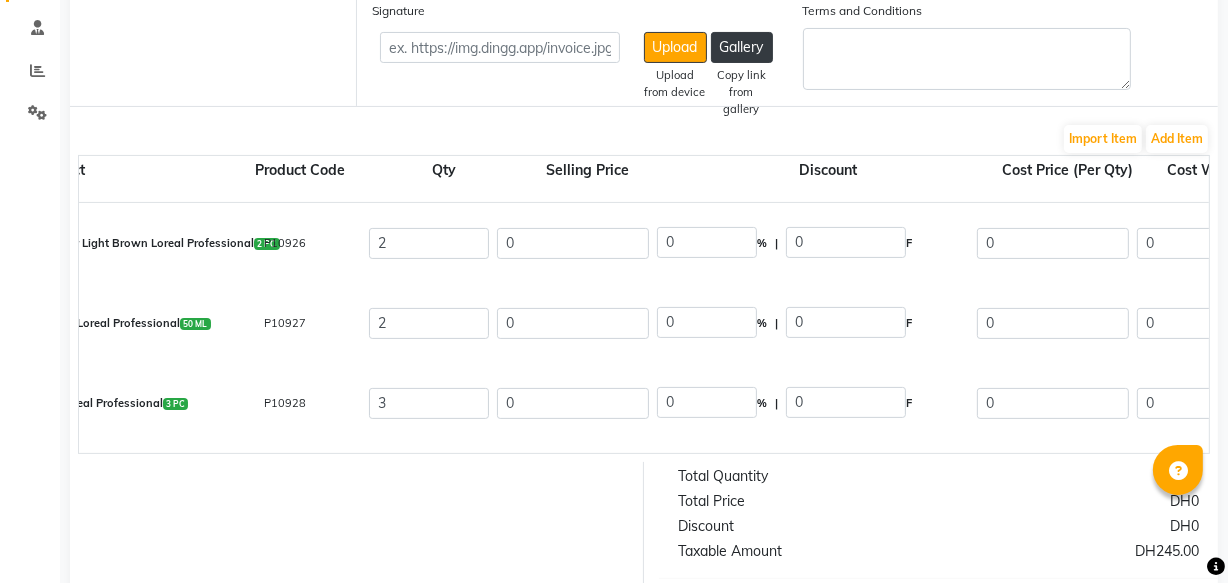 type on "49" 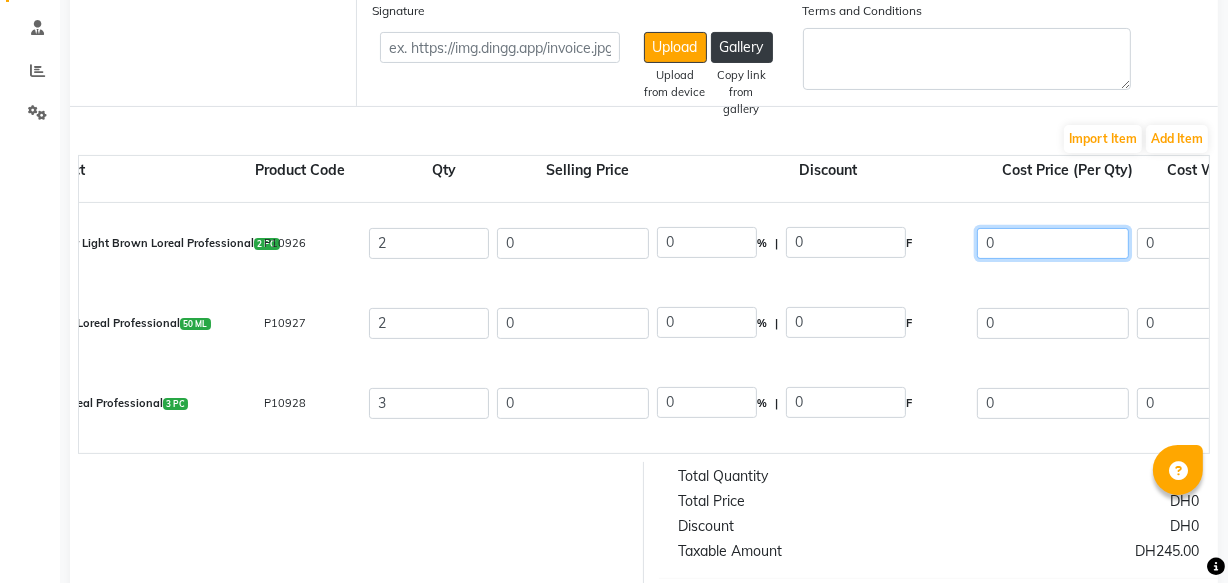 click on "0" 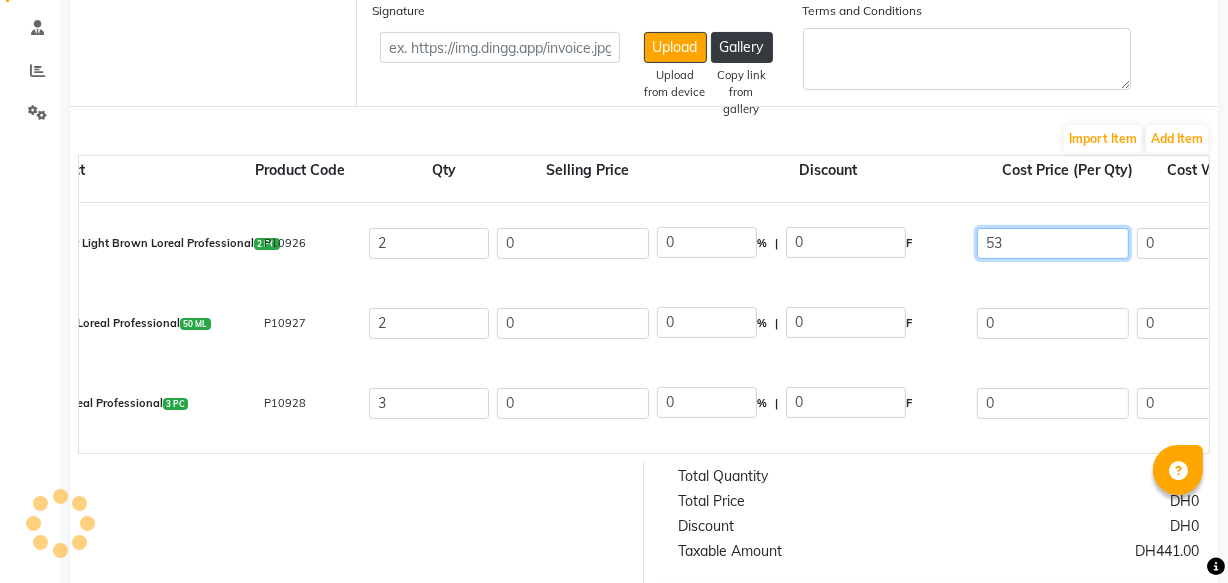 type on "53" 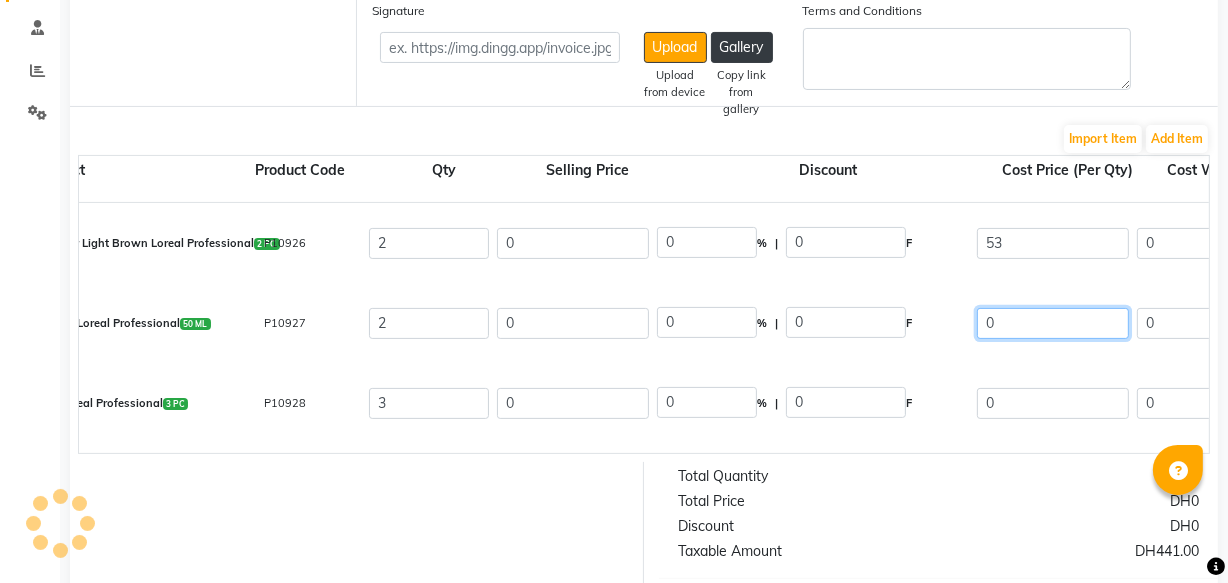 click on "0" 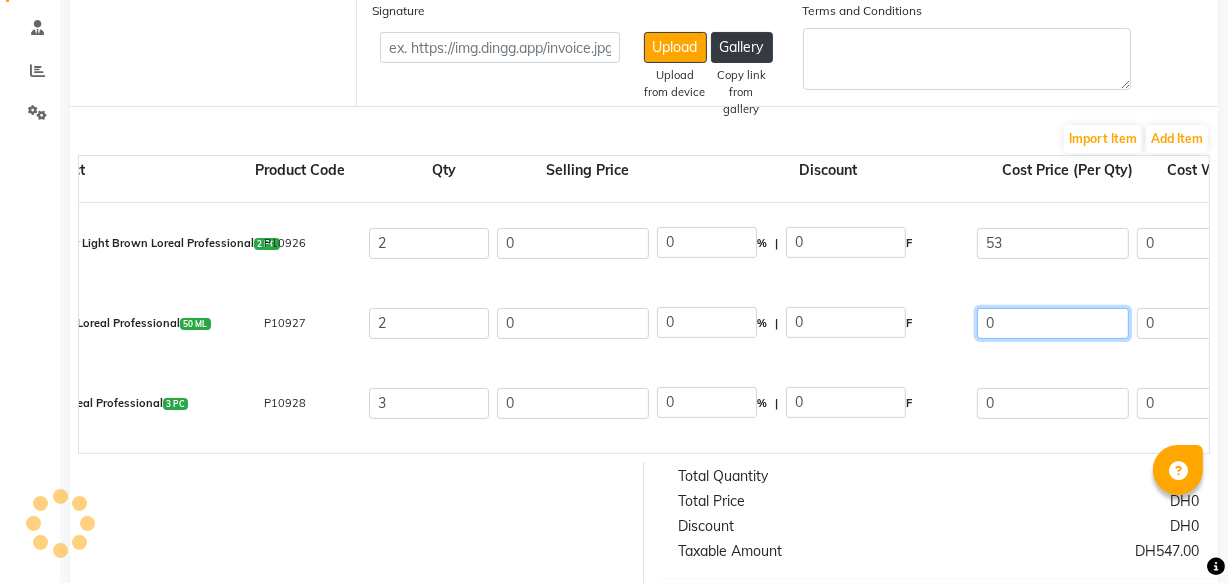 type on "53" 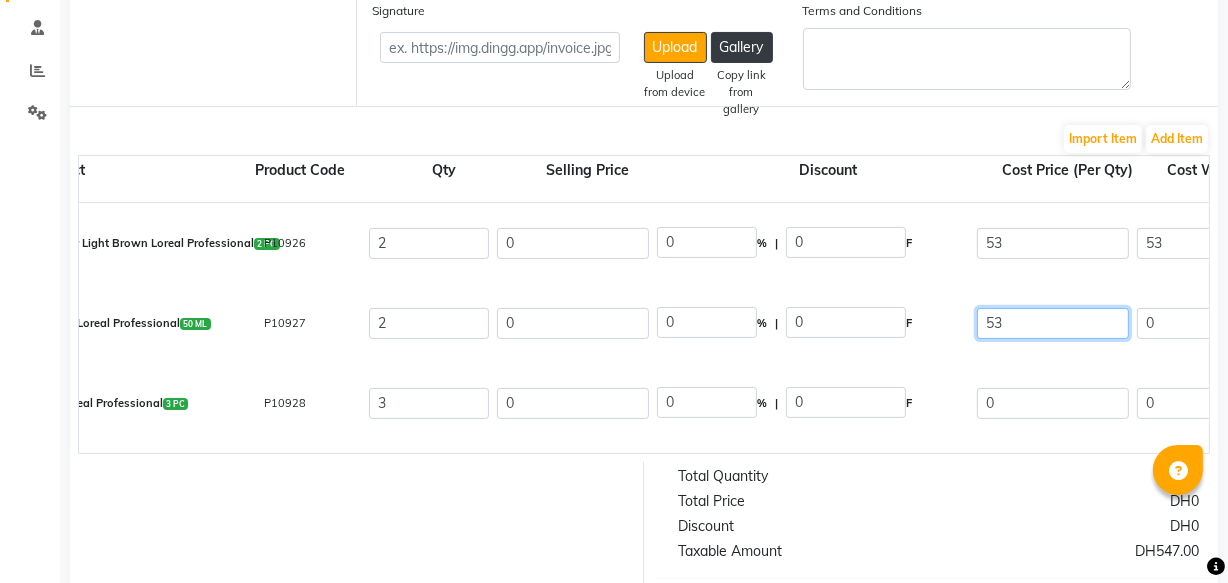 type on "53" 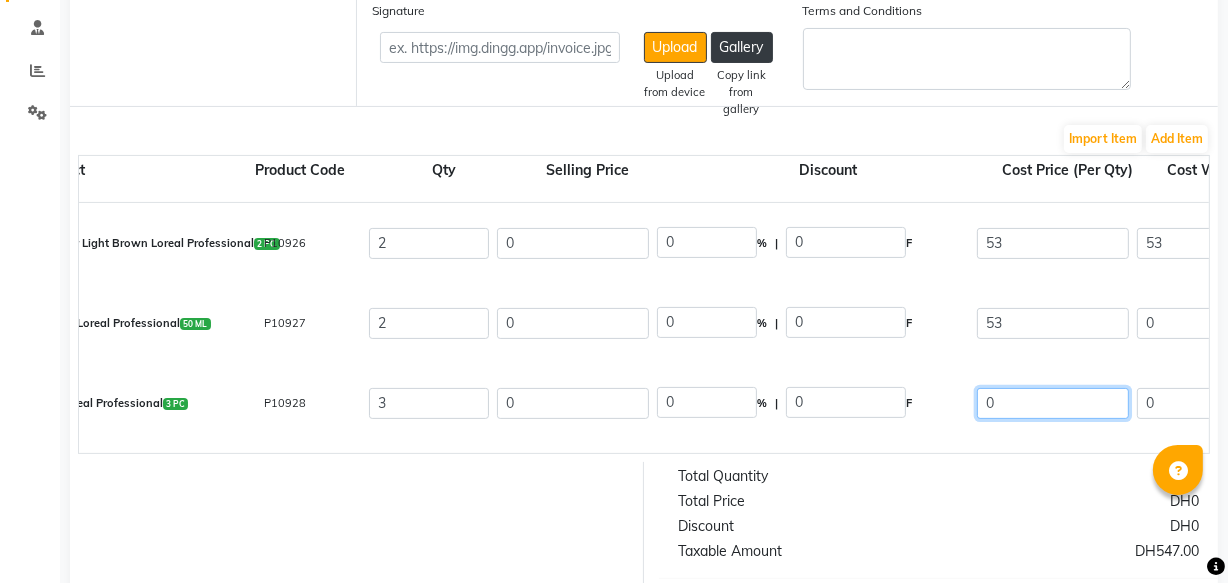 click on "0" 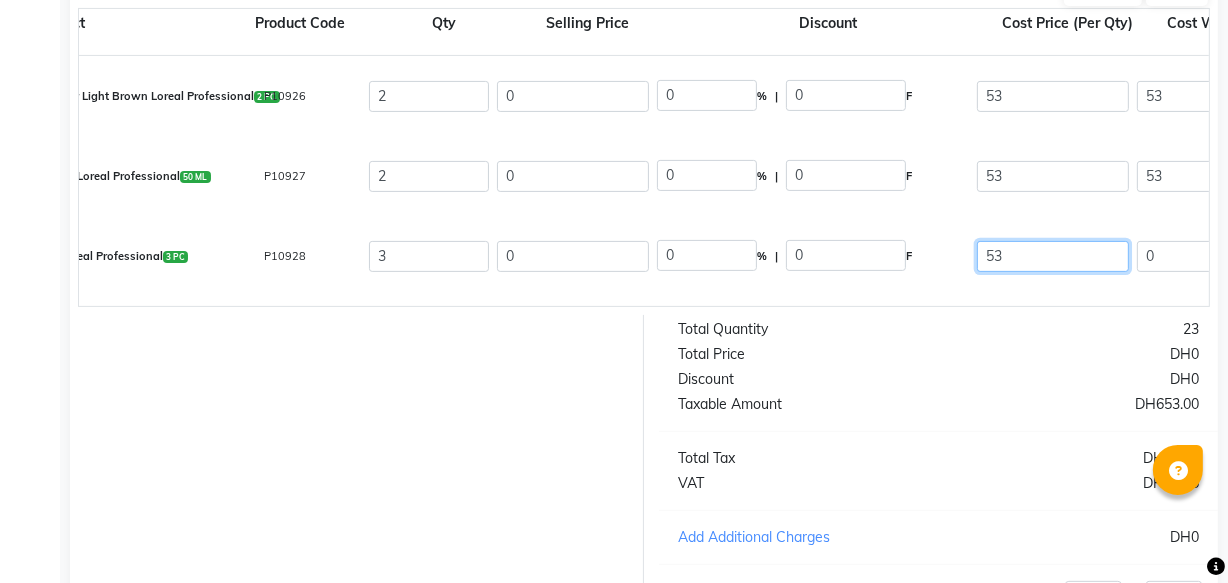 scroll, scrollTop: 478, scrollLeft: 0, axis: vertical 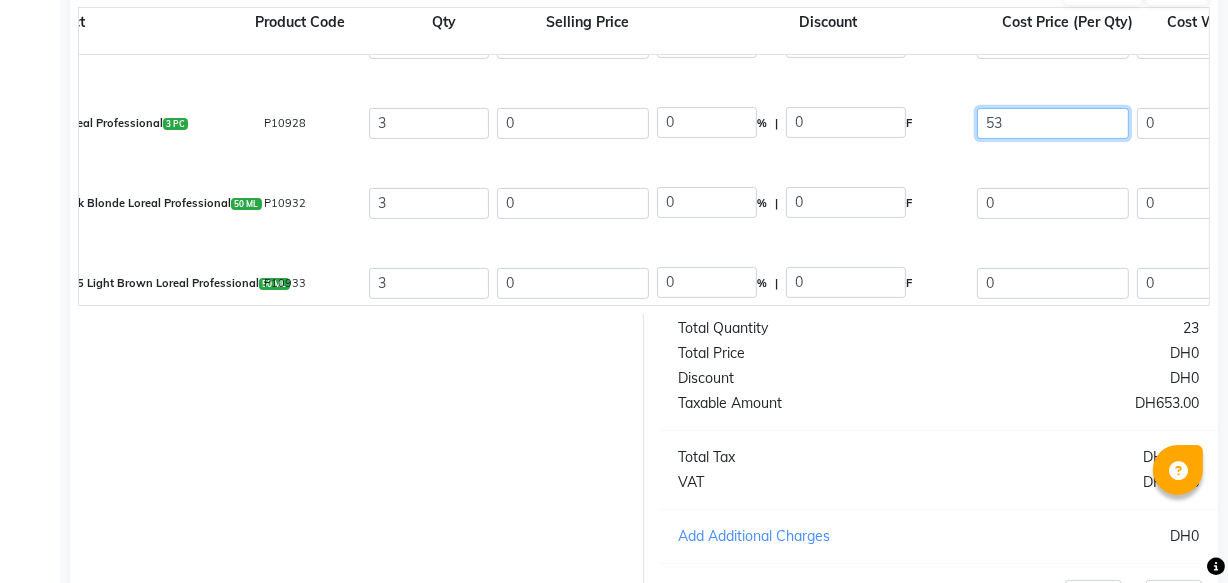 type on "53" 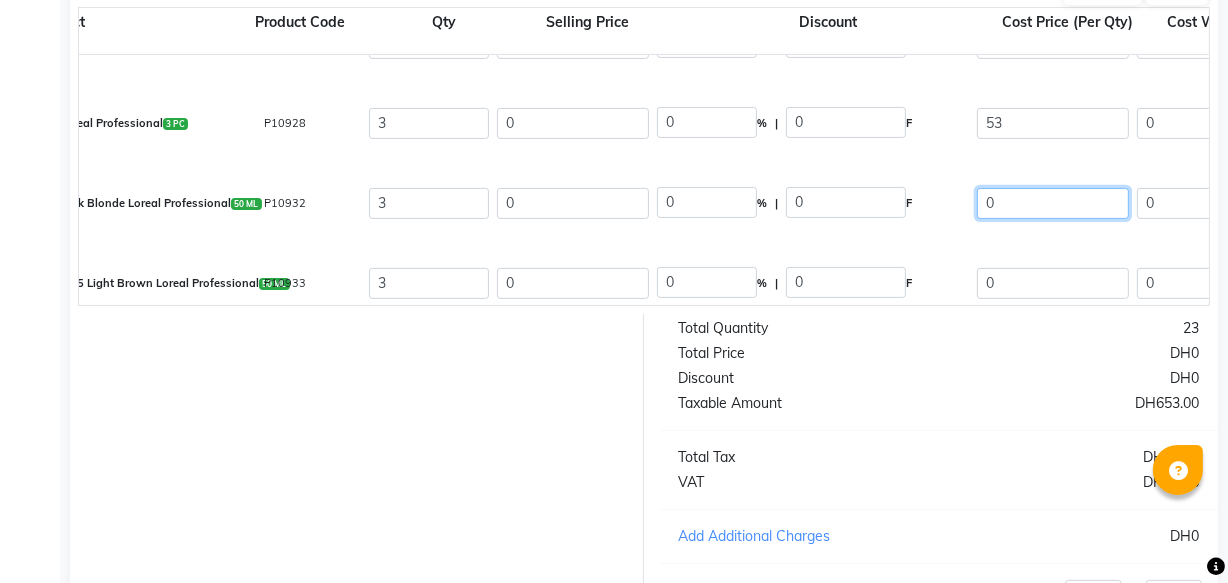 click on "0" 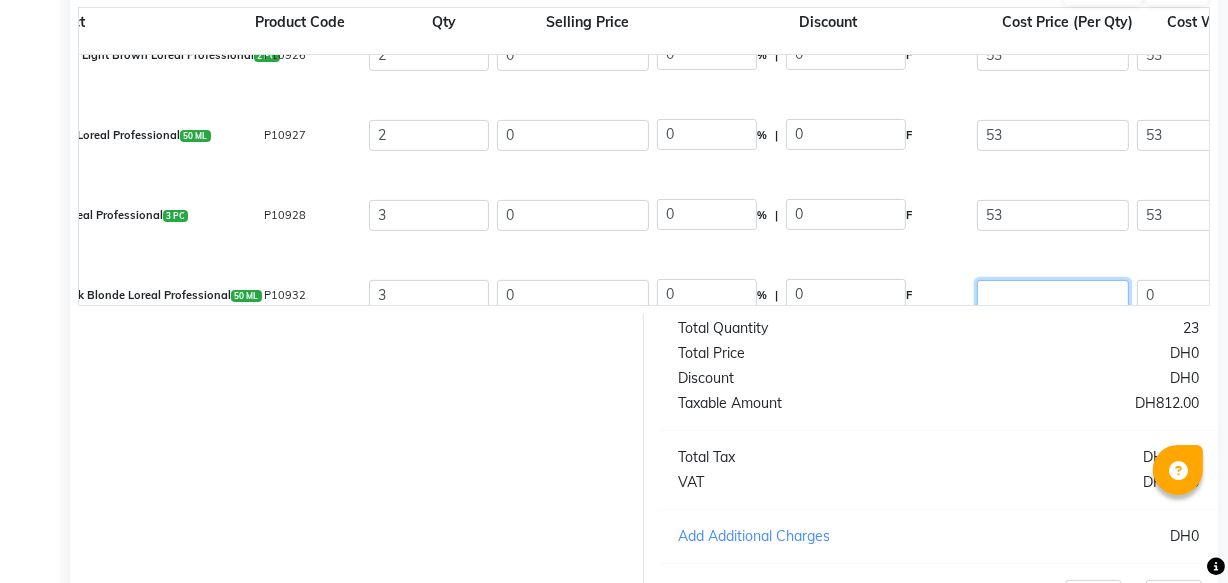 scroll, scrollTop: 112, scrollLeft: 0, axis: vertical 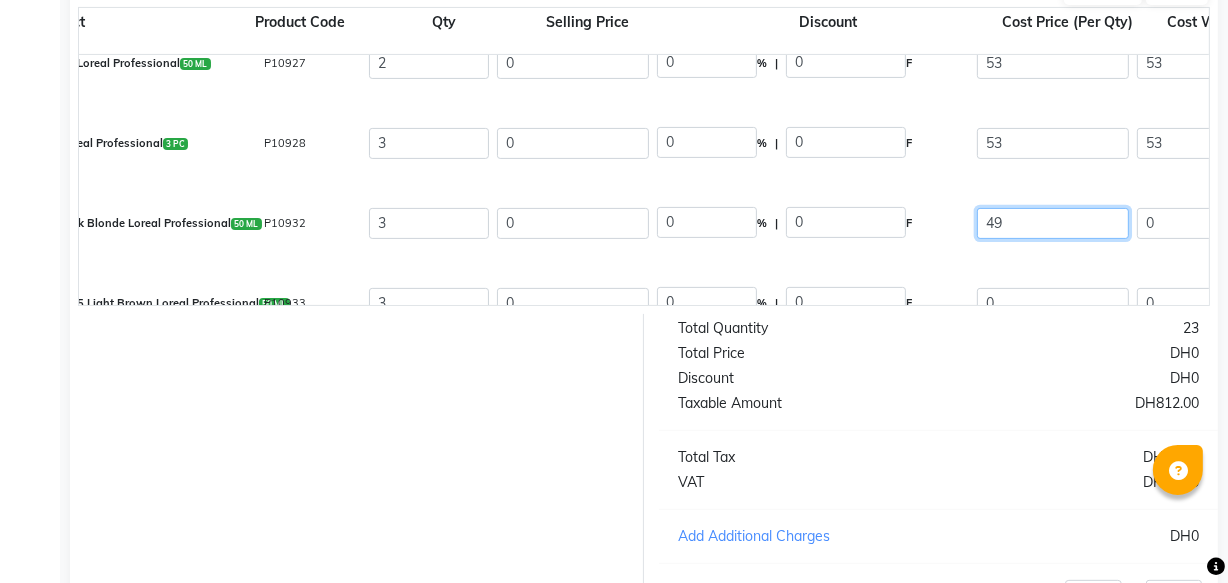 type on "49" 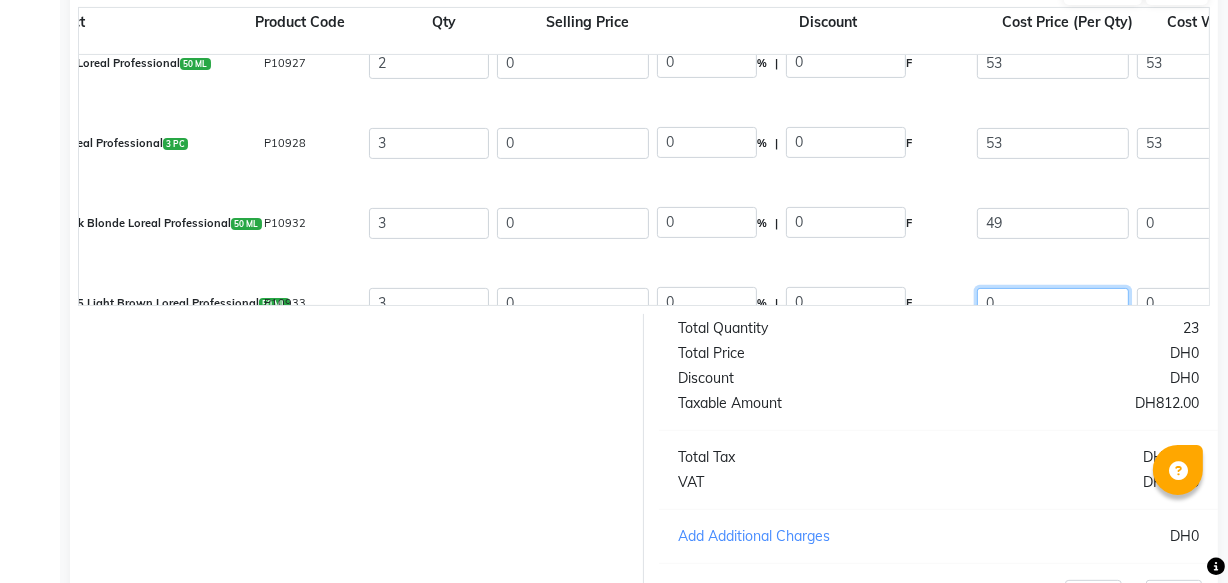 click on "0" 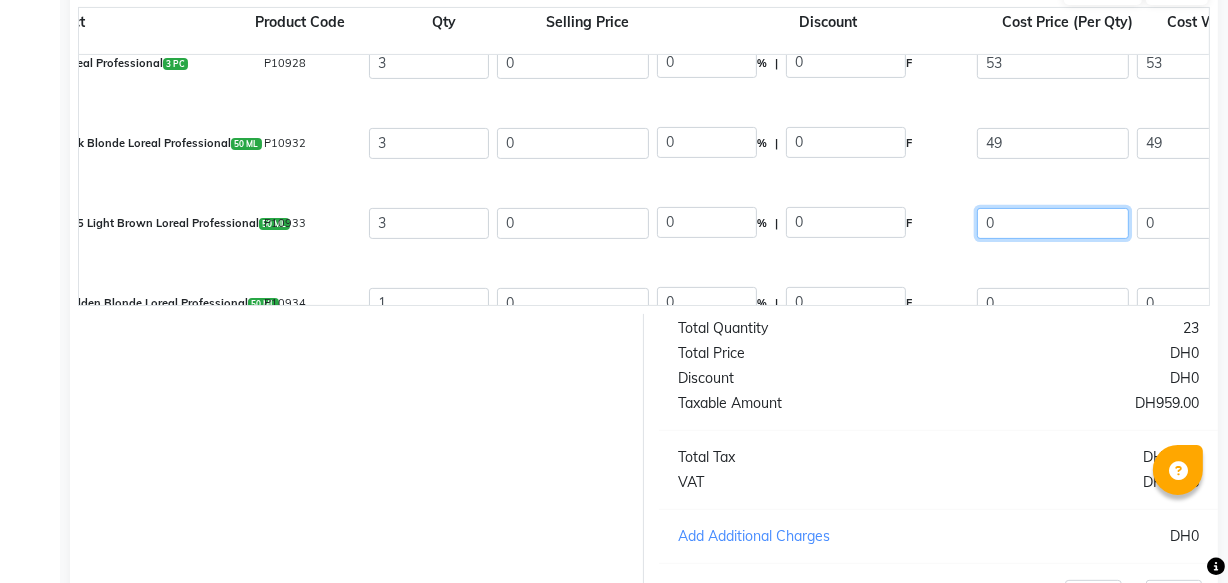 scroll, scrollTop: 232, scrollLeft: 0, axis: vertical 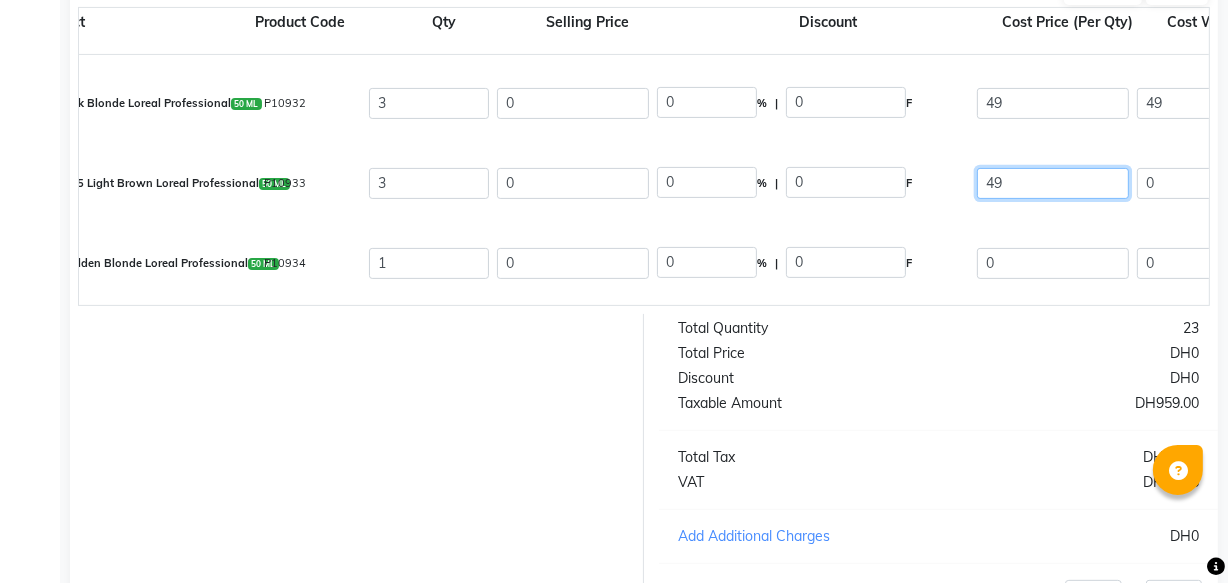 type on "49" 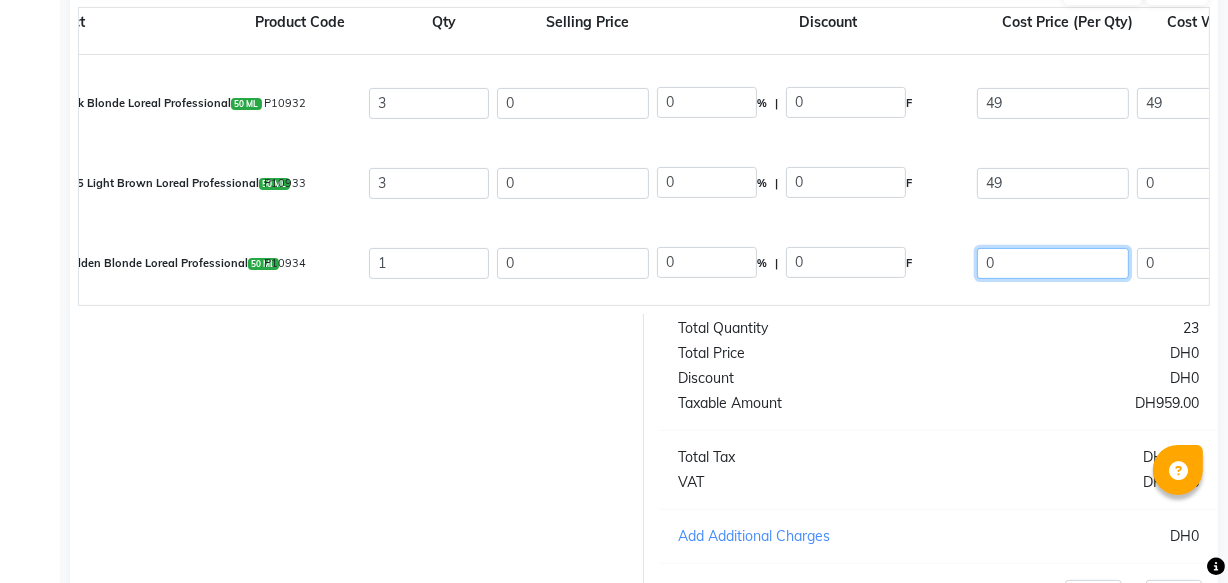 click on "0" 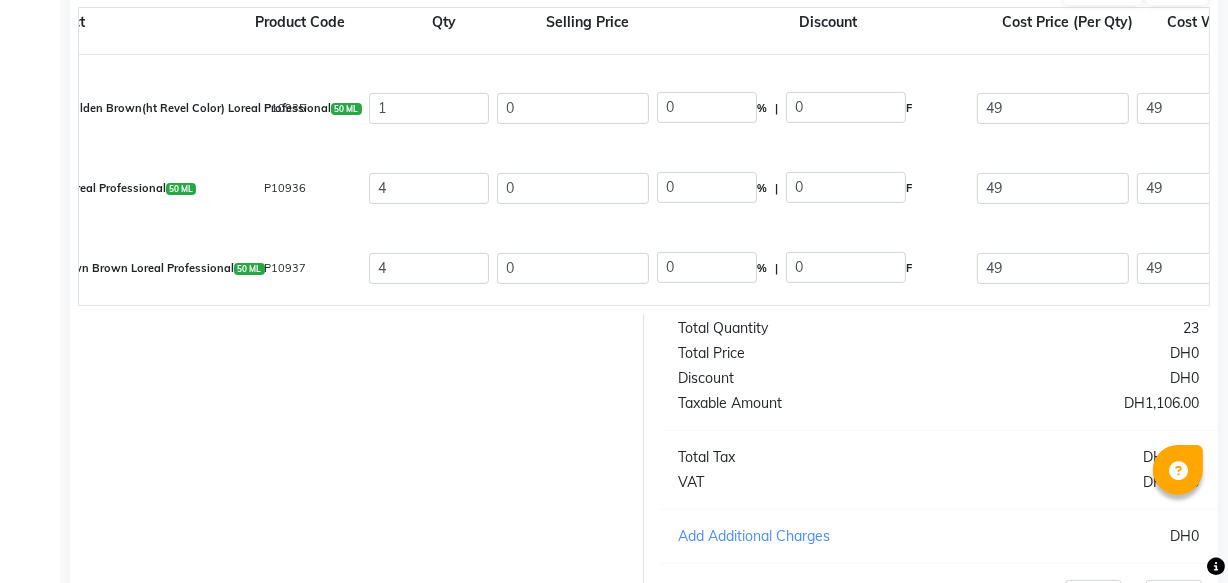 scroll, scrollTop: 470, scrollLeft: 0, axis: vertical 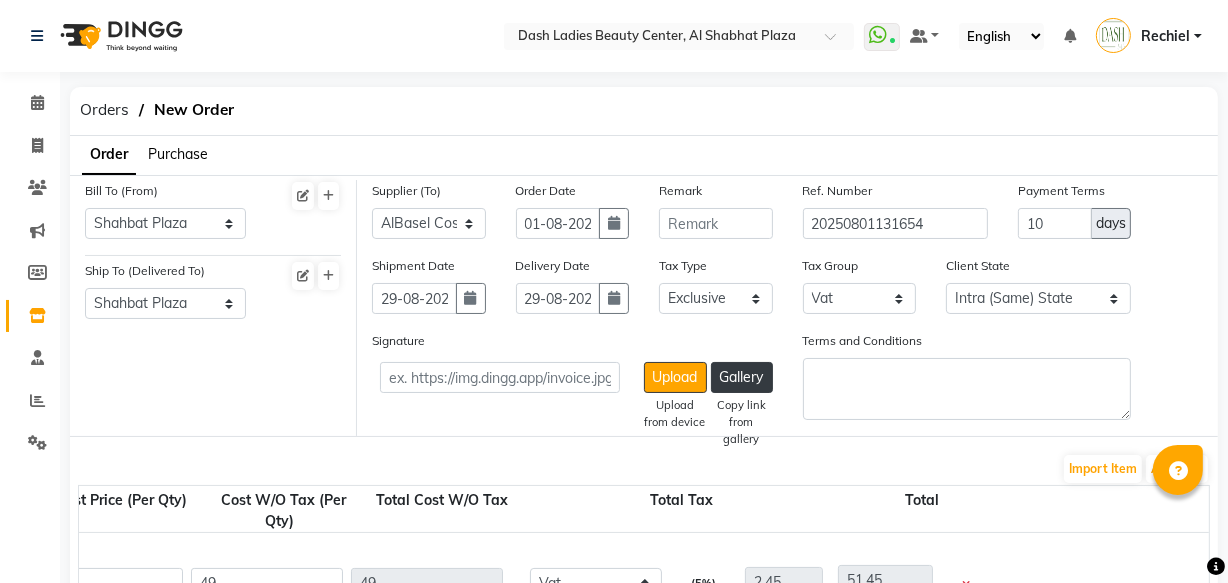 type on "49" 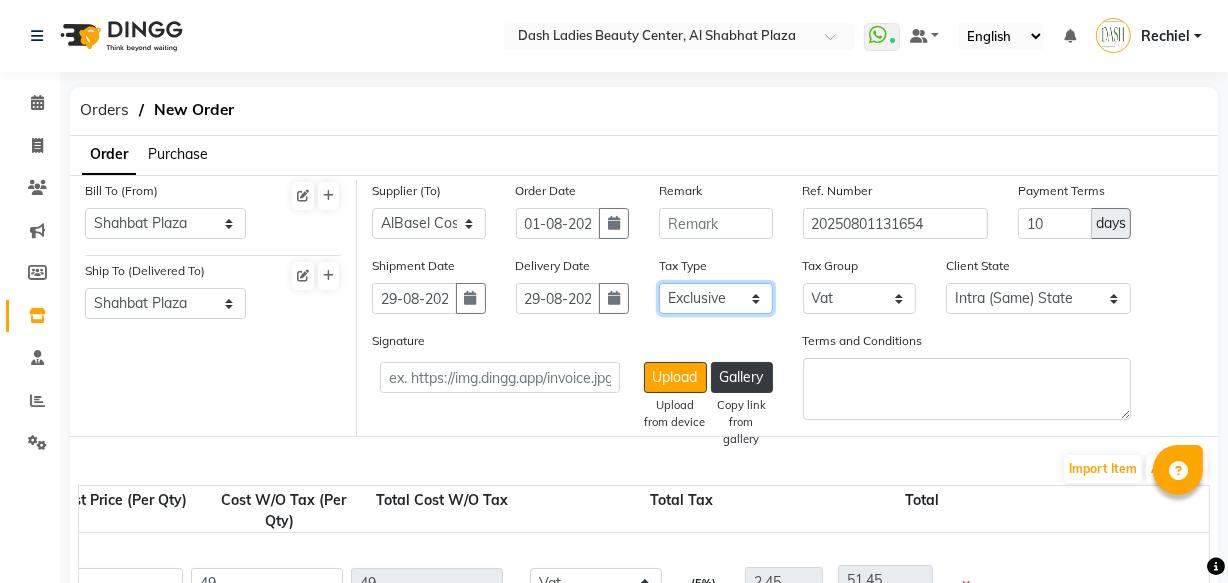 click on "Select Inclusive Exclusive" 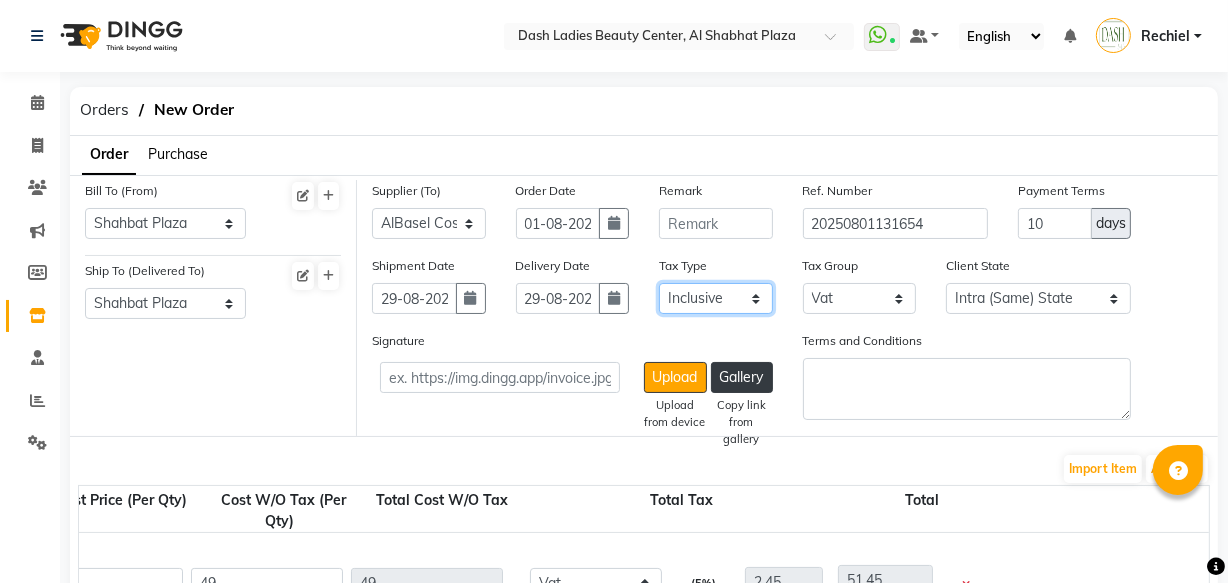 click on "Select Inclusive Exclusive" 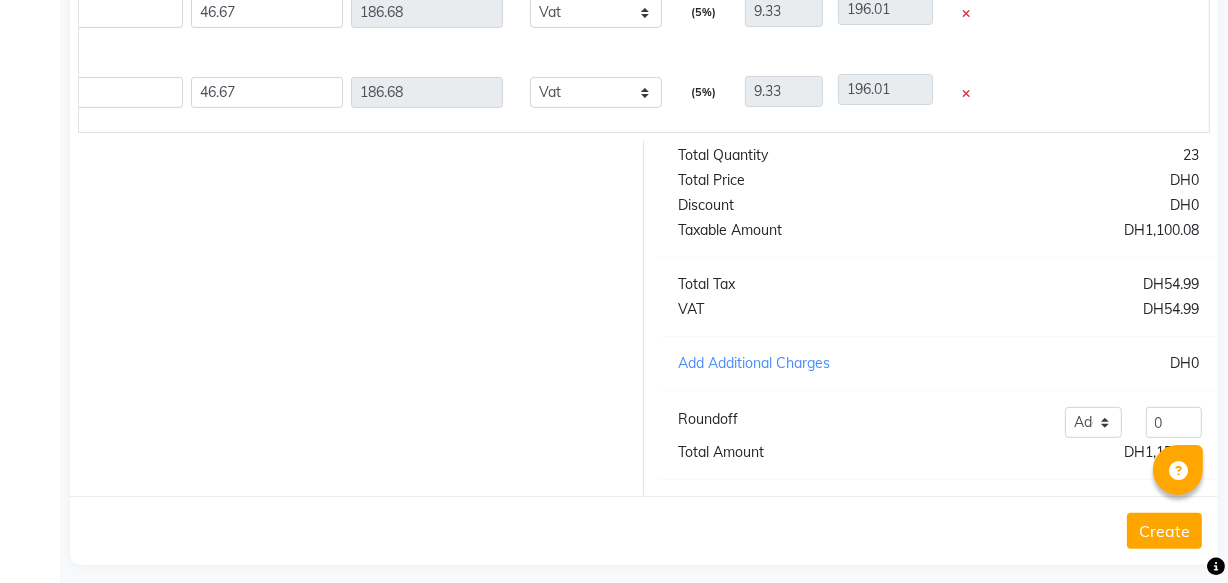 scroll, scrollTop: 649, scrollLeft: 0, axis: vertical 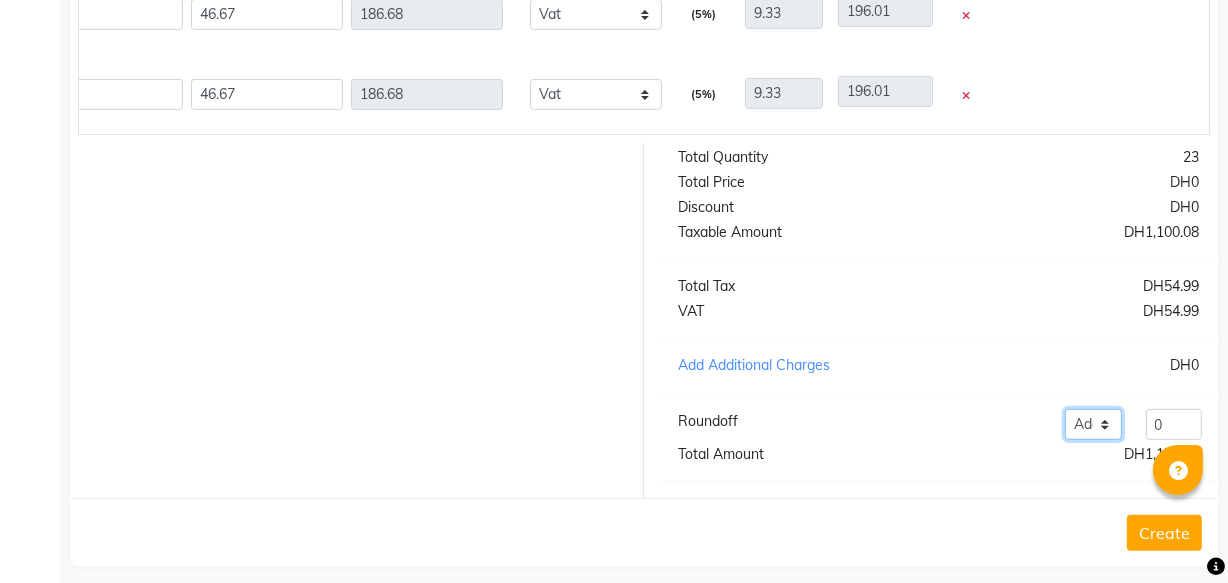 click on "Add Reduce" 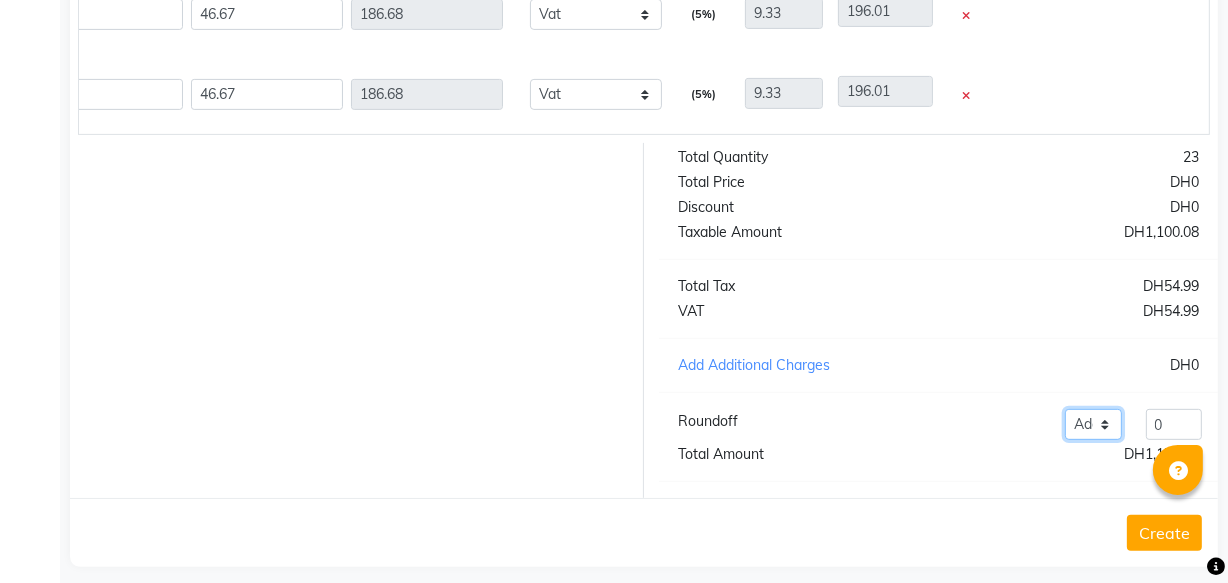 select on "reduce" 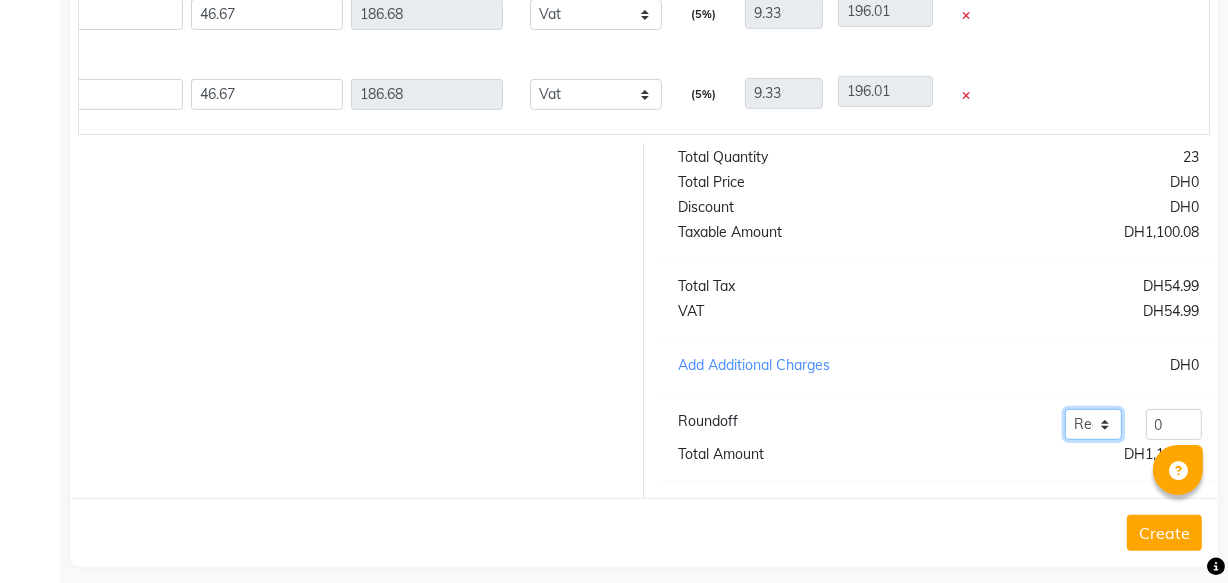 click on "Add Reduce" 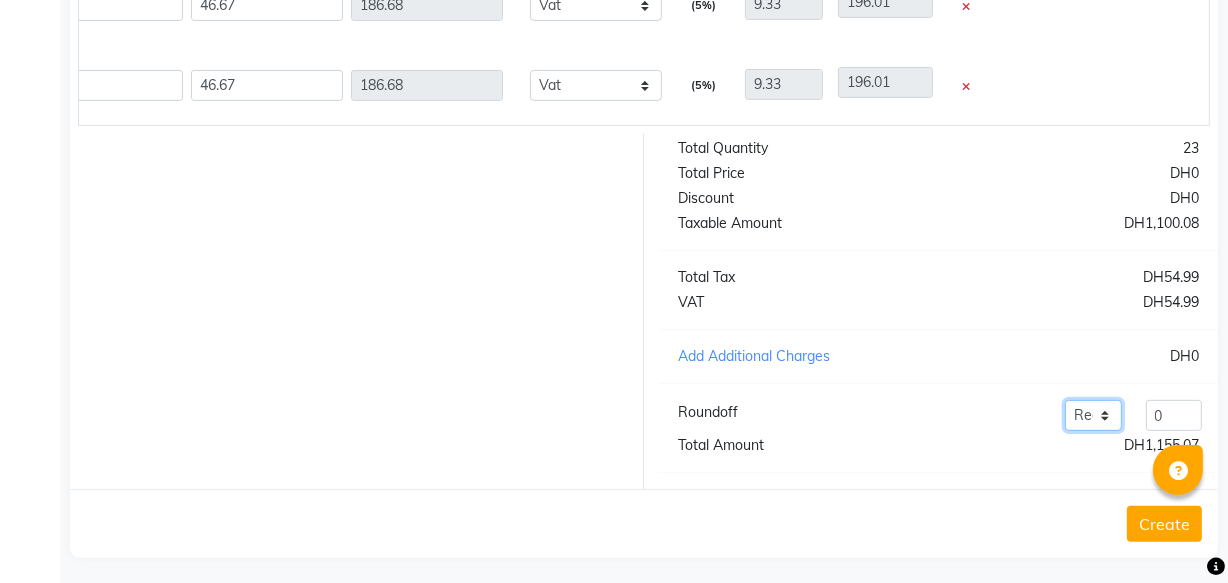 scroll, scrollTop: 681, scrollLeft: 0, axis: vertical 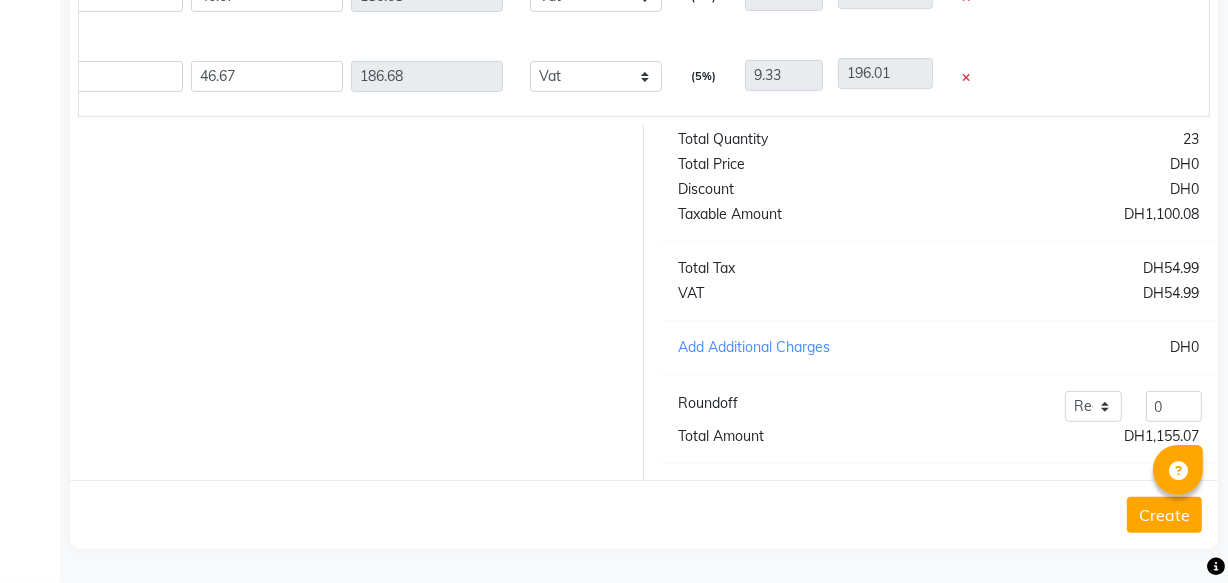 click on "Create" 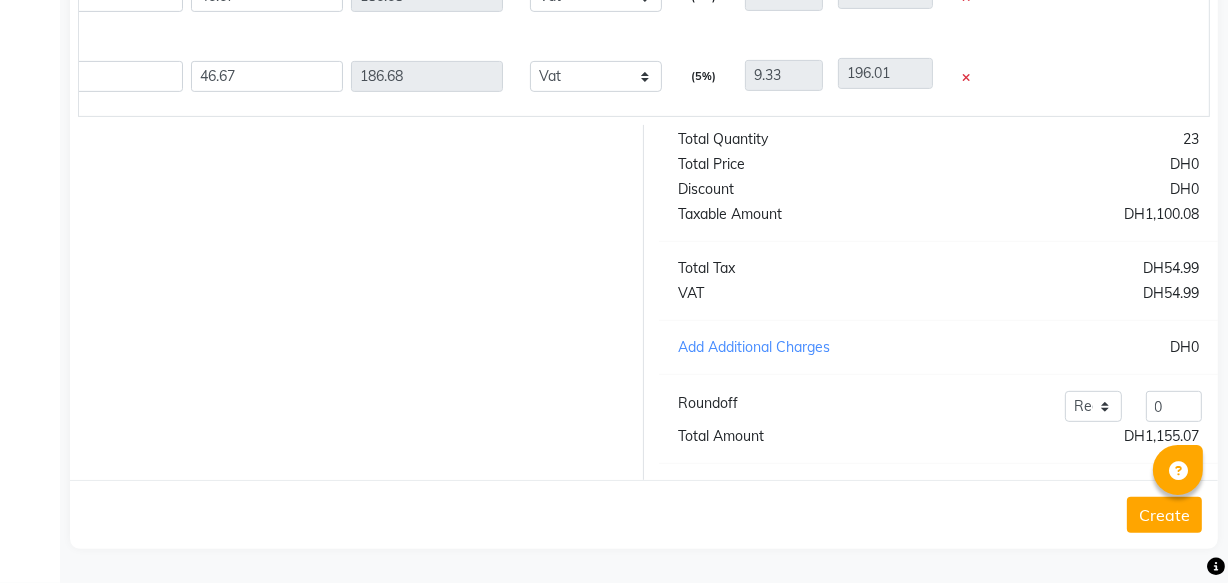 click on "Create" 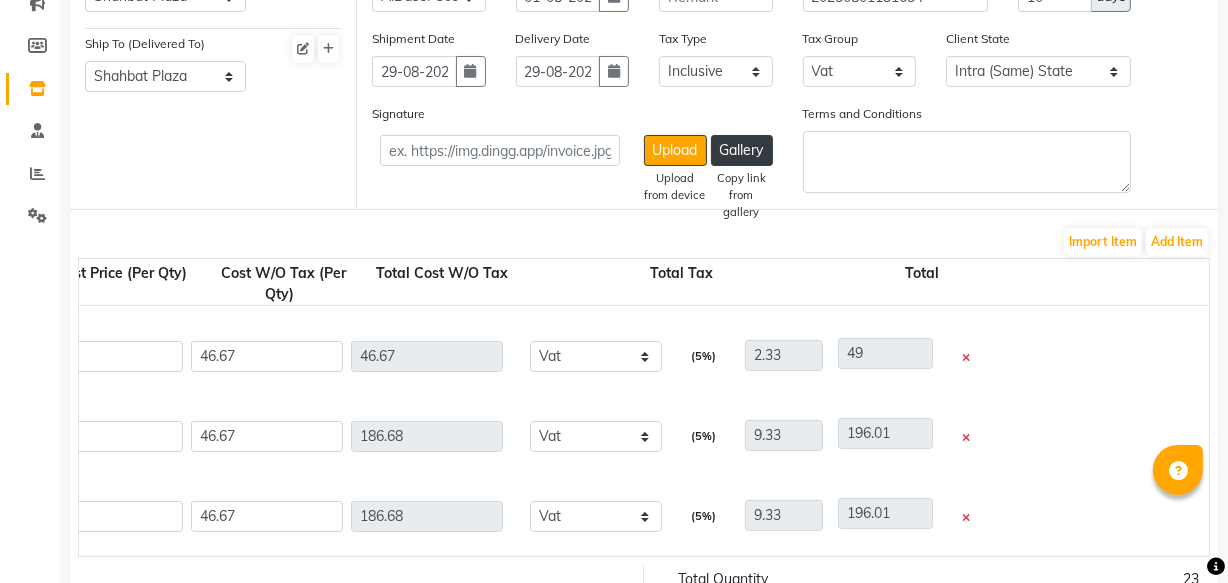 scroll, scrollTop: 200, scrollLeft: 0, axis: vertical 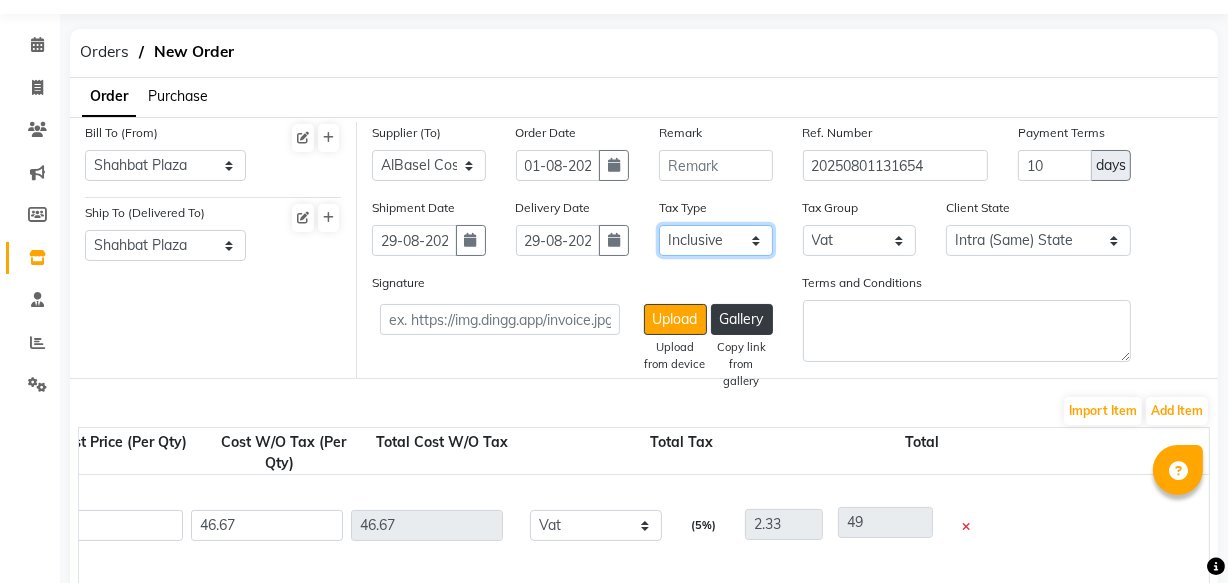 click on "Select Inclusive Exclusive" 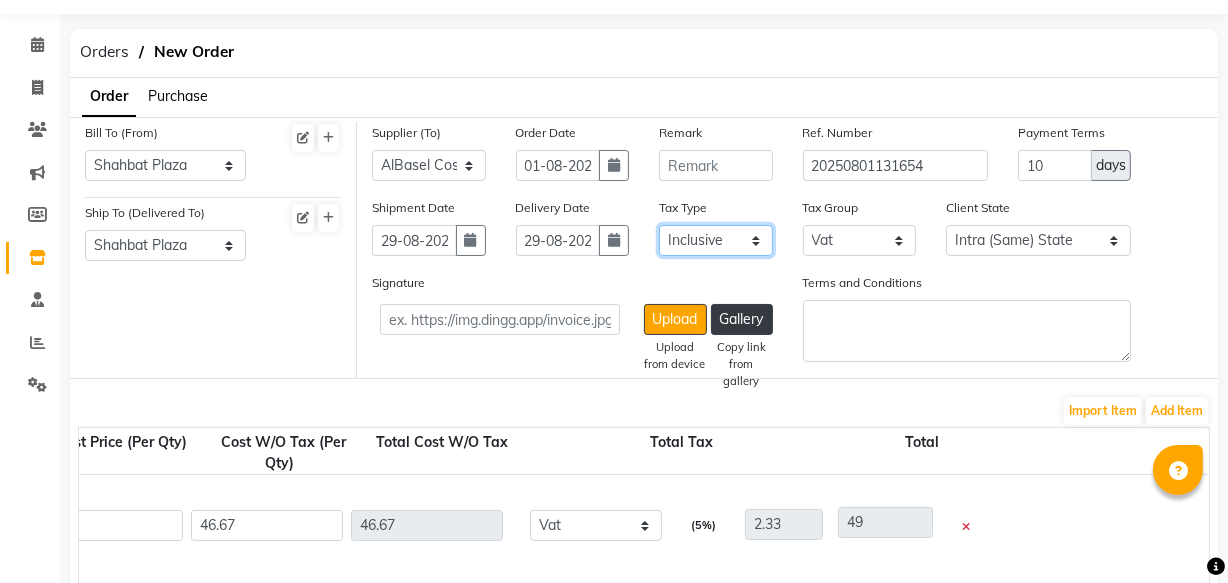 type 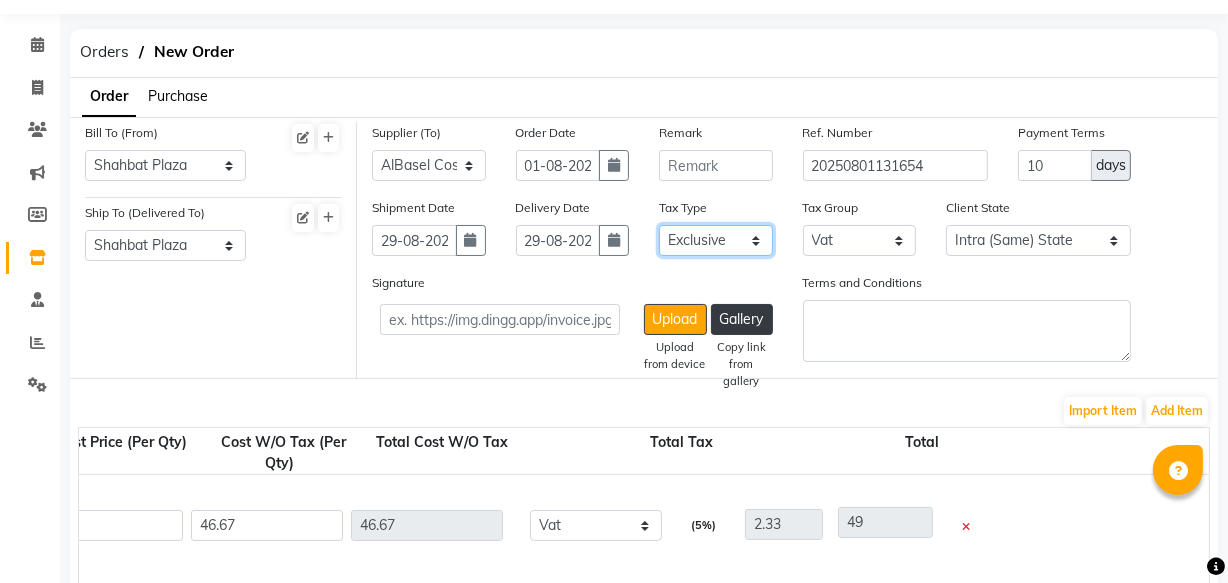 click on "Select Inclusive Exclusive" 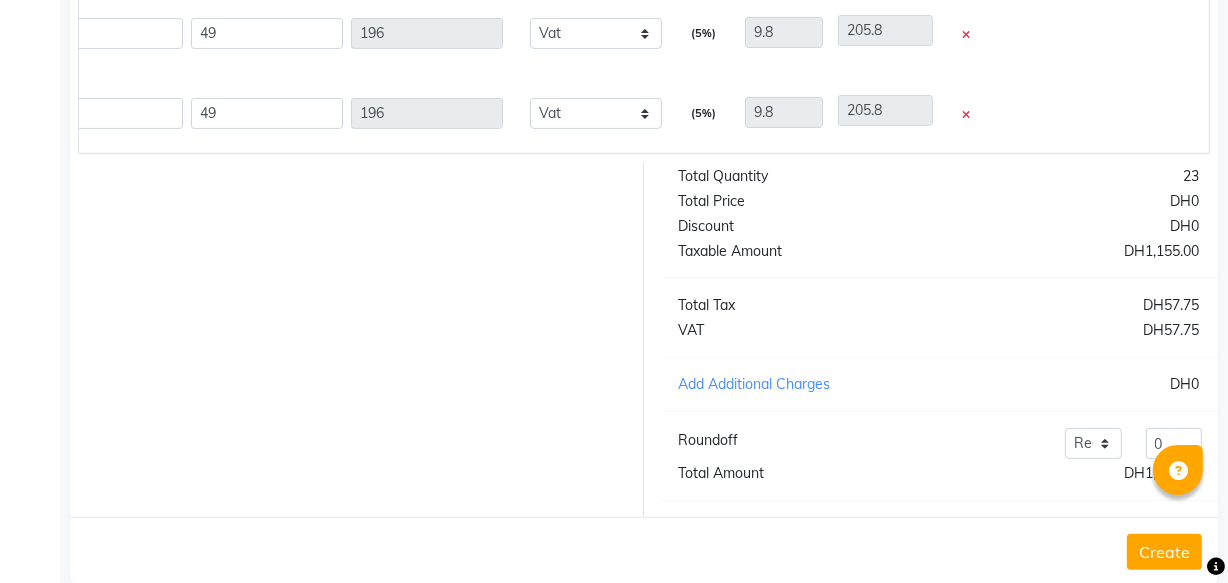 scroll, scrollTop: 681, scrollLeft: 0, axis: vertical 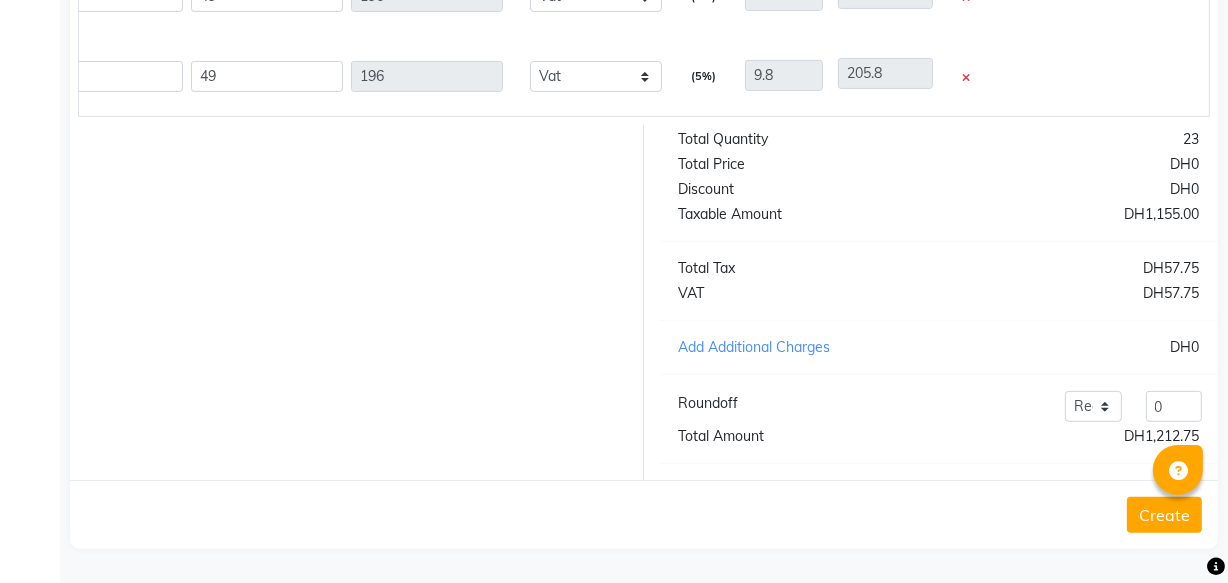 click on "Create" 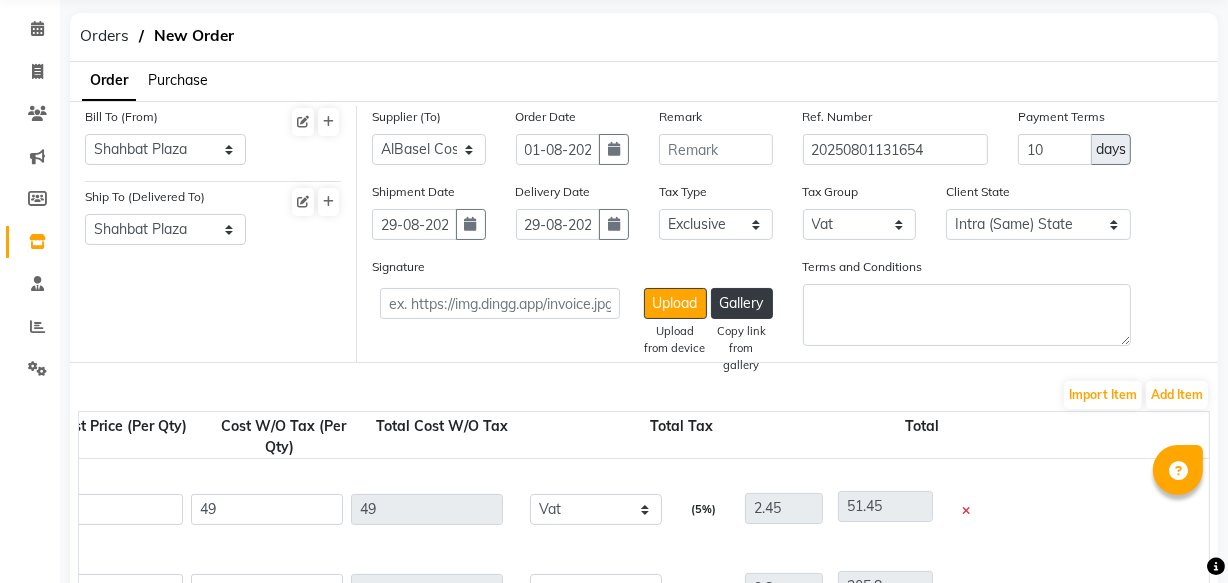 scroll, scrollTop: 0, scrollLeft: 0, axis: both 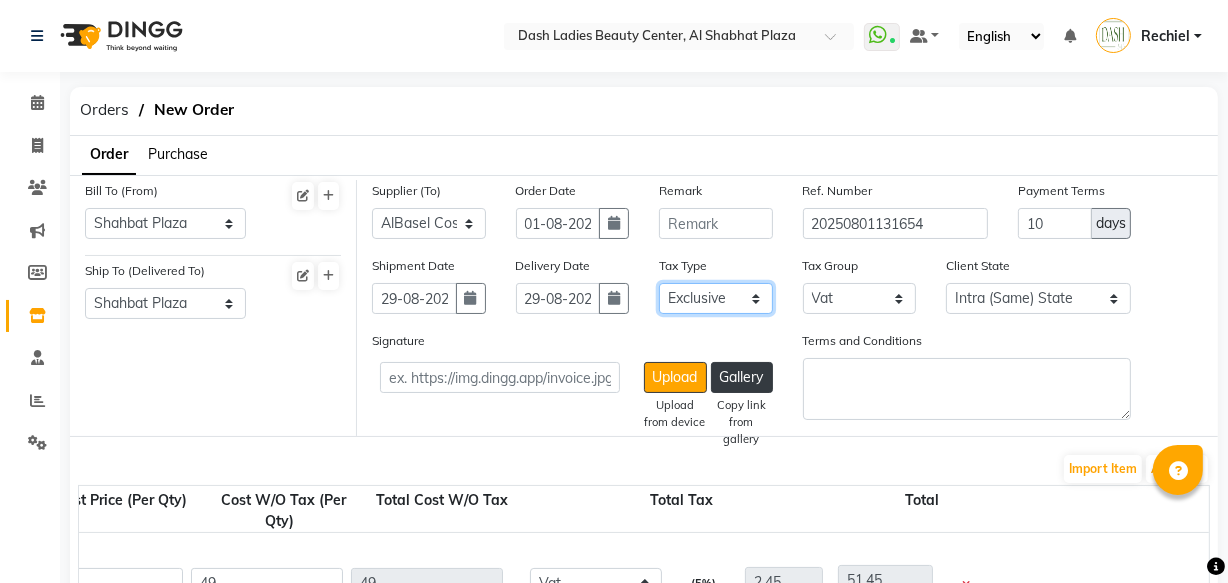 click on "Select Inclusive Exclusive" 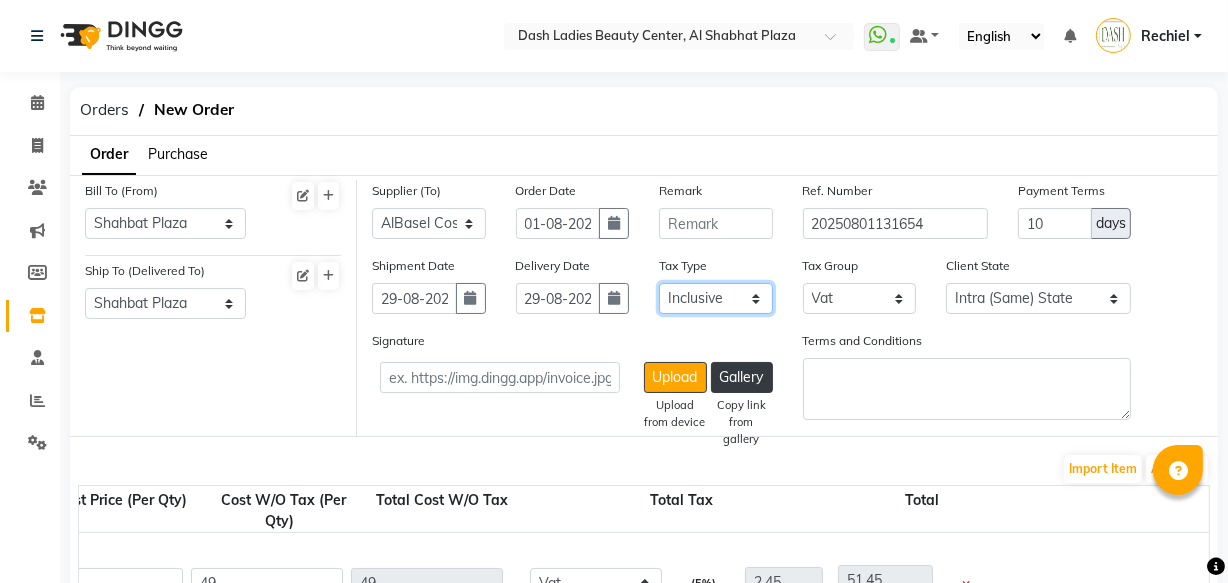 click on "Select Inclusive Exclusive" 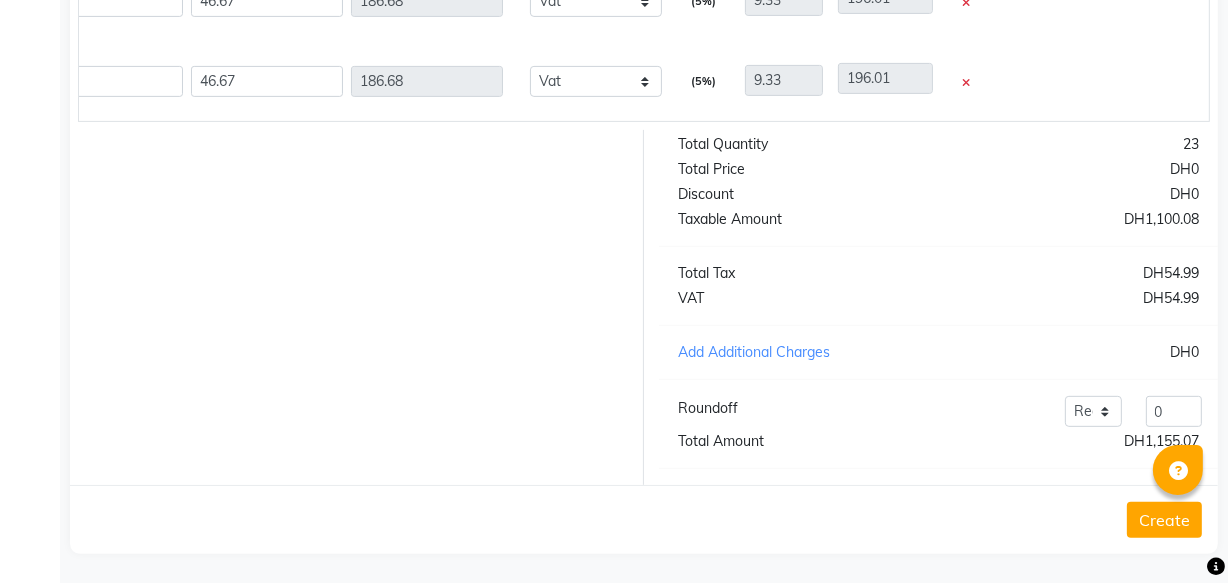 scroll, scrollTop: 681, scrollLeft: 0, axis: vertical 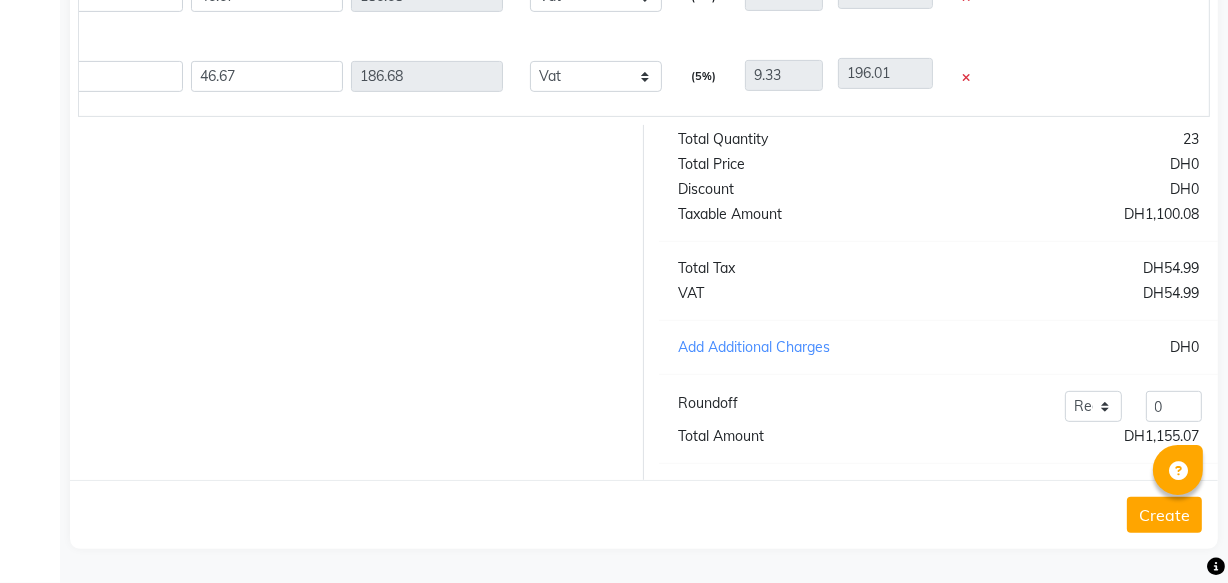 click on "Total Quantity   23   Total Price   DH0   Discount   DH0   Taxable Amount   DH1,100.08   Total Tax   DH54.99   VAT   DH54.99   Add Additional Charges   DH0  Roundoff Add Reduce 0  Total Amount   DH1,155.07" 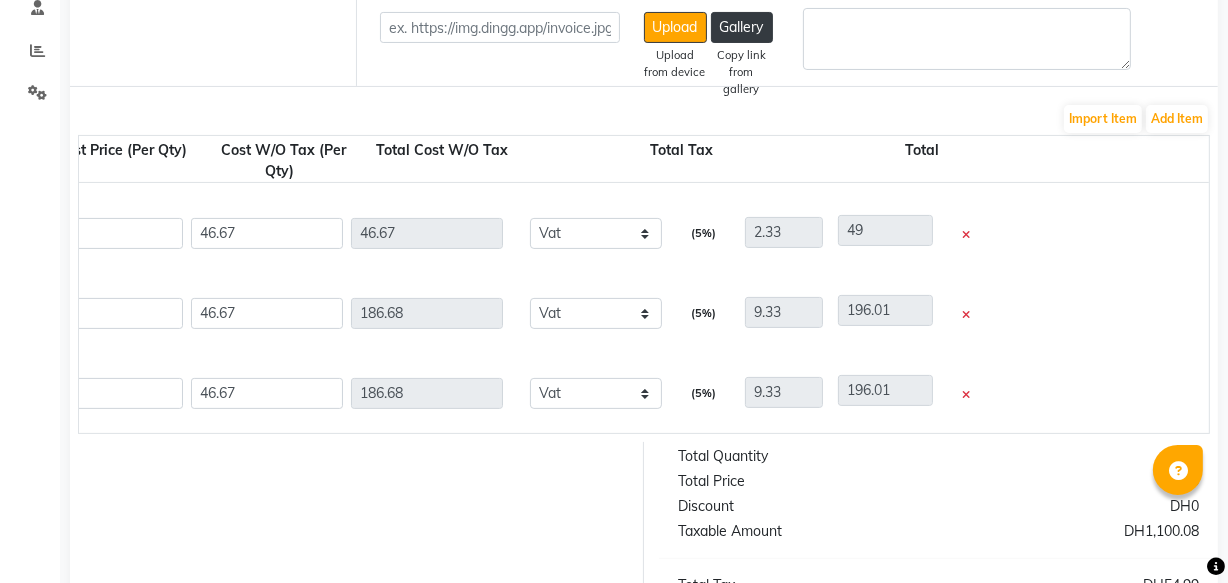 scroll, scrollTop: 350, scrollLeft: 0, axis: vertical 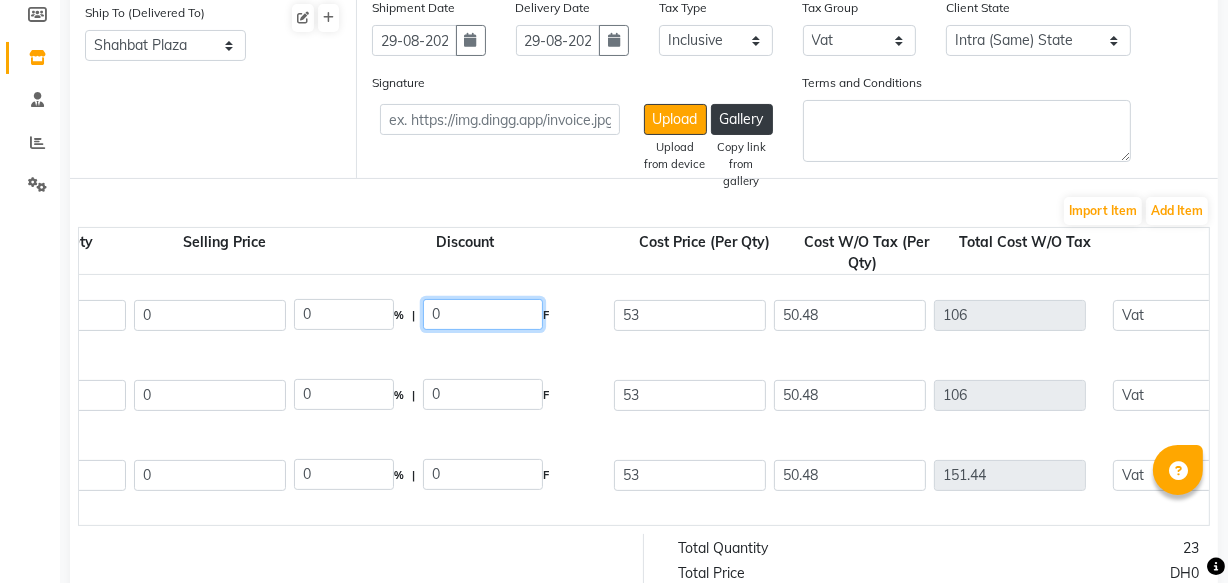 click on "0" 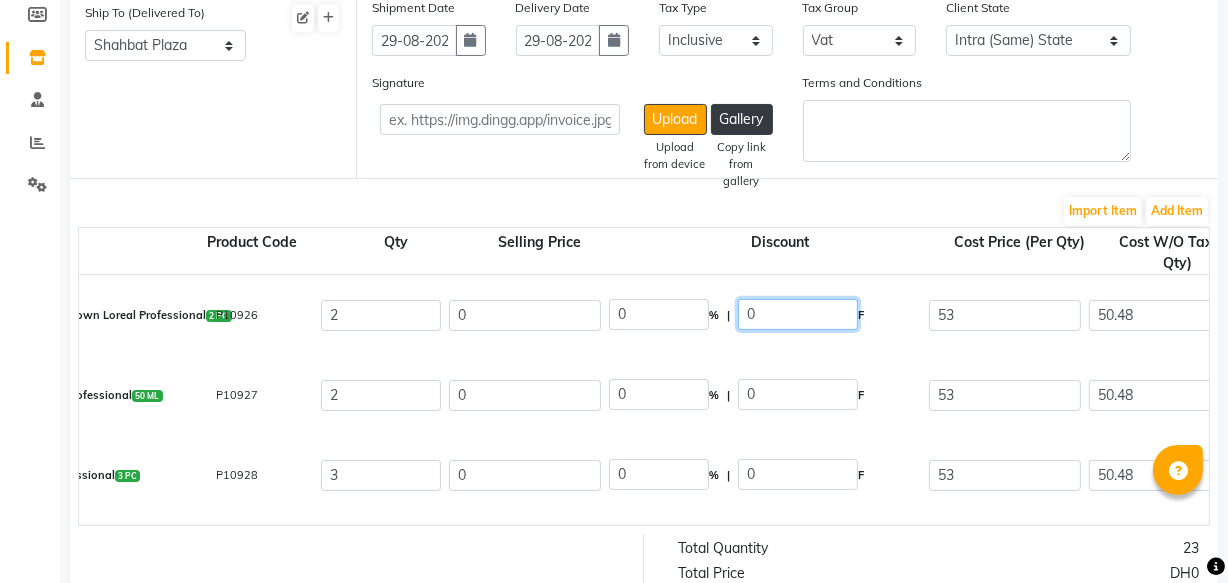 scroll, scrollTop: 0, scrollLeft: 210, axis: horizontal 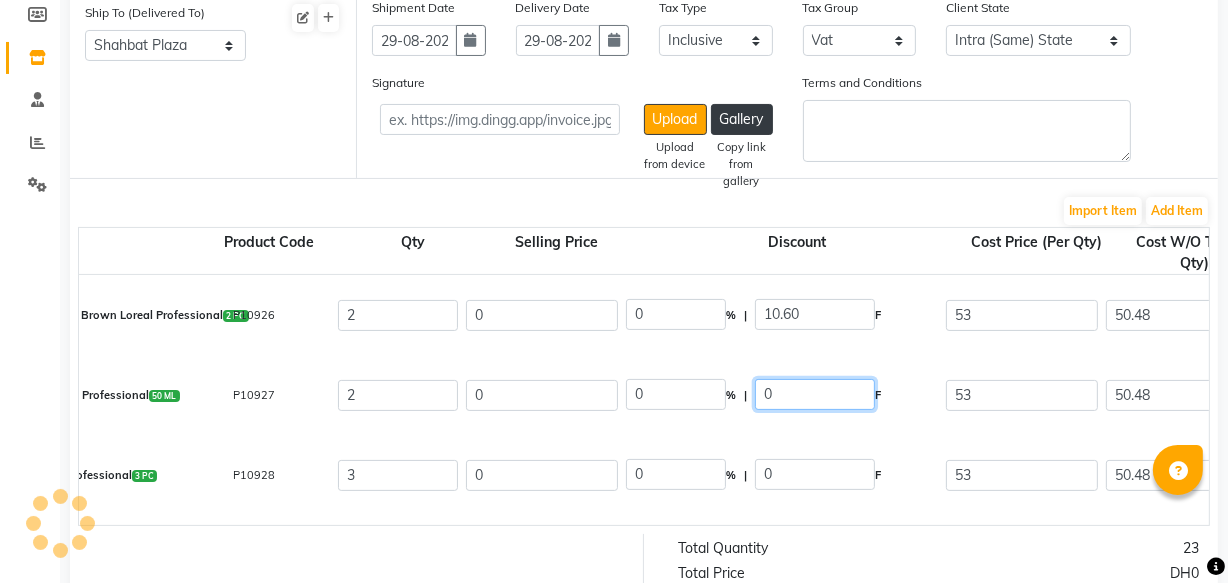 click on "0" 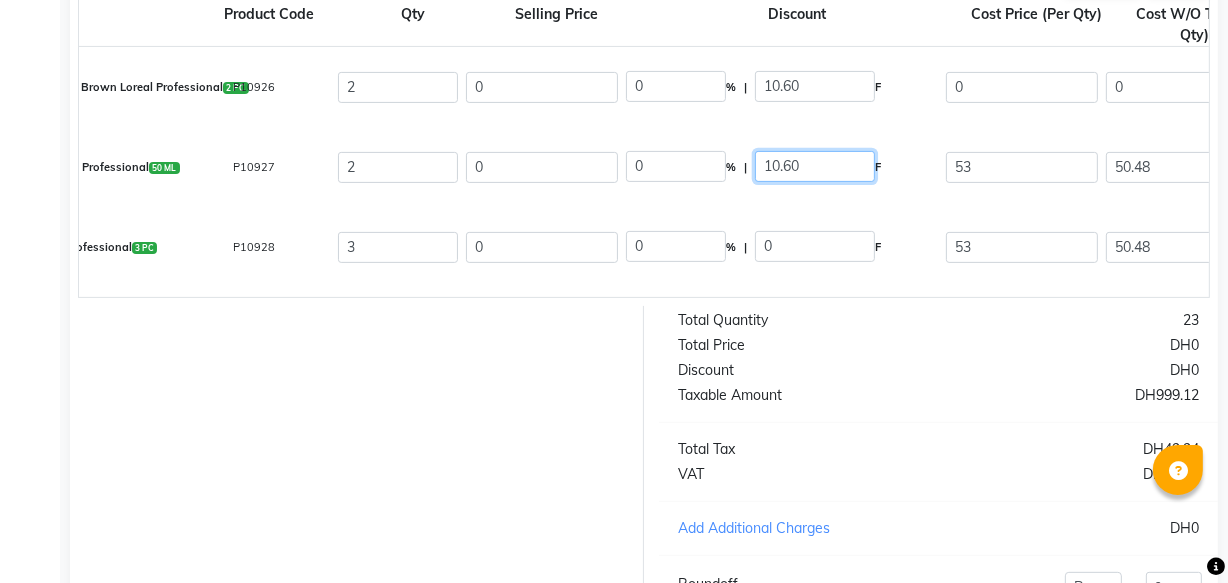 scroll, scrollTop: 490, scrollLeft: 0, axis: vertical 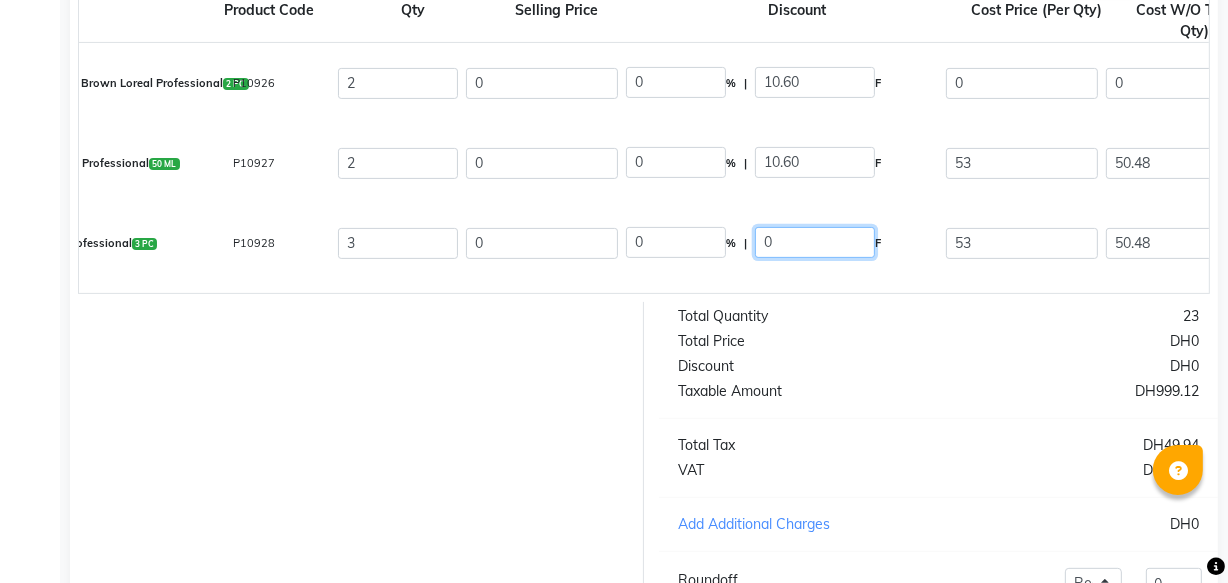 click on "0" 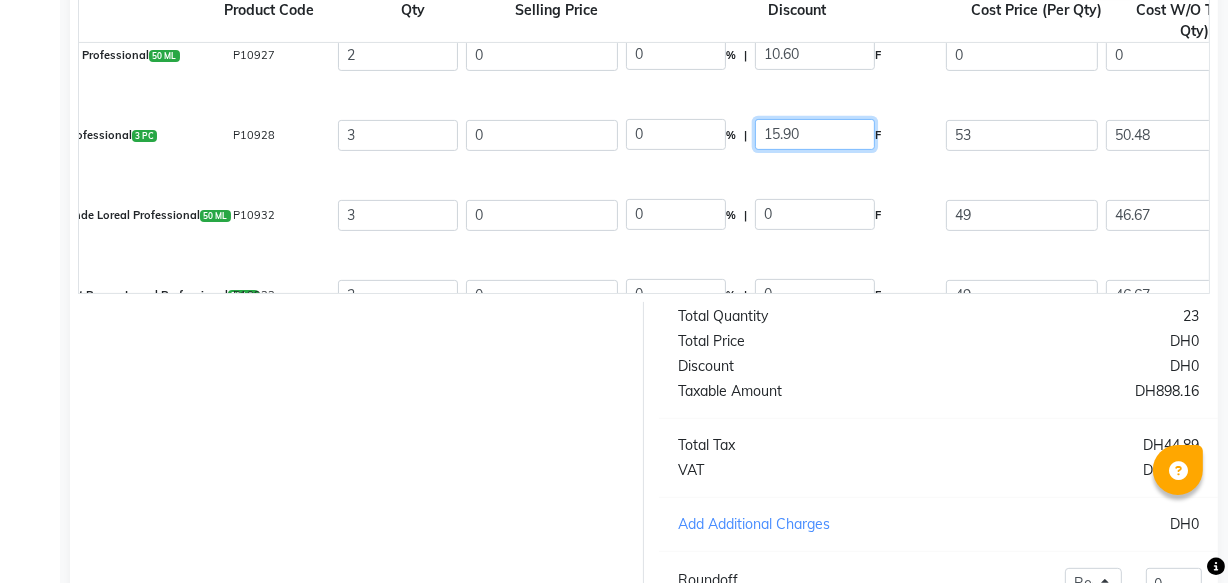 scroll, scrollTop: 110, scrollLeft: 0, axis: vertical 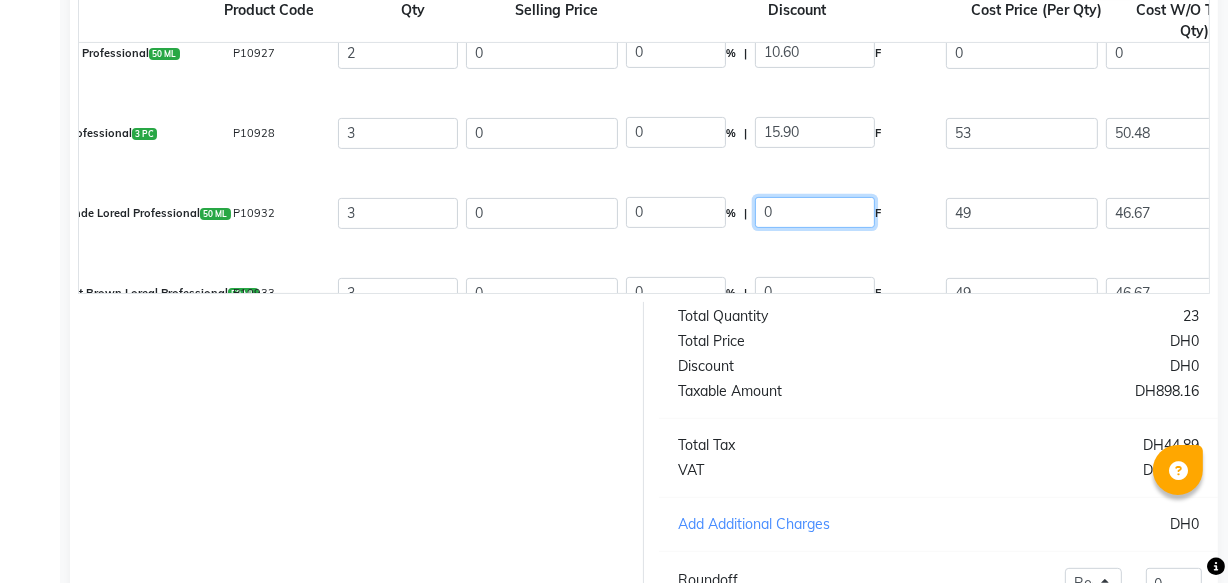 click on "0" 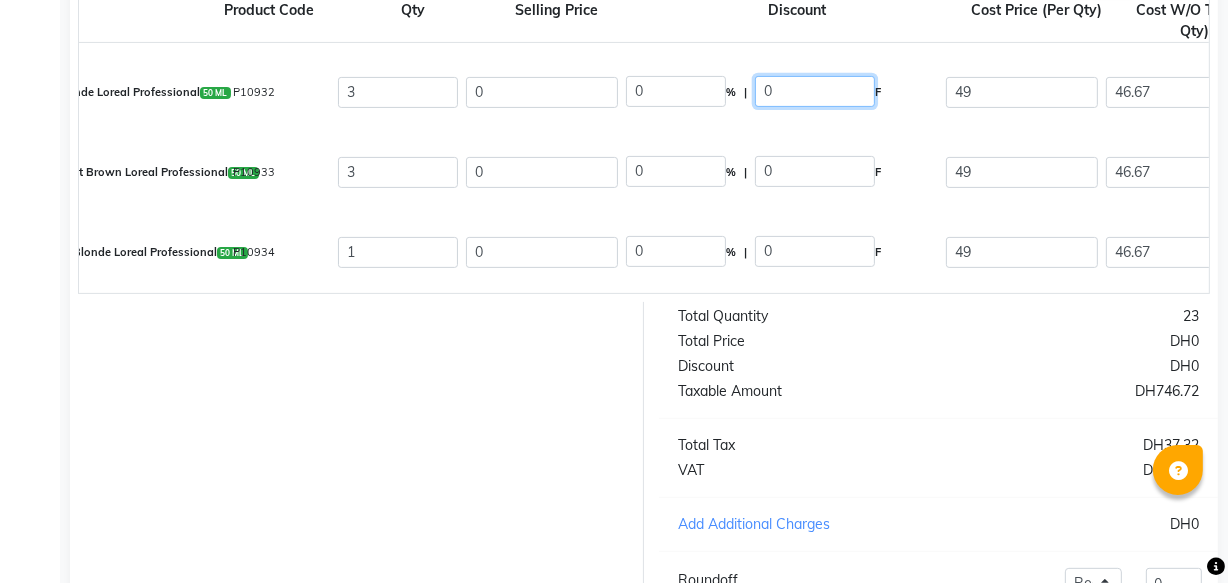 scroll, scrollTop: 233, scrollLeft: 0, axis: vertical 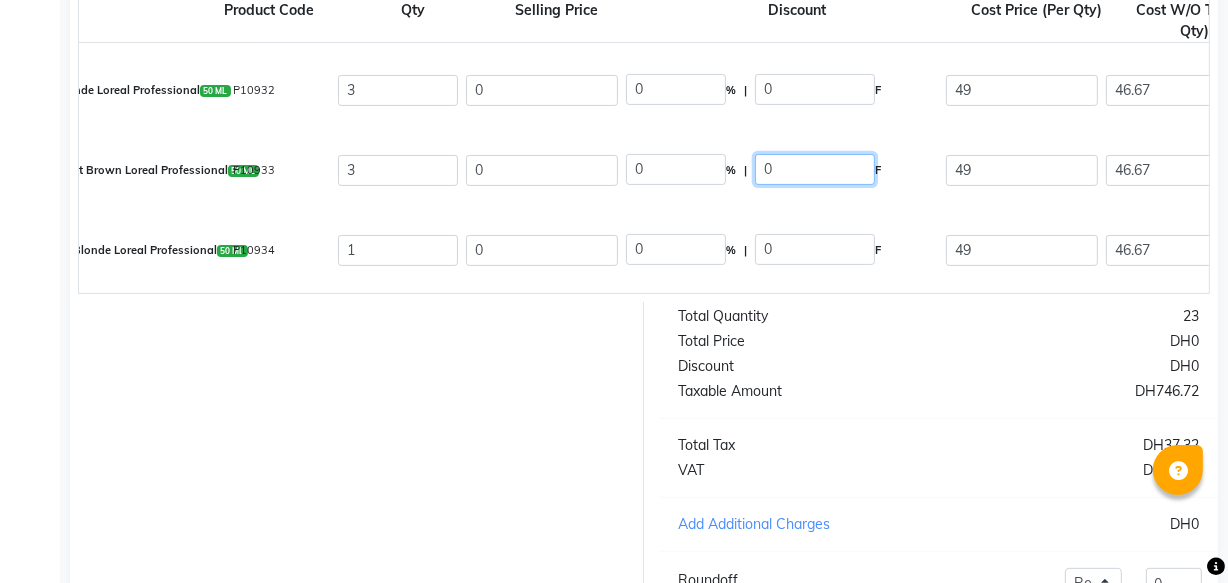 click on "0" 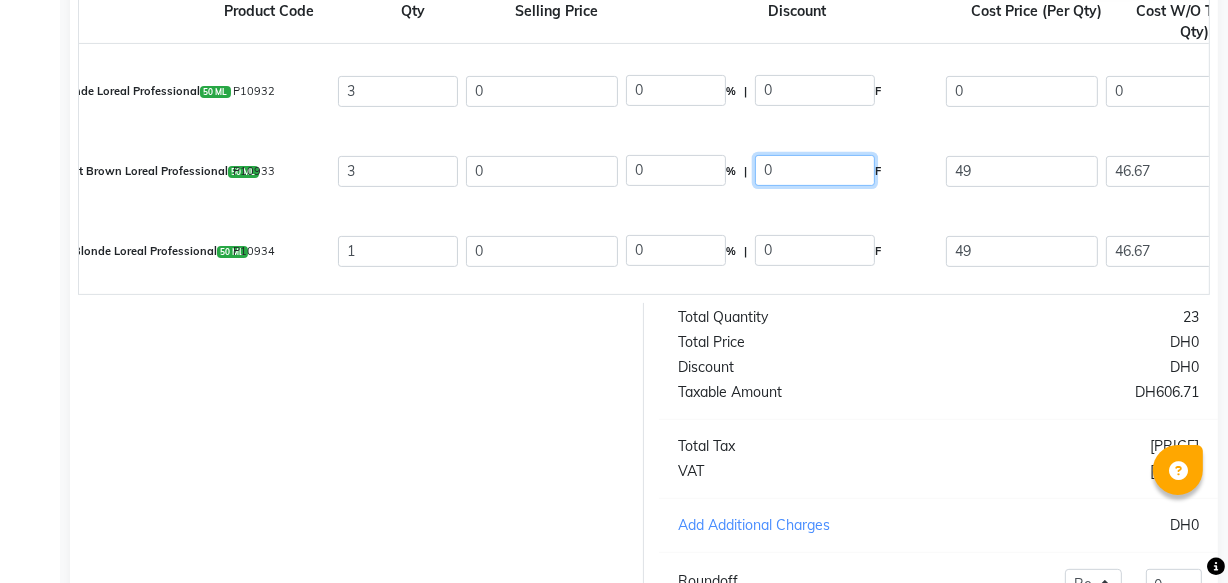 scroll, scrollTop: 260, scrollLeft: 0, axis: vertical 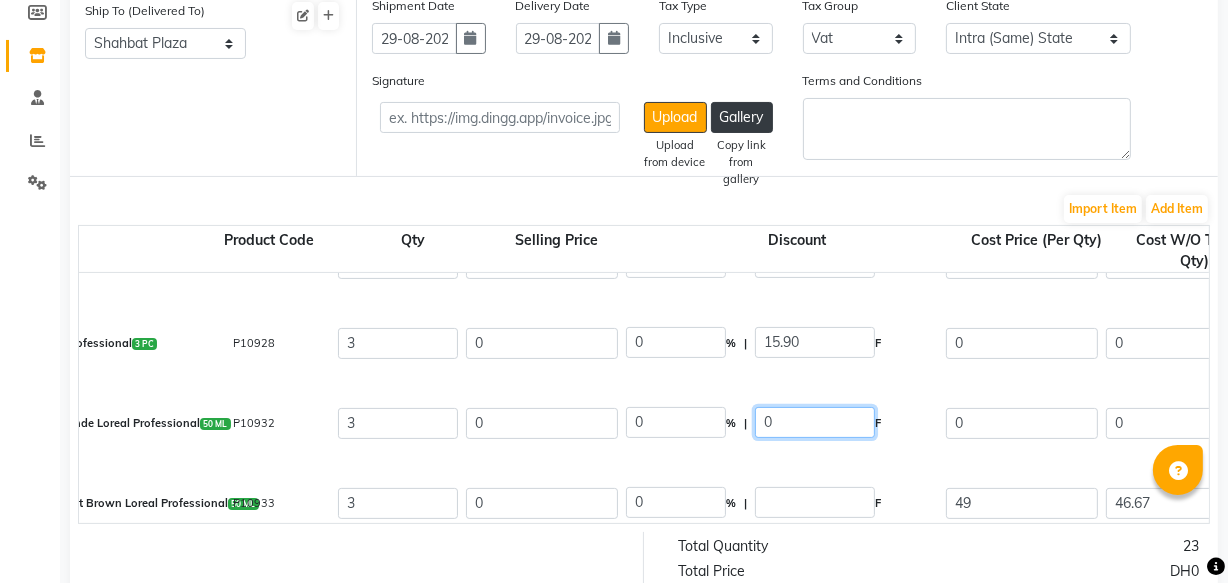 click on "[PRICE]" 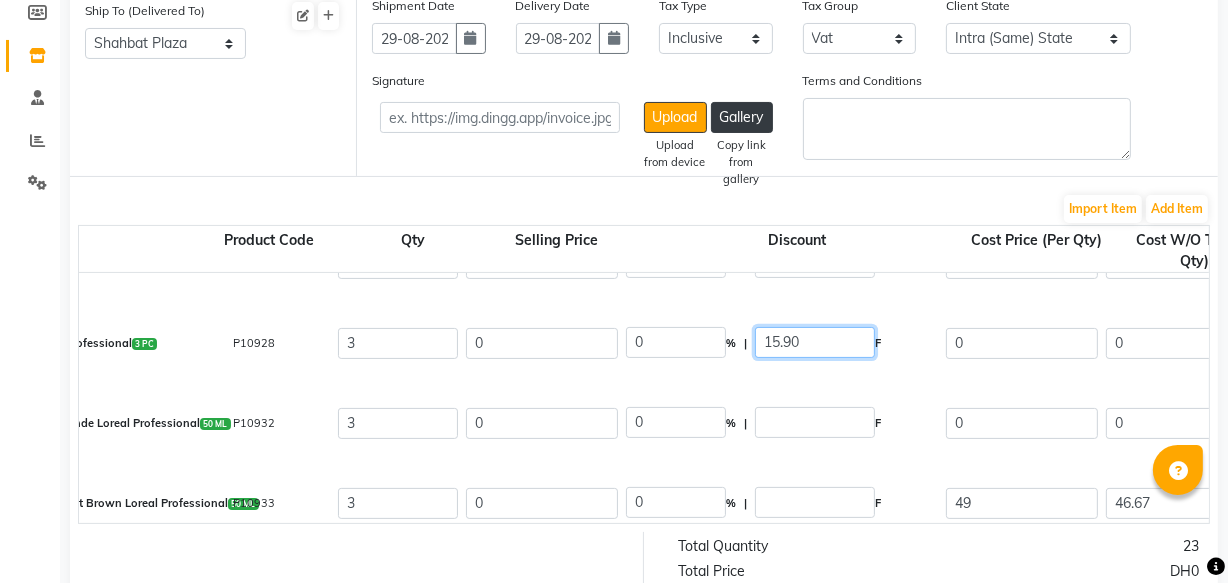click on "15.90" 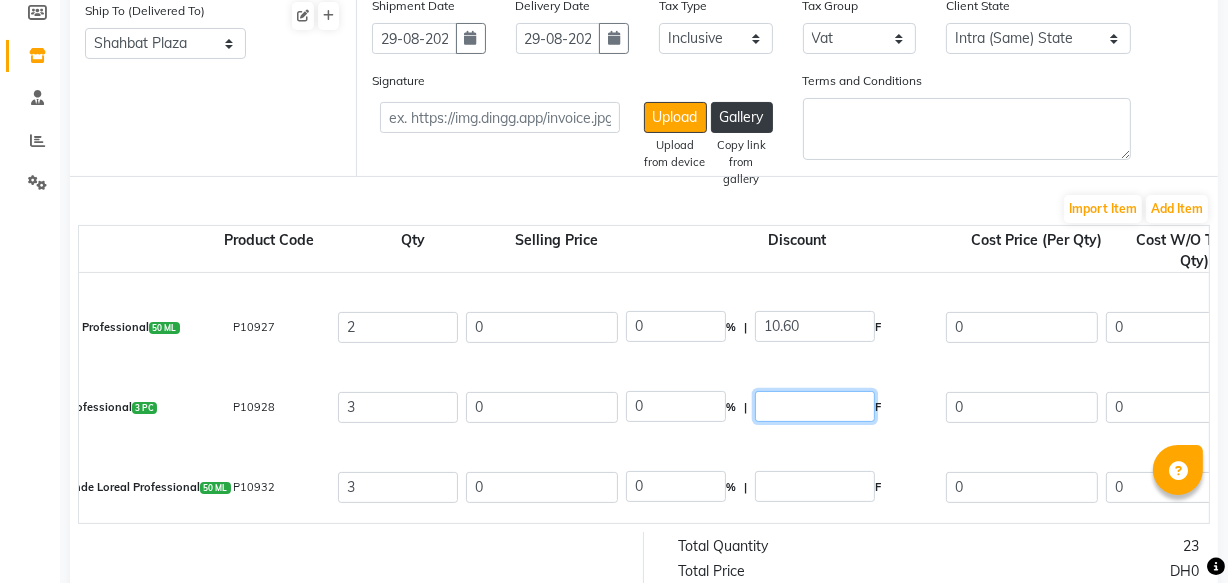 scroll, scrollTop: 24, scrollLeft: 0, axis: vertical 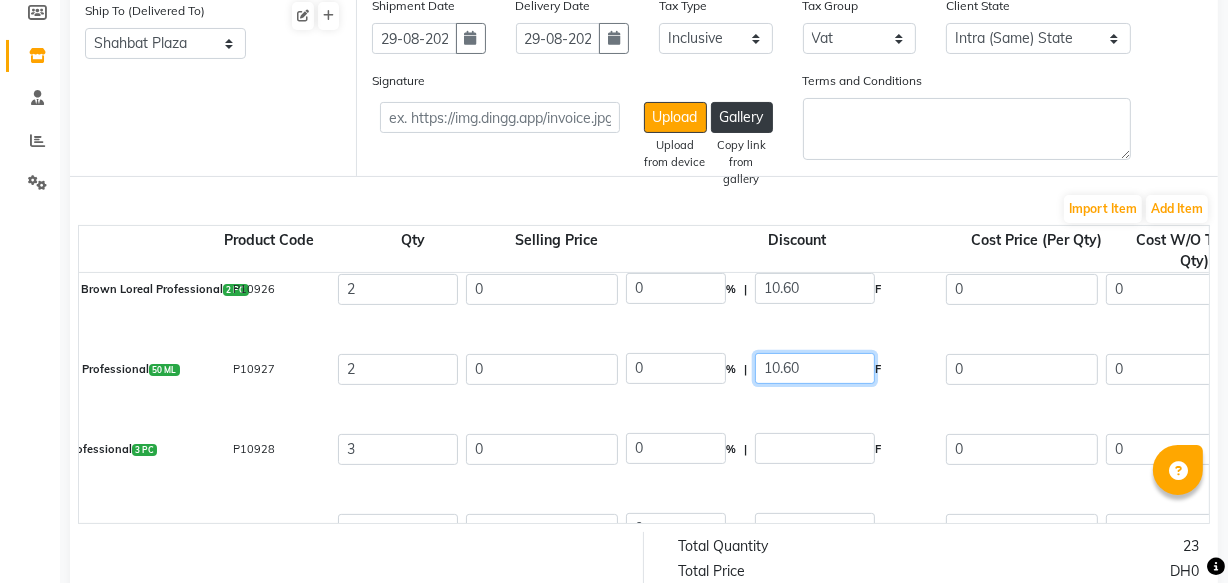 click on "10.60" 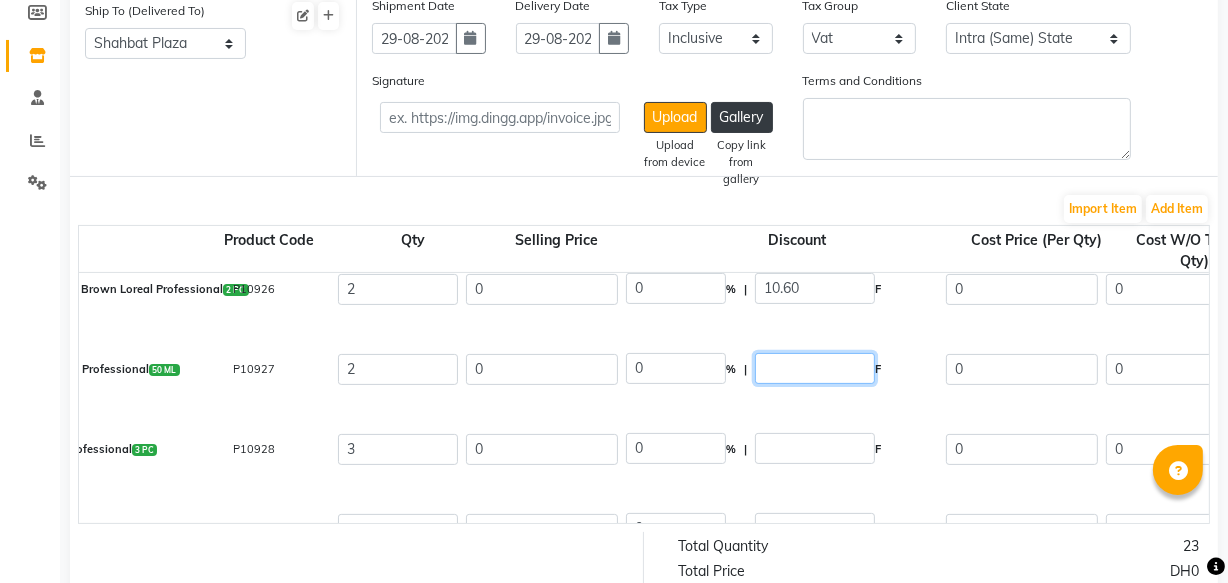 scroll, scrollTop: 0, scrollLeft: 0, axis: both 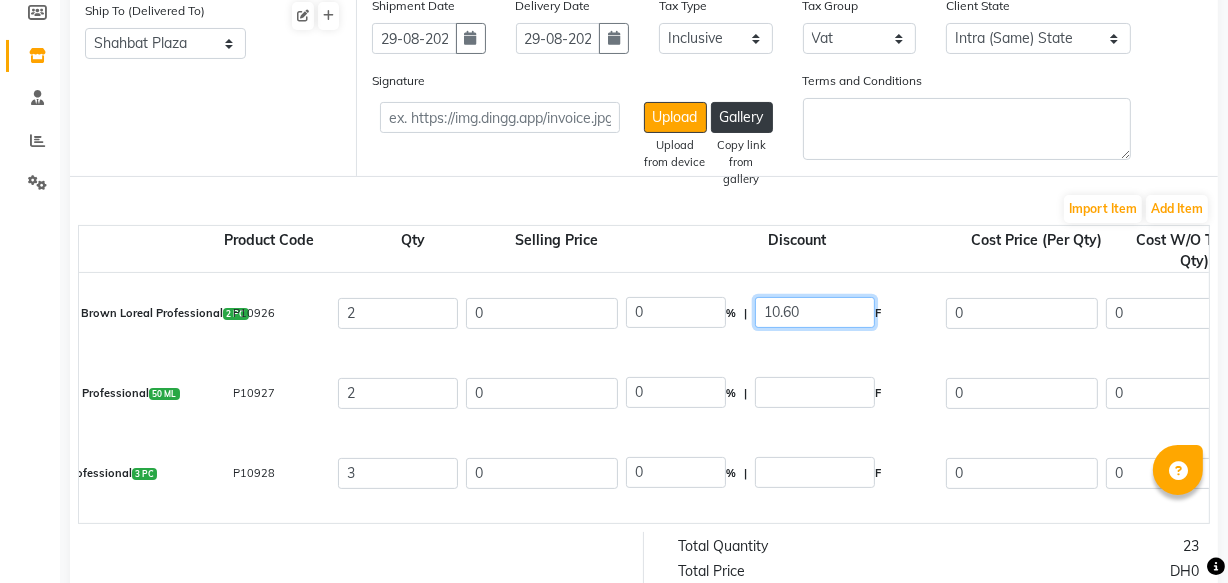 click on "10.60" 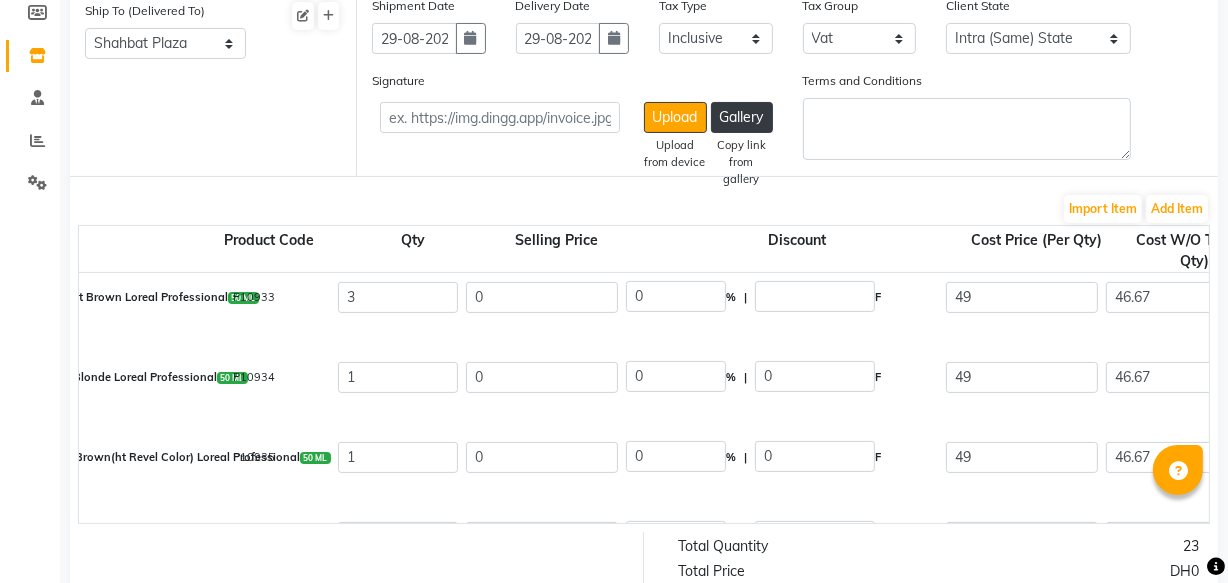 scroll, scrollTop: 470, scrollLeft: 0, axis: vertical 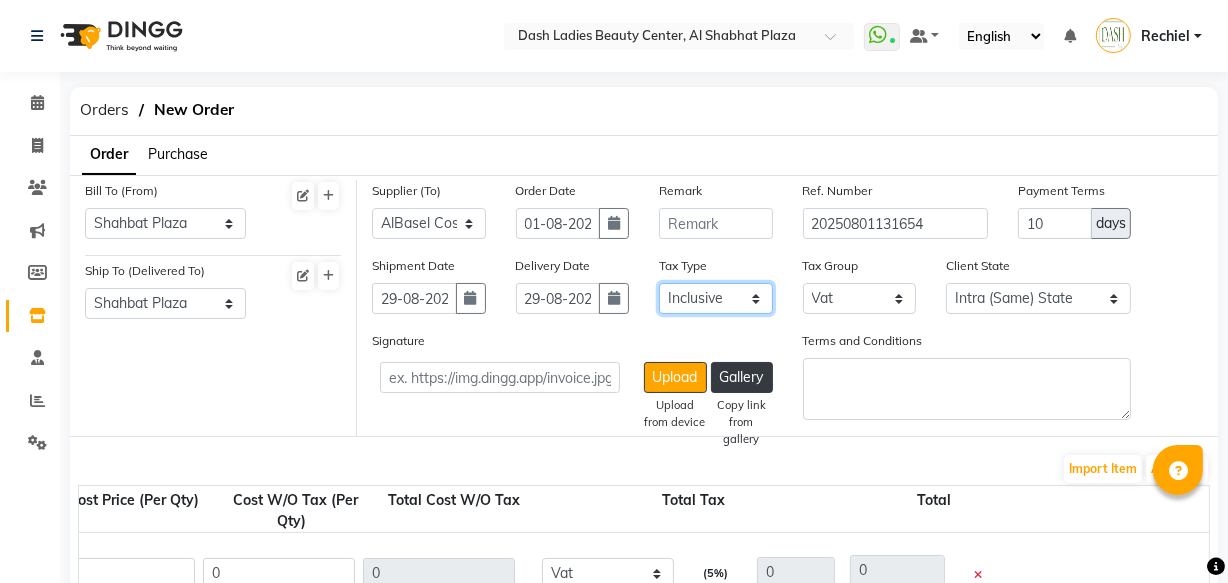 click on "Select Inclusive Exclusive" 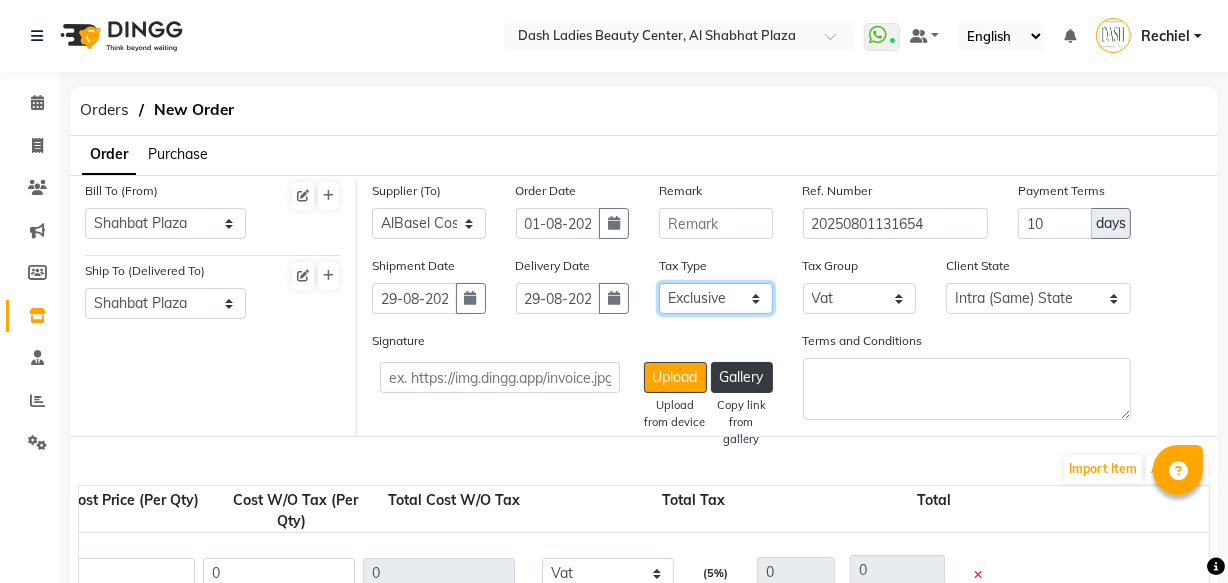 click on "Select Inclusive Exclusive" 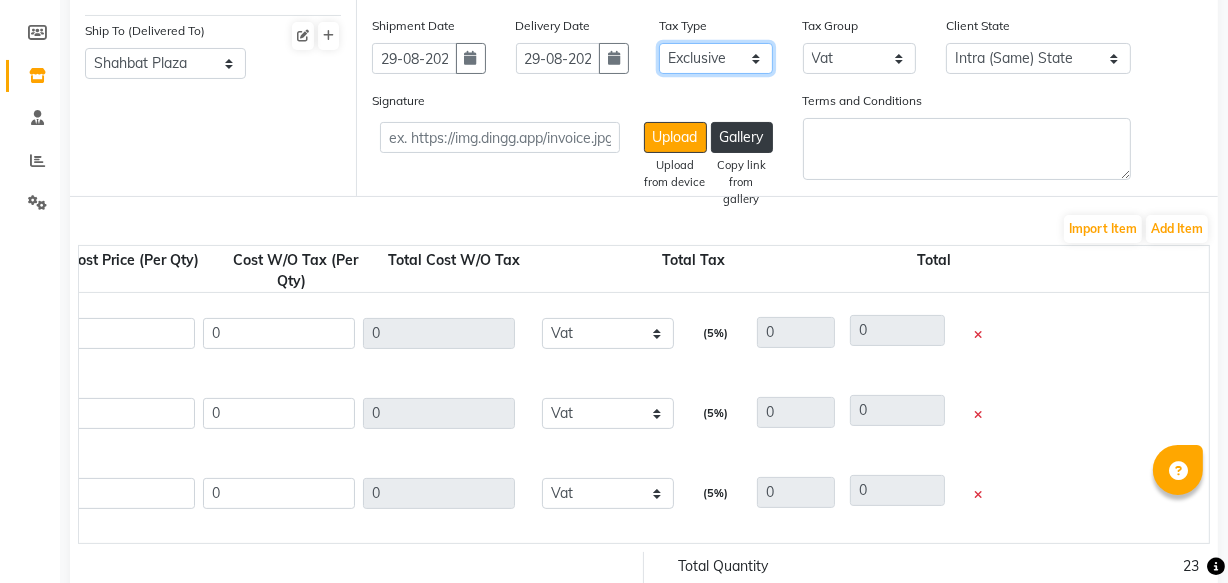 scroll, scrollTop: 240, scrollLeft: 0, axis: vertical 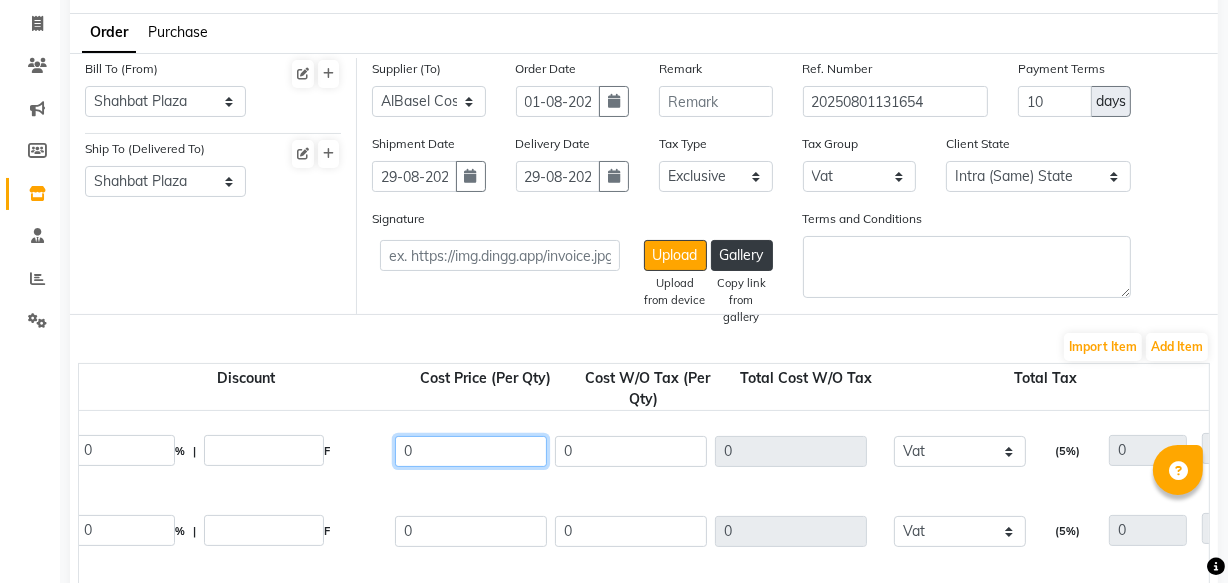 click on "0" 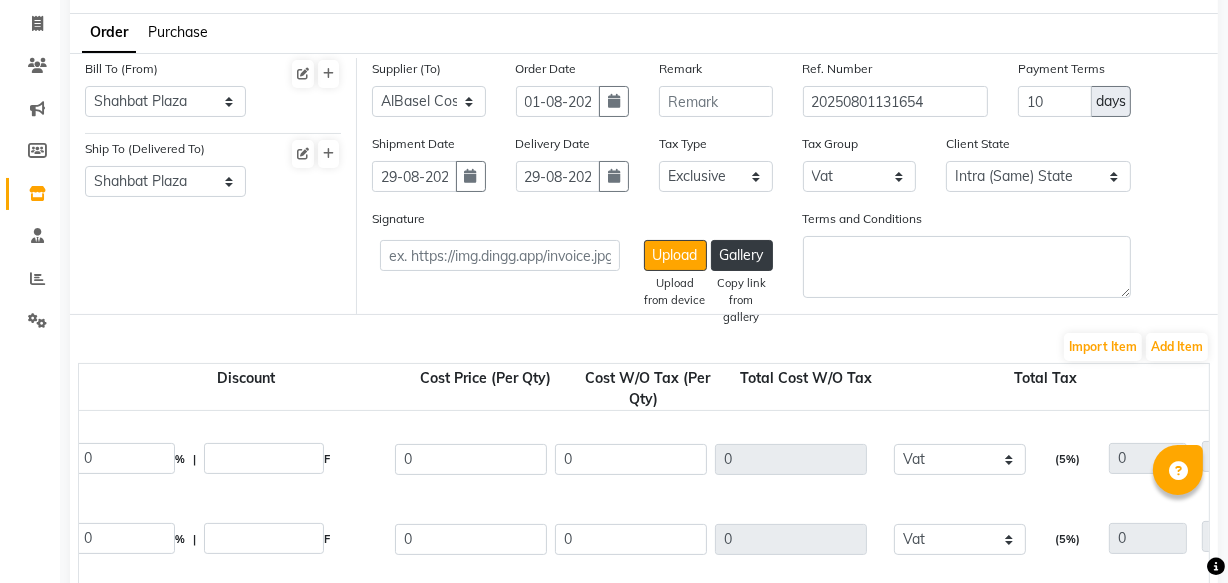 scroll, scrollTop: 100, scrollLeft: 0, axis: vertical 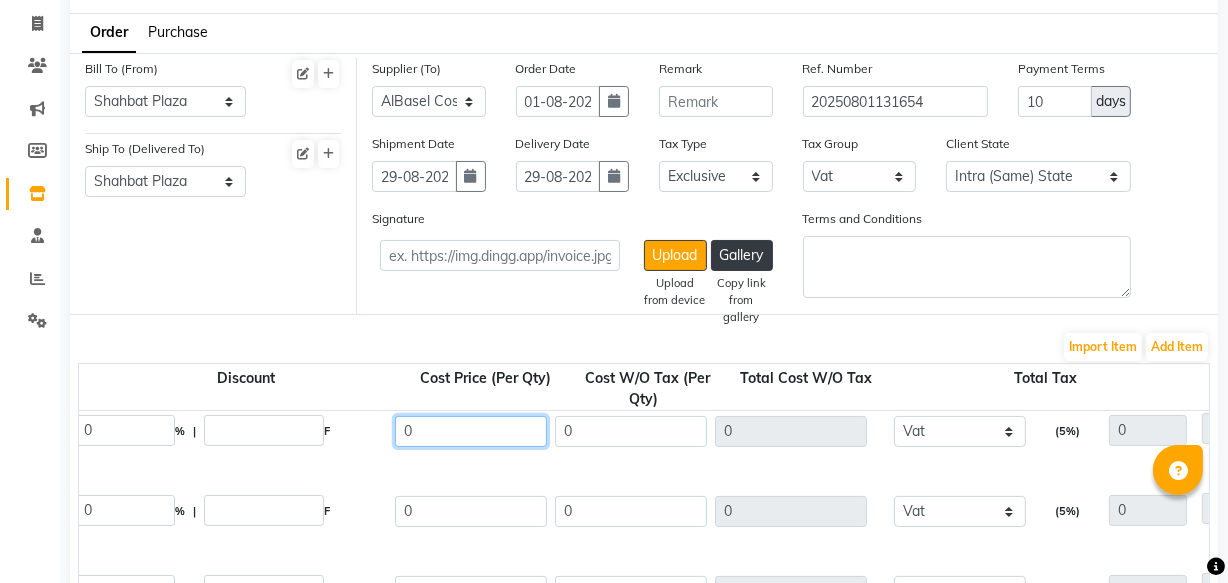 click on "0" 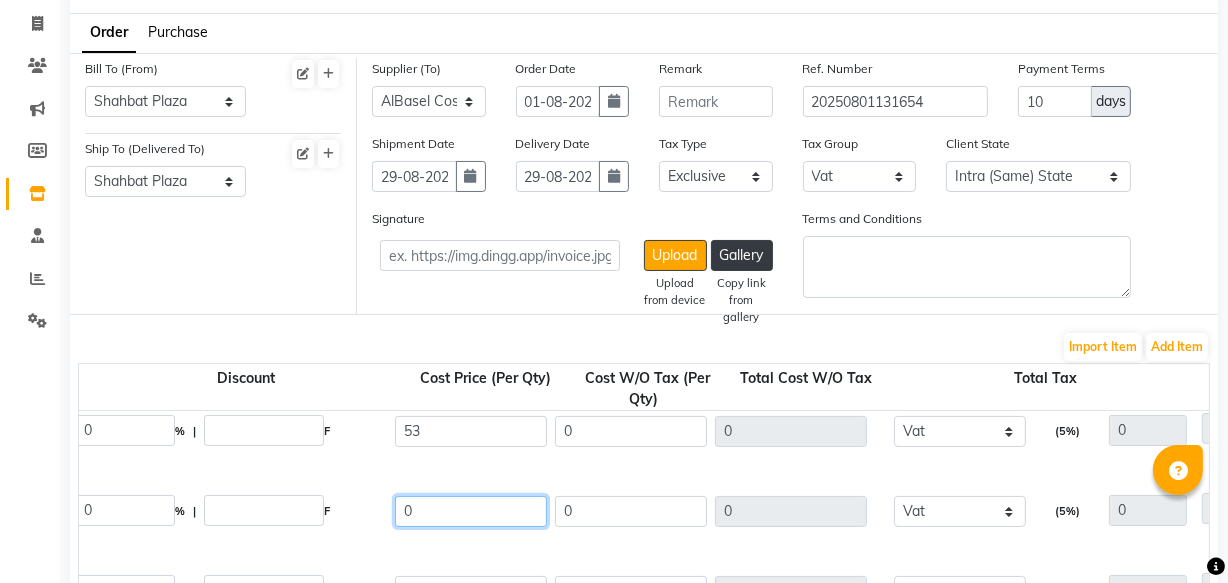 click on "0" 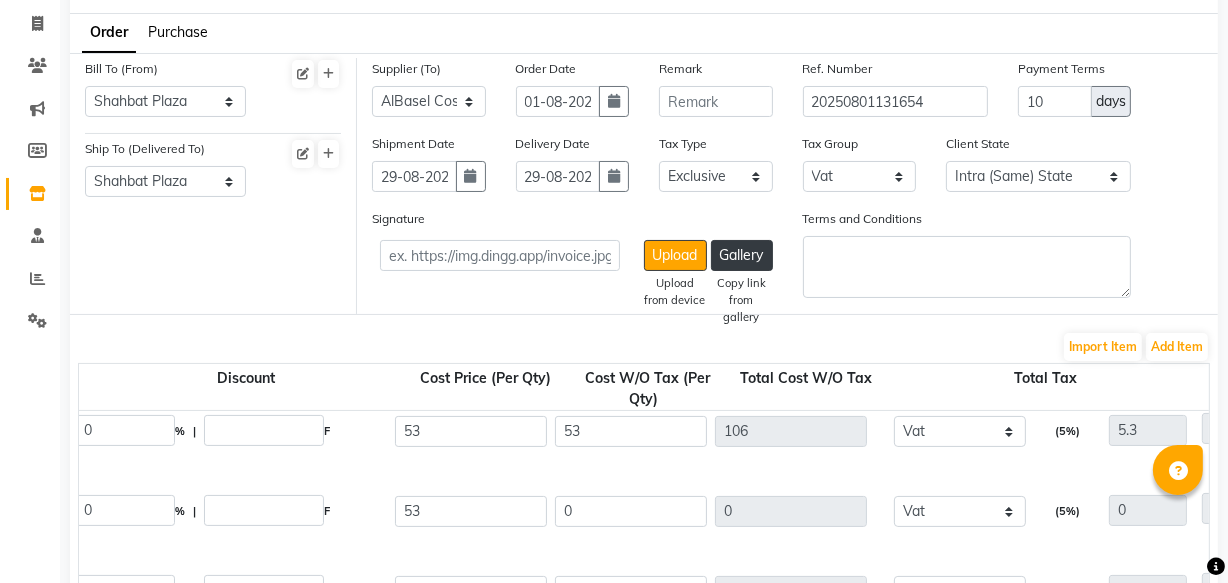 click on "Bill To (From) Select Address Shahbat Plaza Ship To (Delivered To) Select Address Shahbat Plaza" 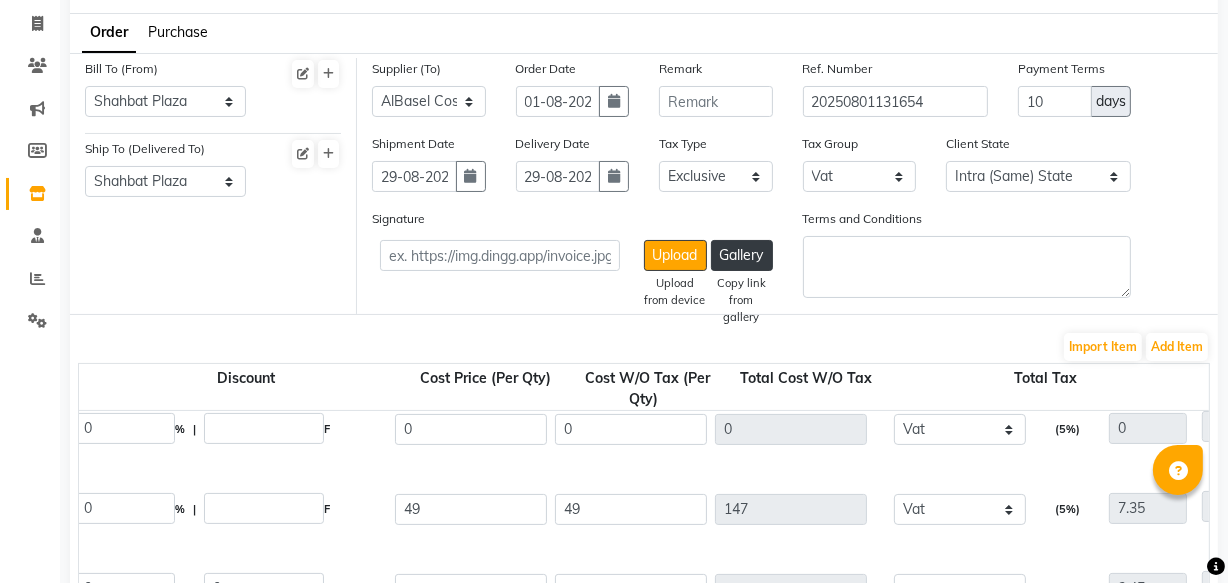 scroll, scrollTop: 470, scrollLeft: 0, axis: vertical 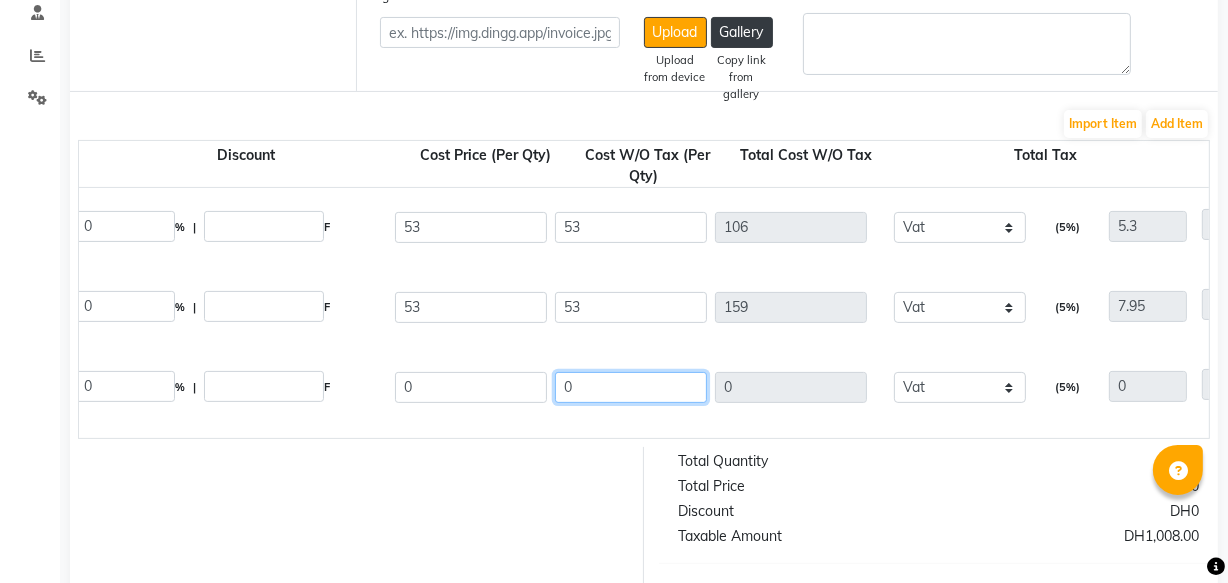 click on "0" 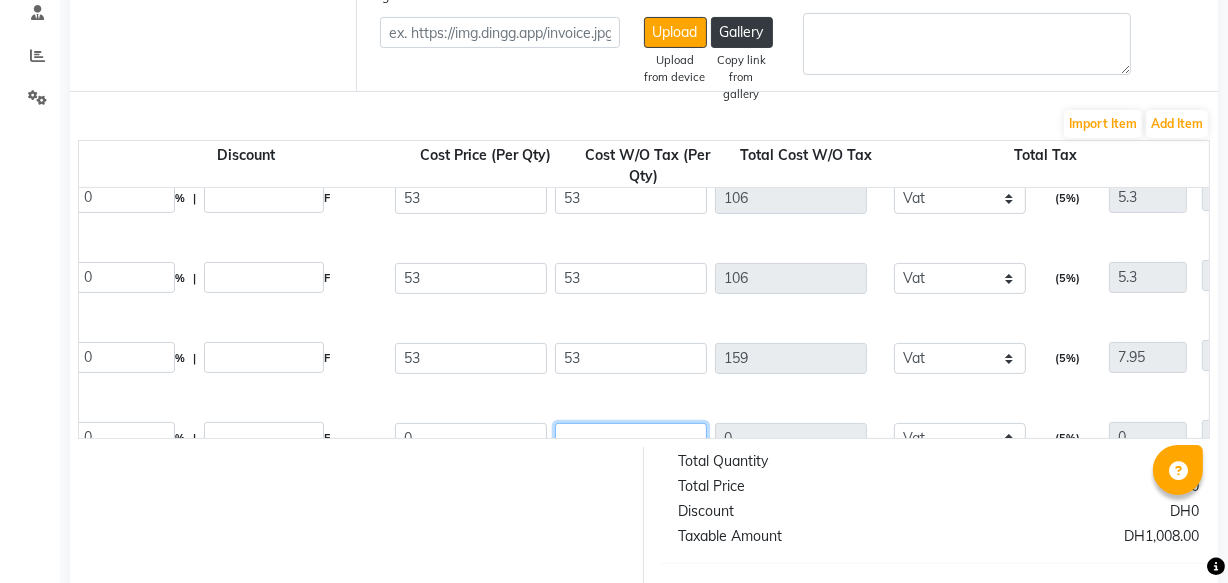 scroll, scrollTop: 70, scrollLeft: 0, axis: vertical 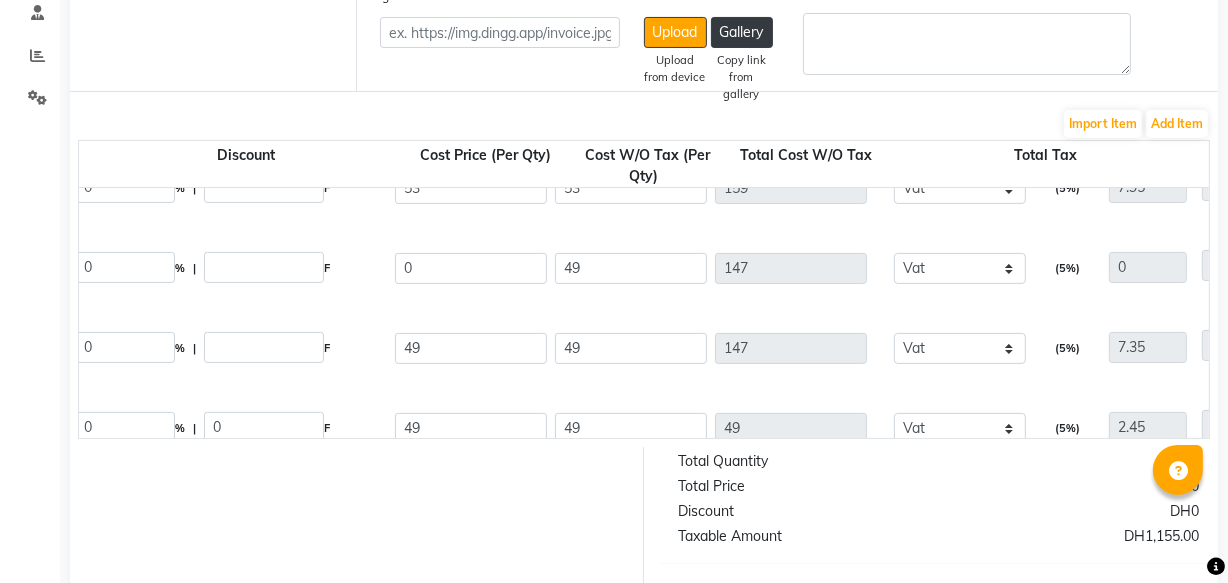 click 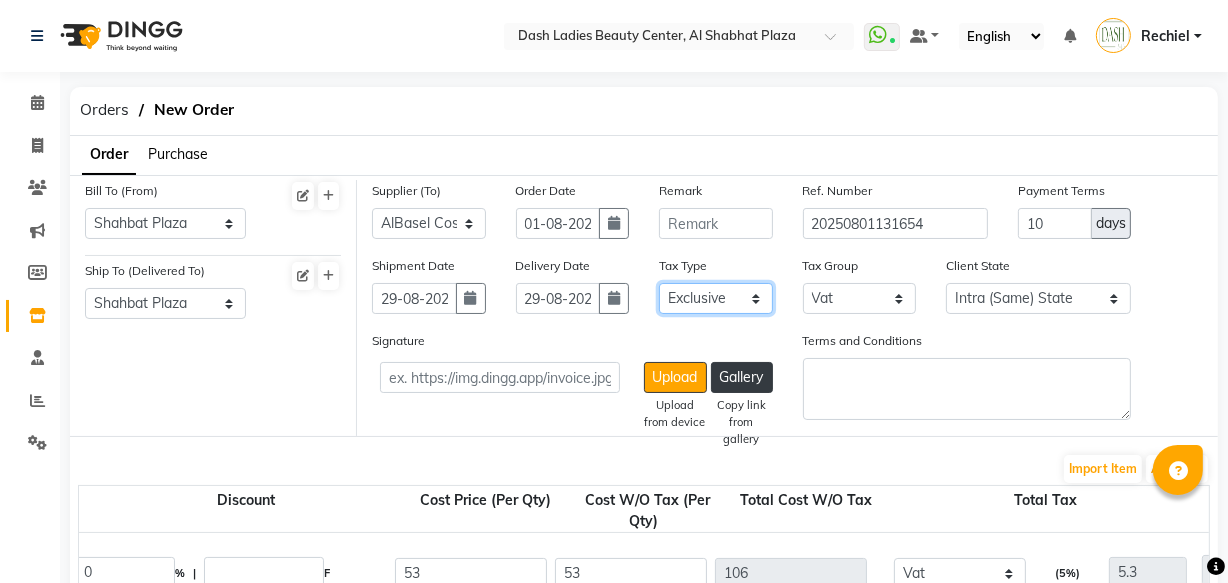 click on "Select Inclusive Exclusive" 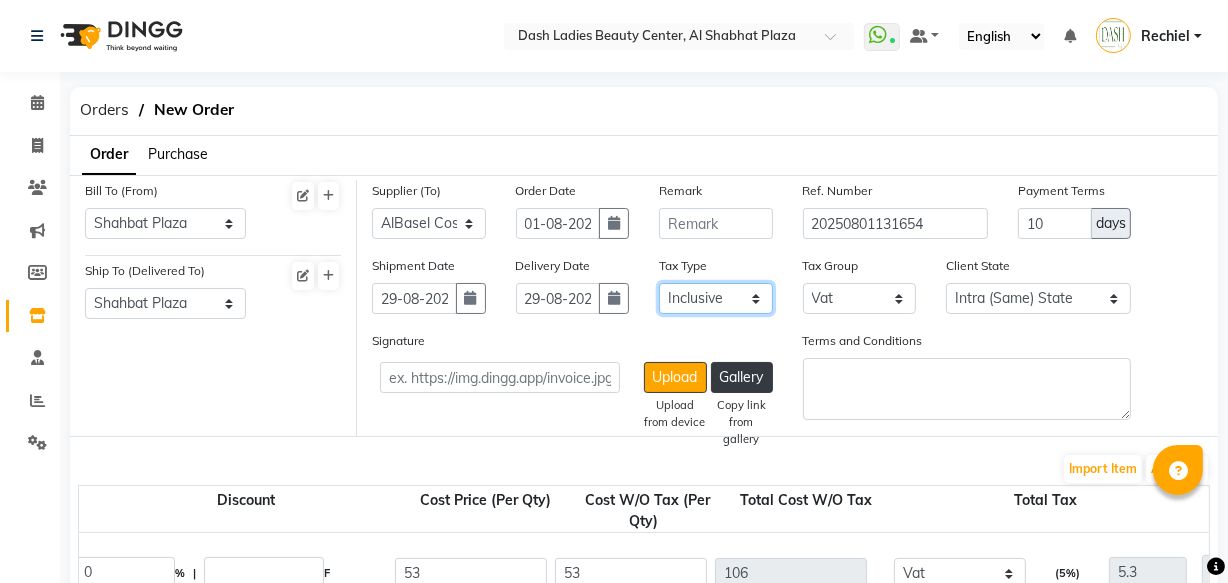 click on "Select Inclusive Exclusive" 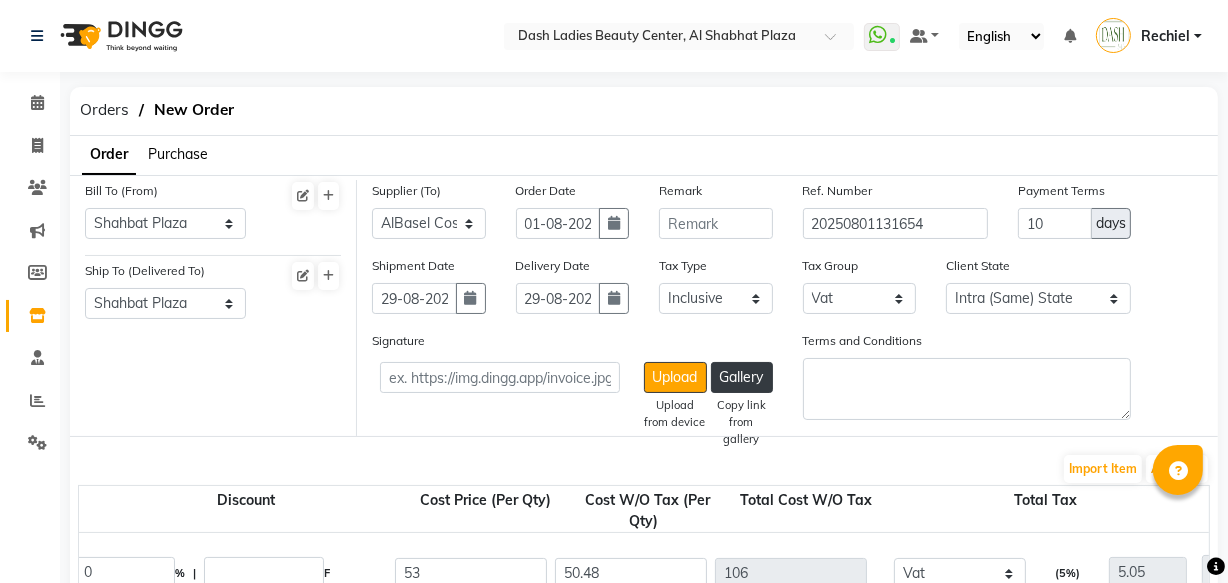 click on "Bill To (From) Select Address Shahbat Plaza Ship To (Delivered To) Select Address Shahbat Plaza" 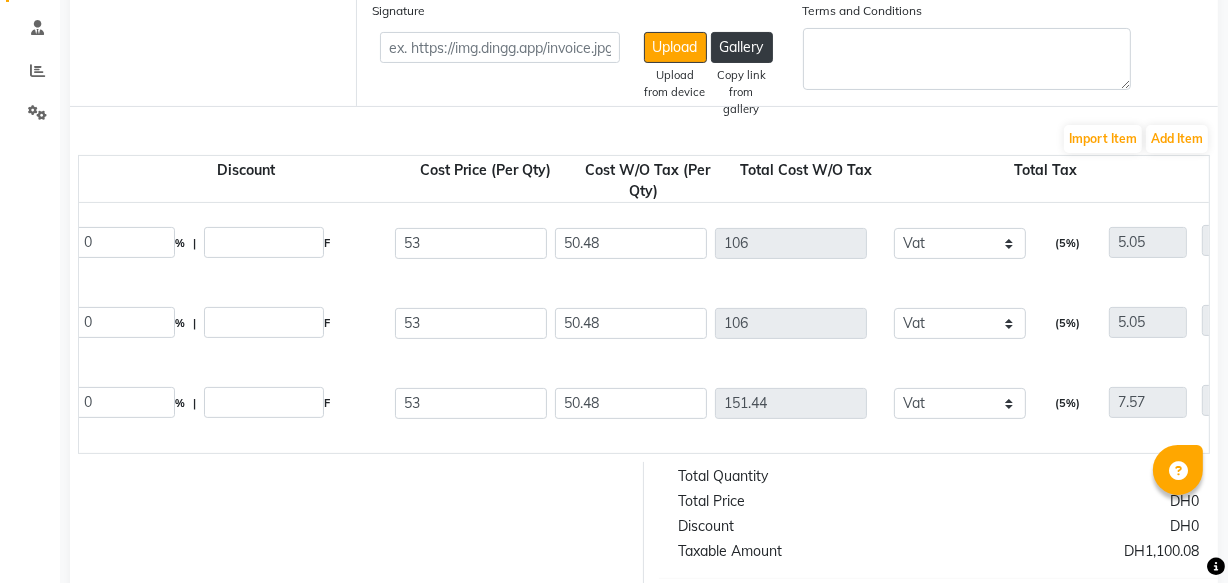 scroll, scrollTop: 58, scrollLeft: 0, axis: vertical 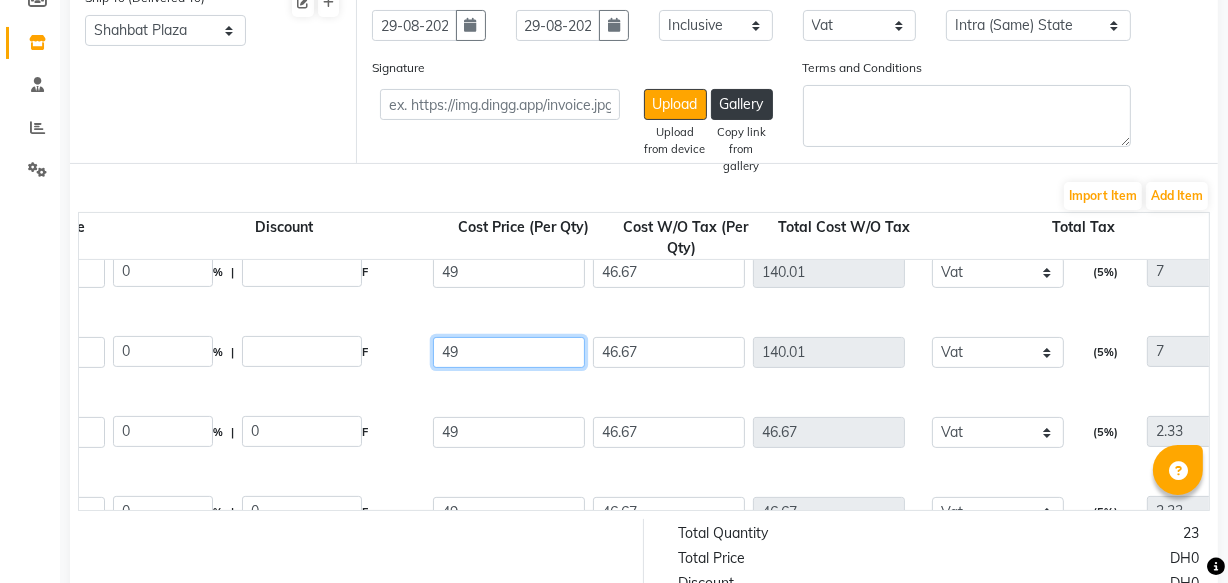 click on "49" 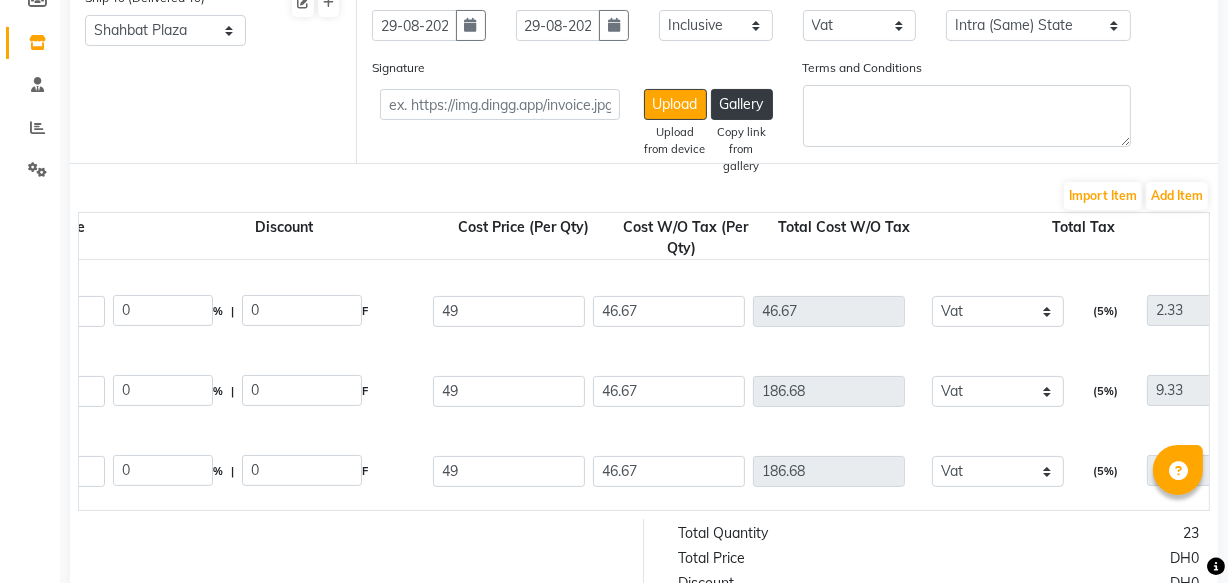 scroll, scrollTop: 470, scrollLeft: 0, axis: vertical 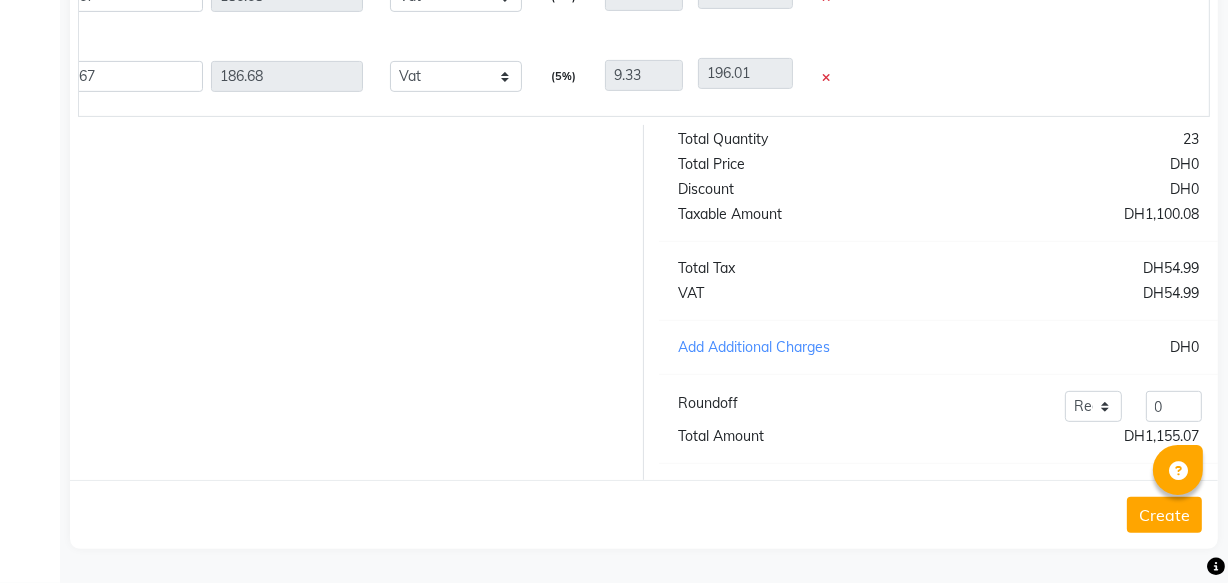 click on "Add Additional Charges" 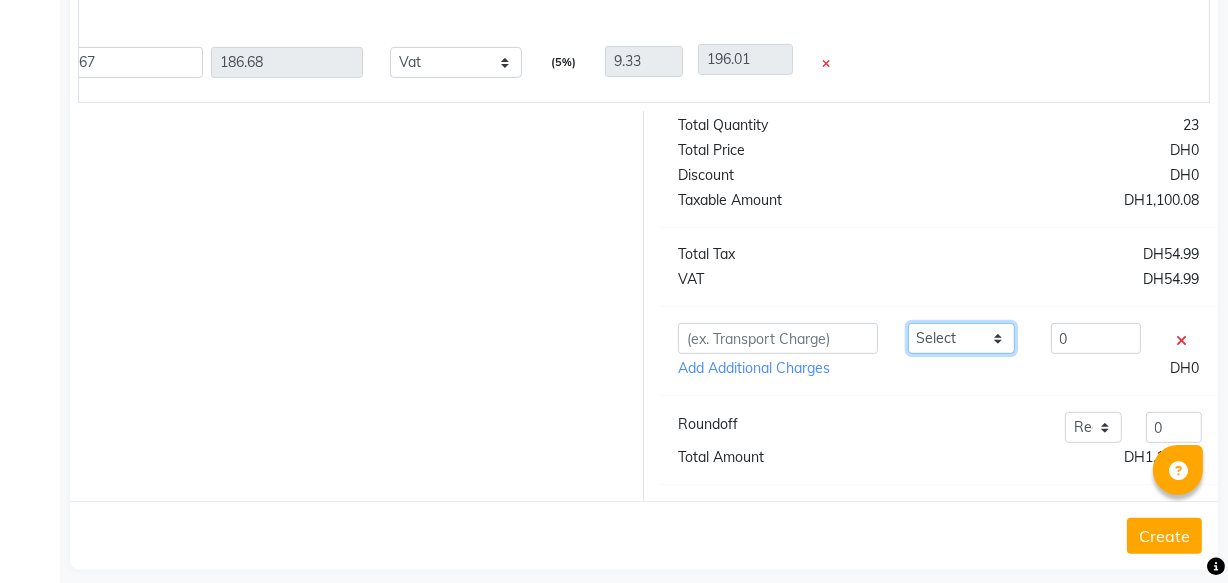 click on "Select SPAR - SPAR  ADNOC DISTRIBUTION - ADNOC  McDonald's - McDonald's  Millia Cosmetics - Millia Cosmetics  BASKIN ROBBINS - Baskin Robbins  Aroos Al Batul - Argos Al Batul Henna  Rashid Abdulla Grocery - Rashid Abdulla Grocery Store  Darbar Restaurant - Darbar Restaurant   The Beauty Shop - The Beauty Shop  Alpha med General Trading - Alphamed  Golden Lili Cosmetics Trading  Al Bushra LLC - Al Bushra Stationery & Toys & Confectioneries LLC  GAME PLANET - Game Planet  NAZIH - Nazih Beauty Supplies Co. L.L.C.  JIMI GIFT MARKET LLC - JIMI GIFT MARKET  Abdul Rahman Al Balouchi  - Abdul Rahman Al Balouchi  Savora Food Industry LLC  PEARL LLC - Pearl Specialty Coffee Roastery  Al Jaser  - Al Jaser General Trading  Jumbo Electronics Company Ltd - Jumbo Store  Landmark Retail Investment Co. LLC - Home Box  LA MARQUISE - La Marquise International  FAKHR AL SHAEB - Fakhr Al Shaeb Food stuff  WADI AL NOOR - Wadi Al Noor Modern Food Stuff LLC  NATIONAL FLOWER LLC - National Flowers LLC - SPC  Kenaan International" 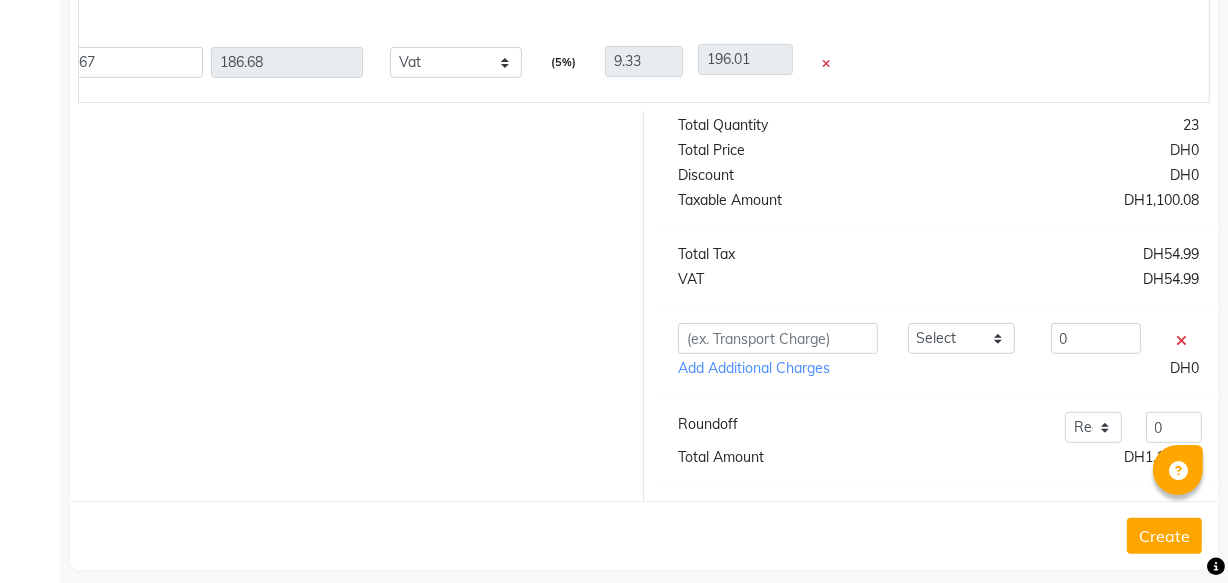 click on "DH54.99" 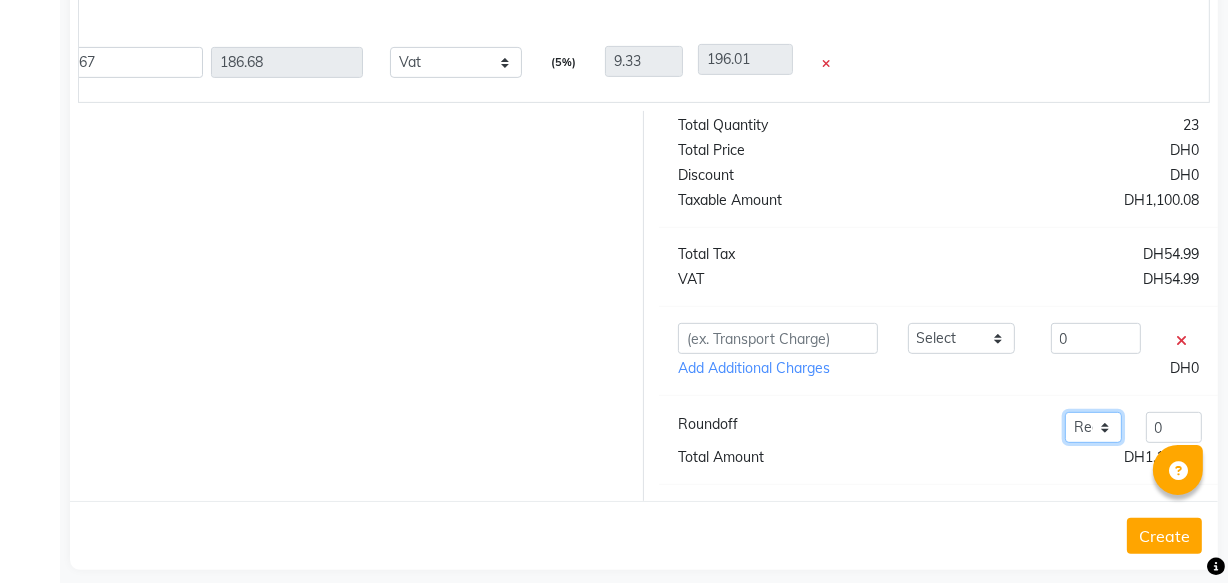 click on "Add Reduce" 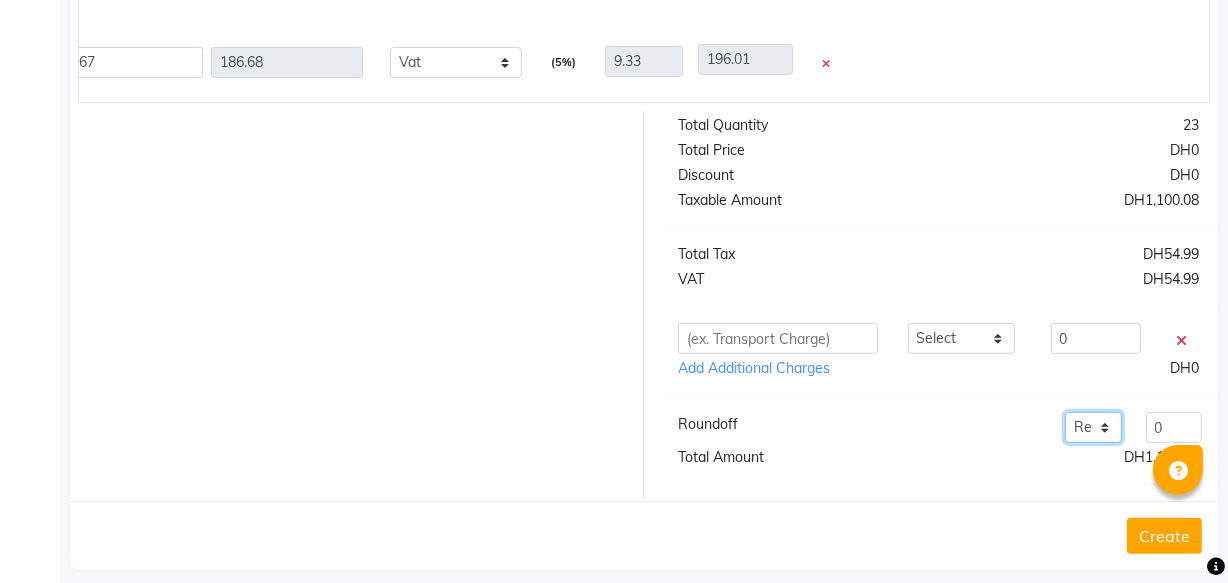 click on "Add Reduce" 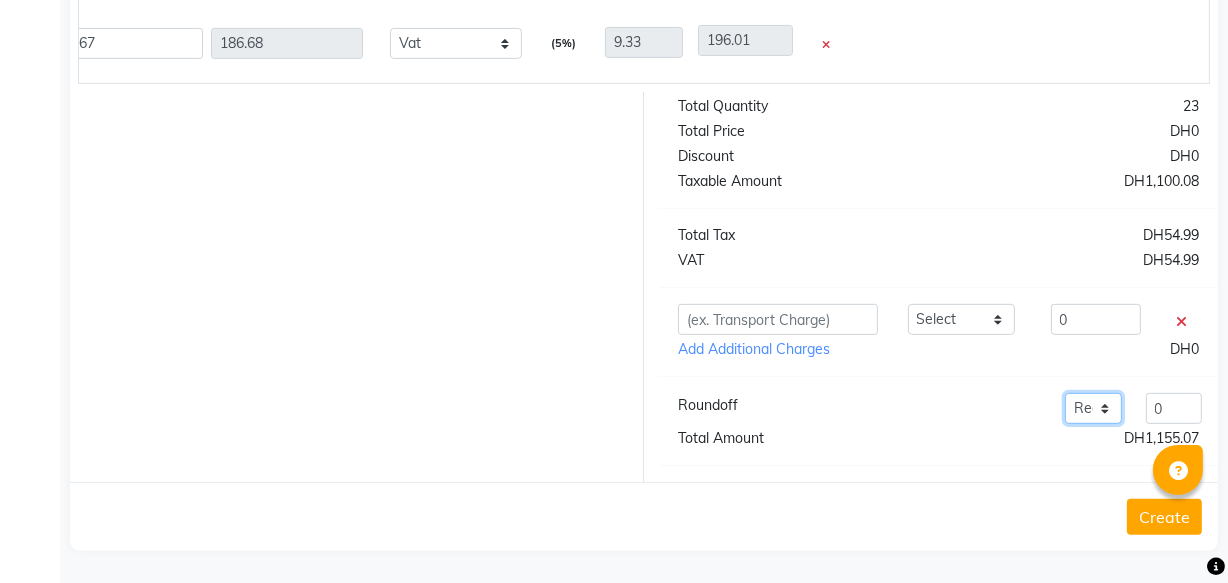 scroll, scrollTop: 716, scrollLeft: 0, axis: vertical 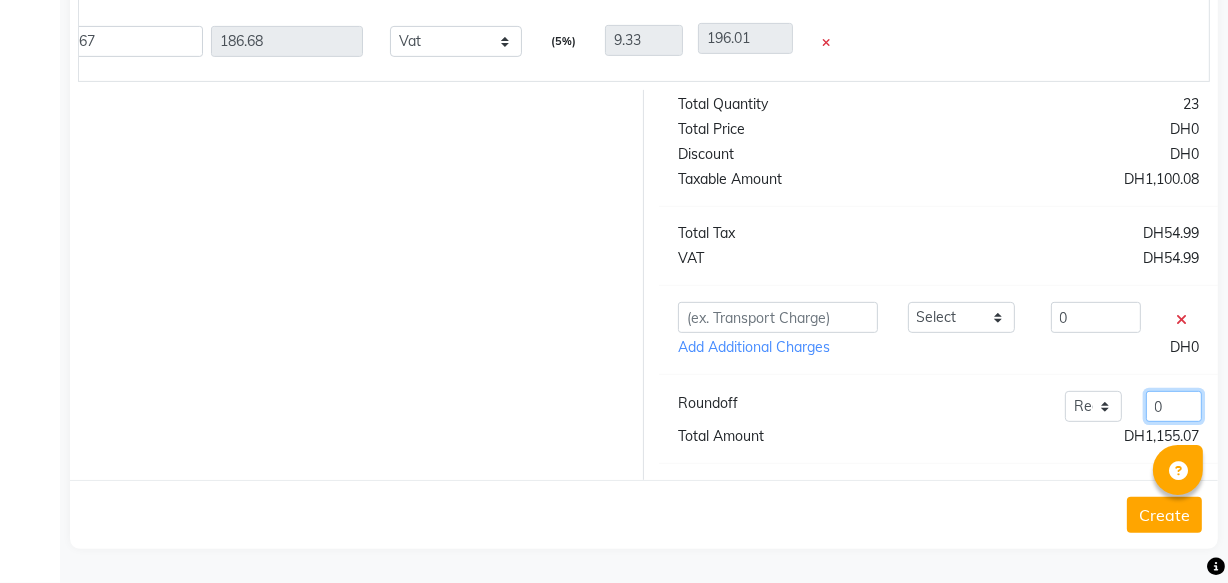 click on "0" 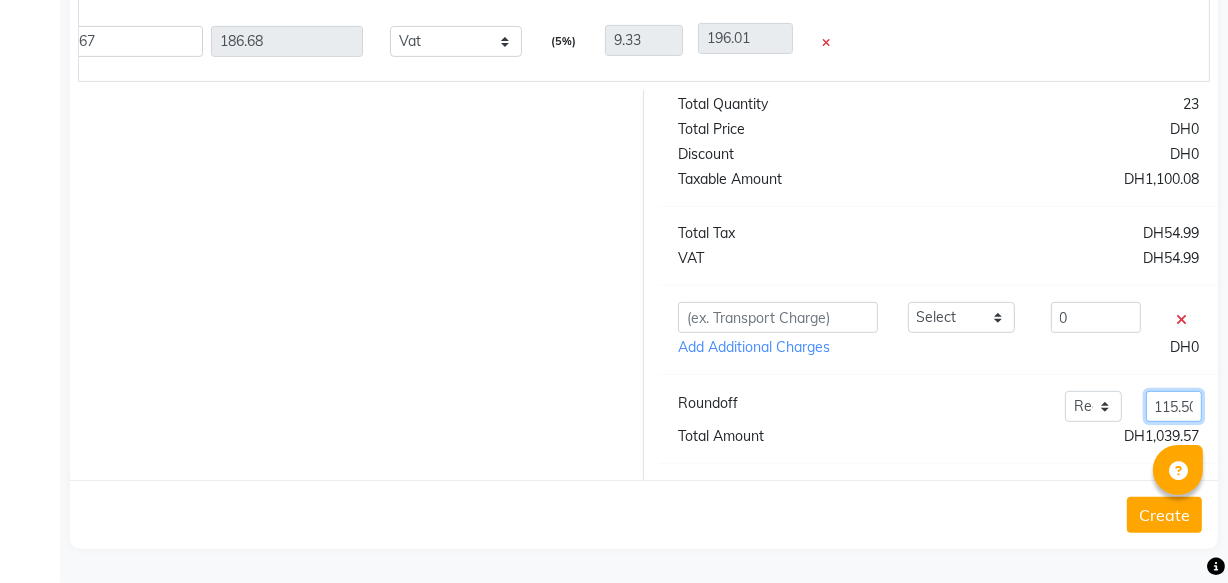 scroll, scrollTop: 0, scrollLeft: 6, axis: horizontal 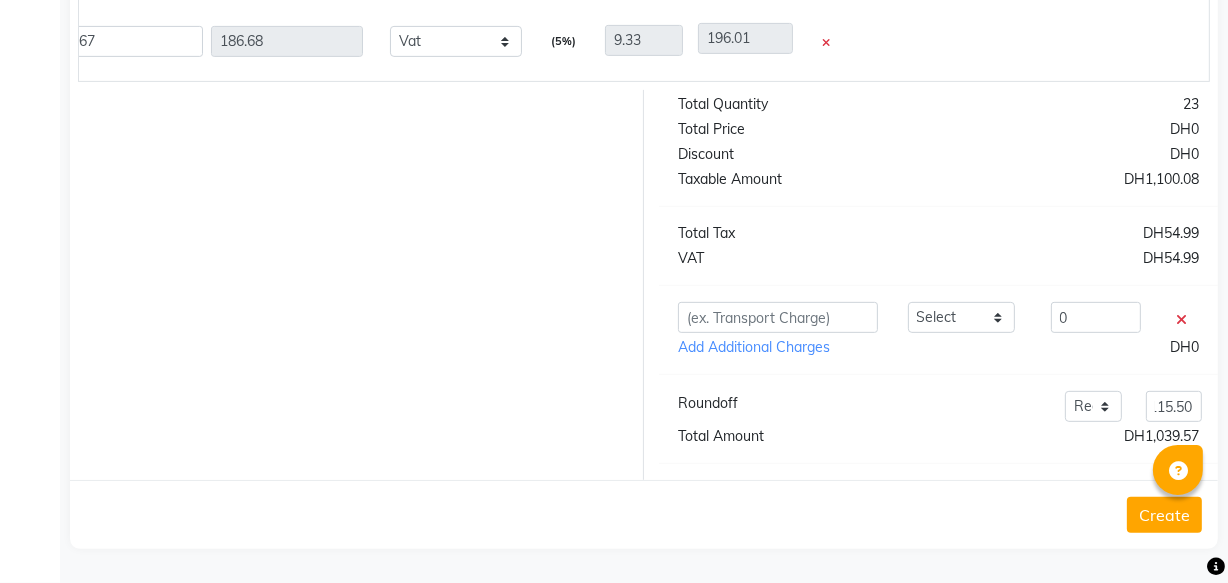 click on "Create" 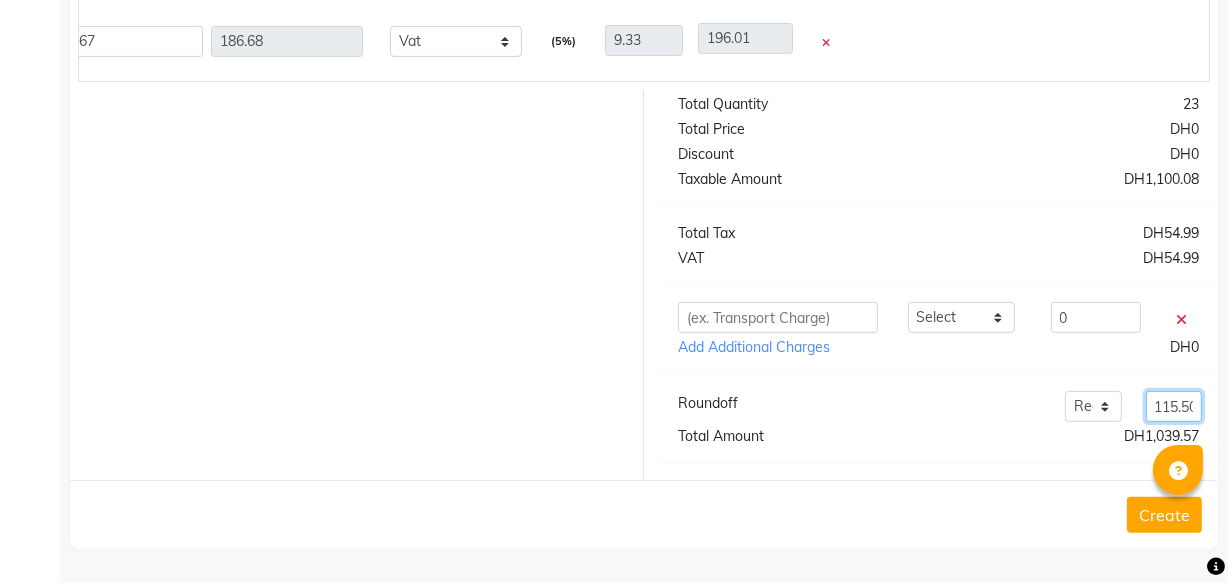 click on "115.50" 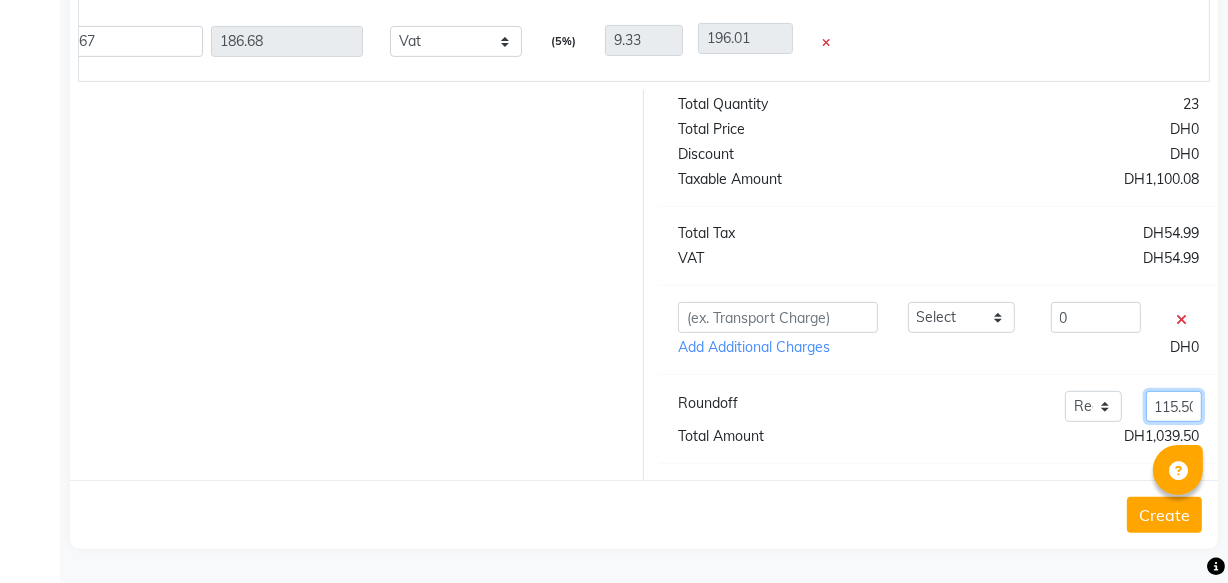 scroll, scrollTop: 0, scrollLeft: 6, axis: horizontal 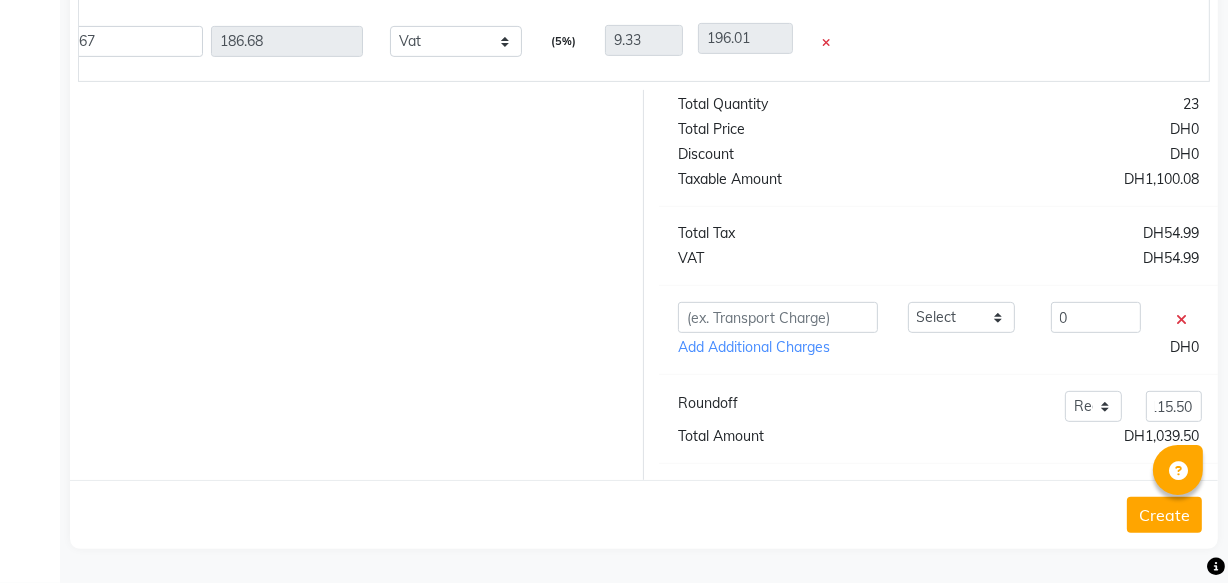 click on "Create" 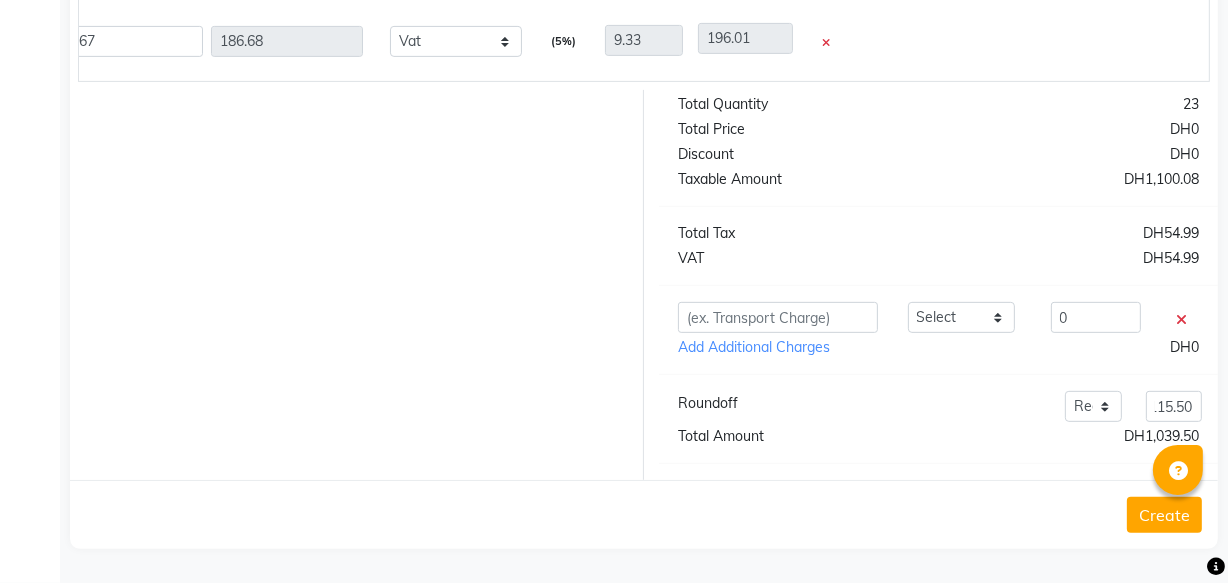 scroll, scrollTop: 0, scrollLeft: 0, axis: both 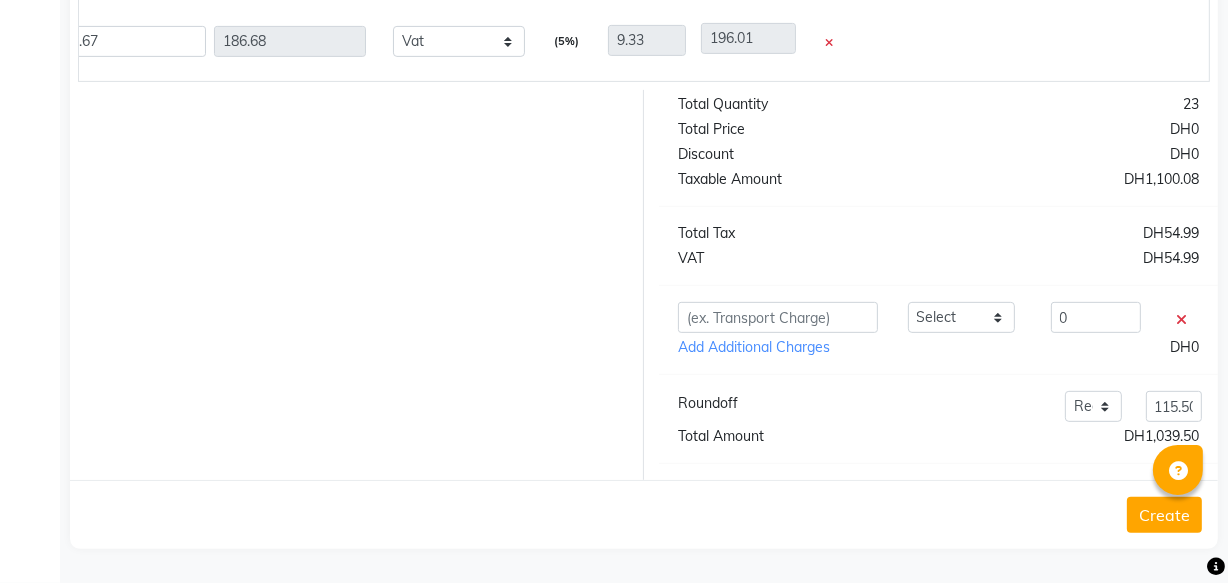 click on "Create" 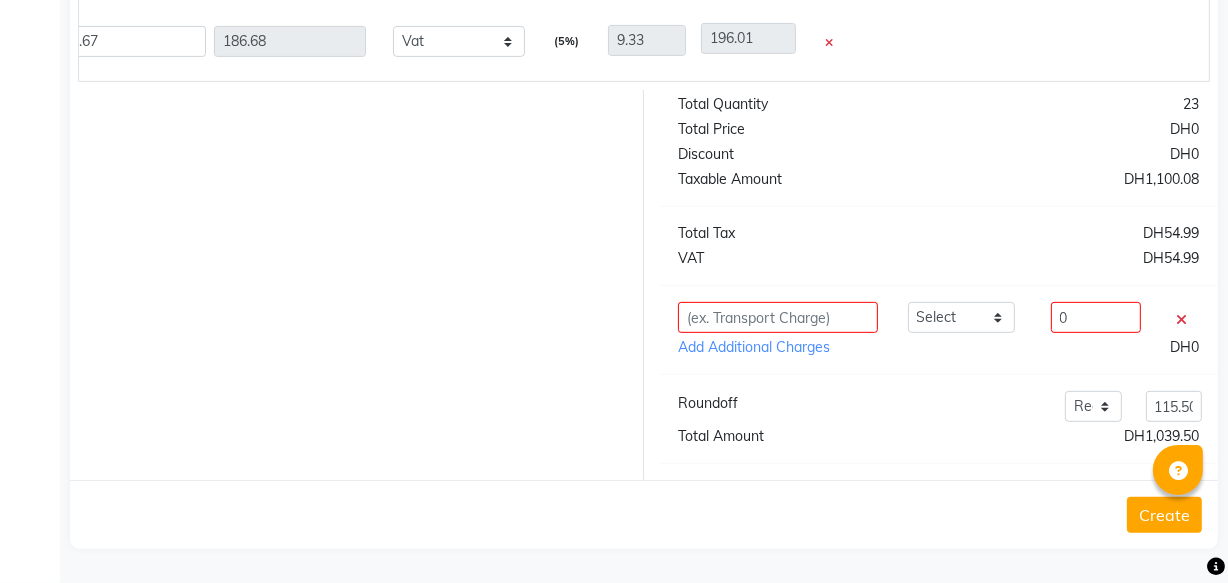 click 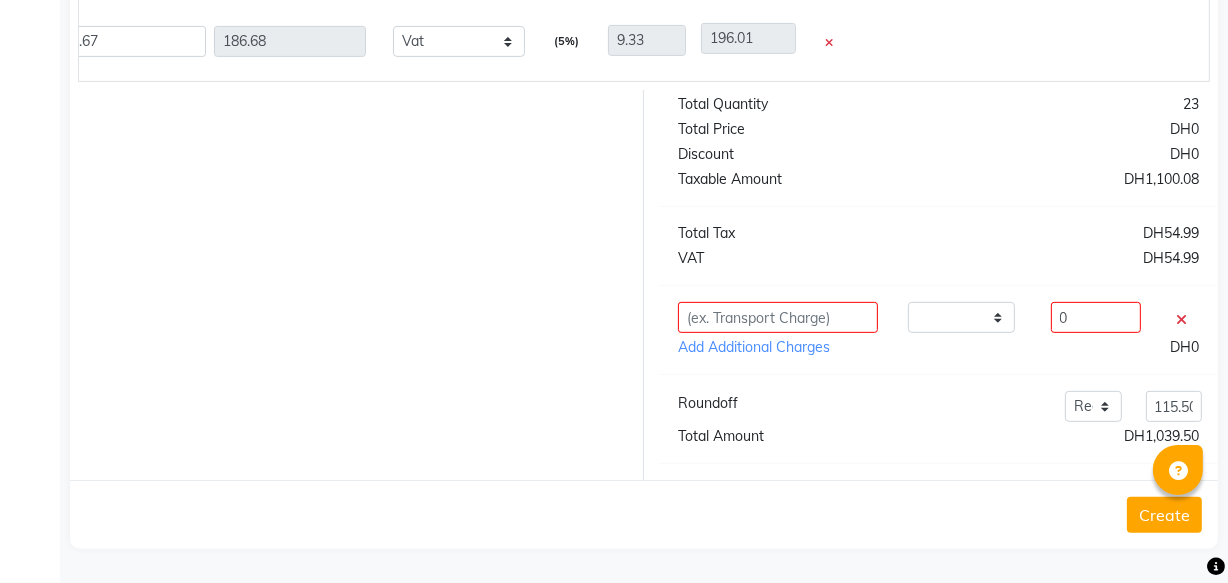scroll, scrollTop: 681, scrollLeft: 0, axis: vertical 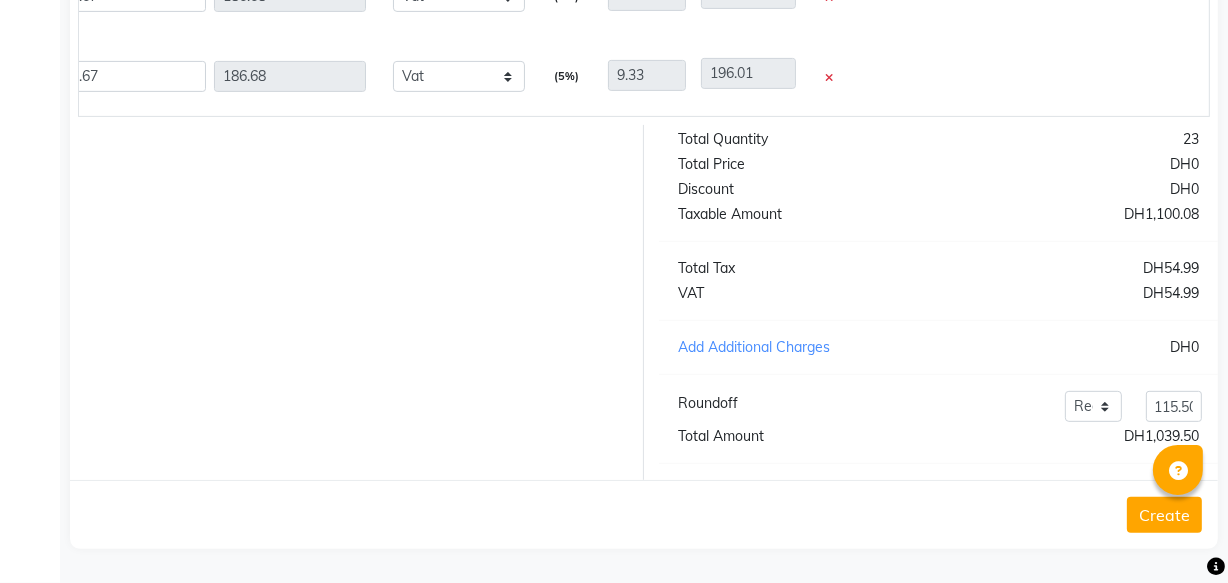 click on "Create" 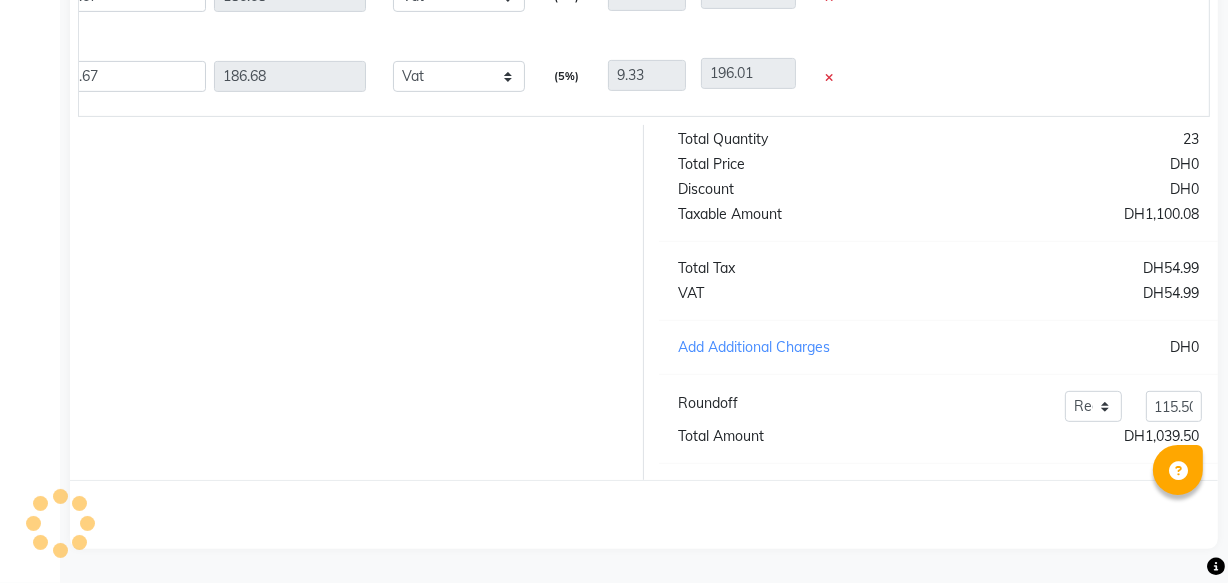 scroll, scrollTop: 0, scrollLeft: 0, axis: both 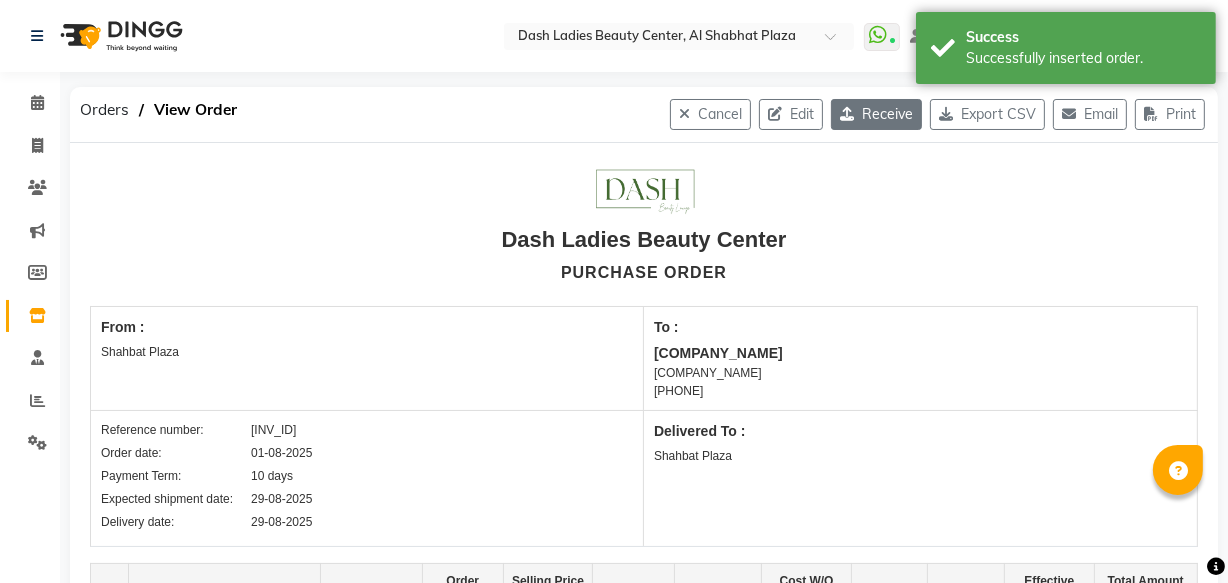 click on "Receive" 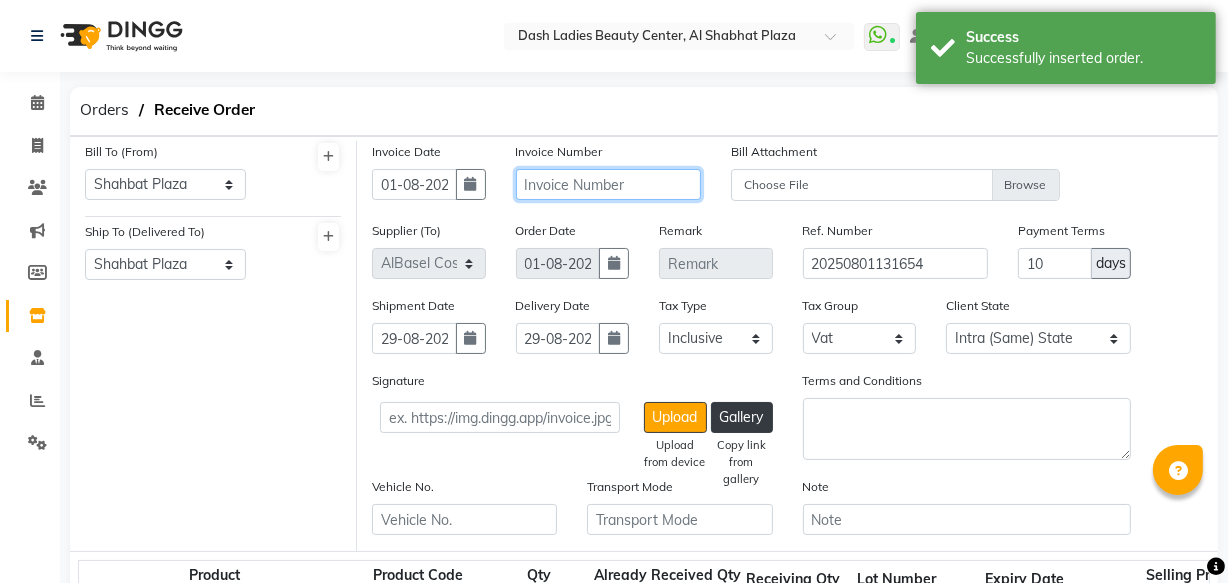 click 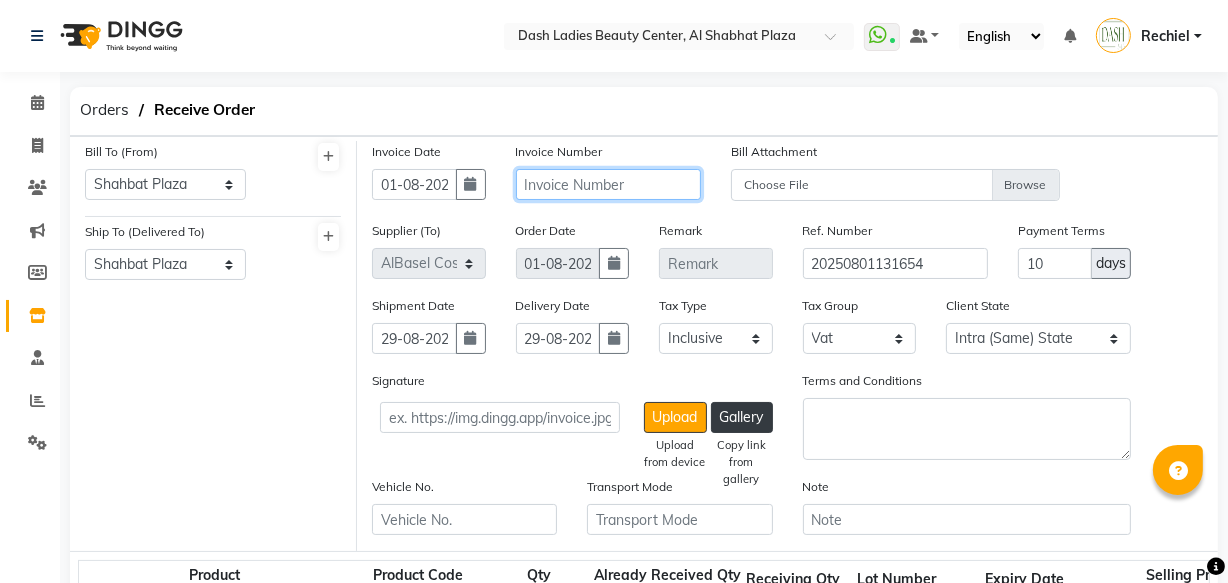 click 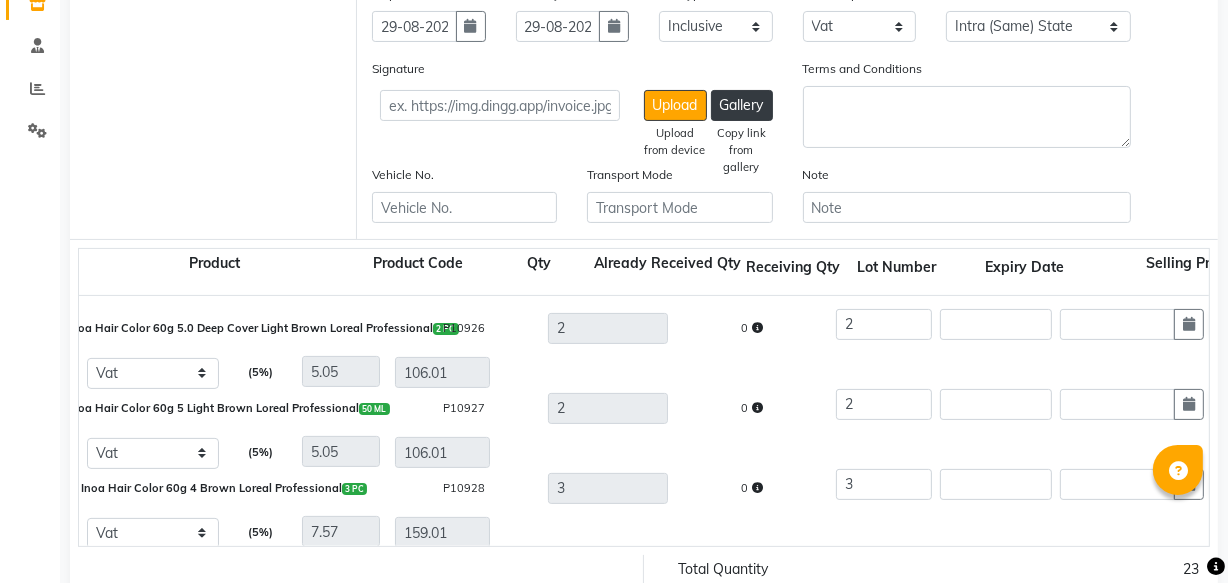 scroll, scrollTop: 416, scrollLeft: 0, axis: vertical 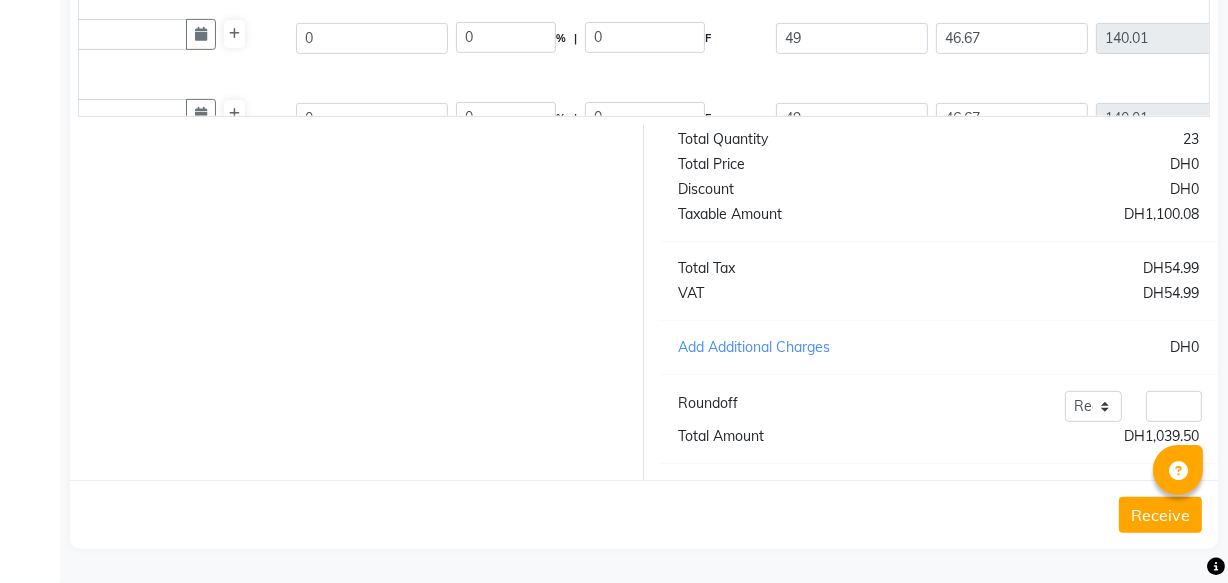 click on "Receive" 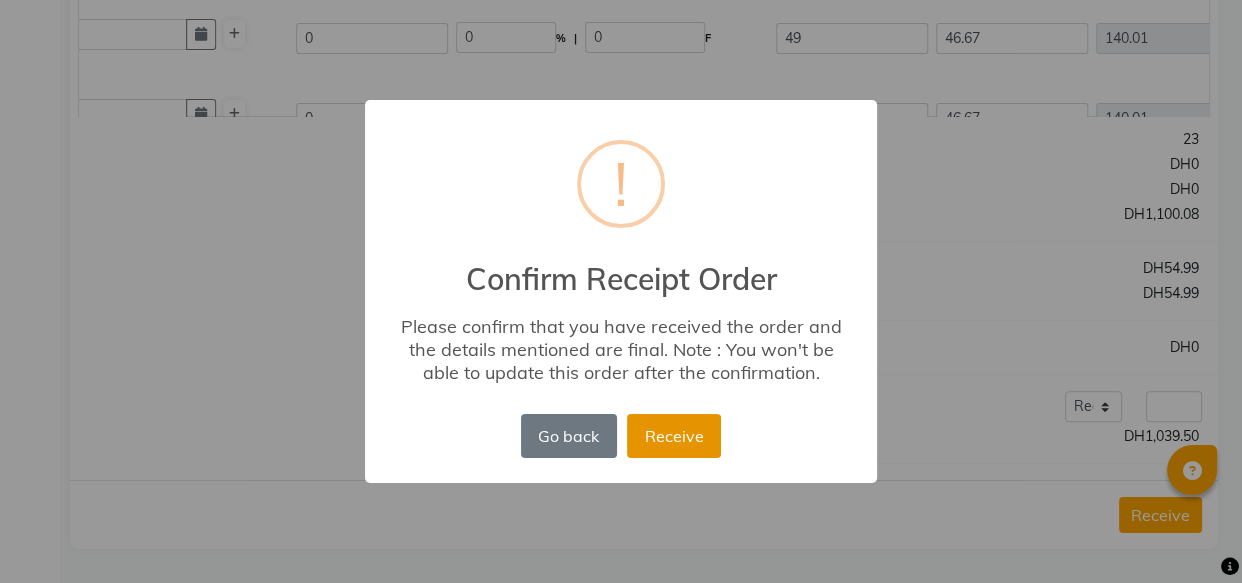 click on "Receive" at bounding box center [674, 436] 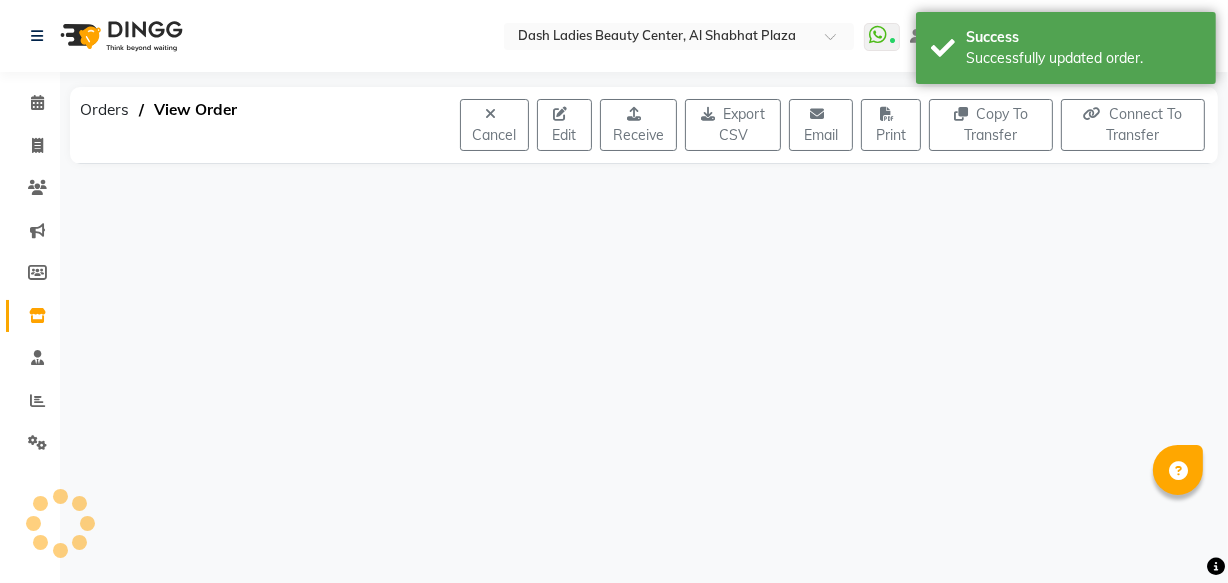 scroll, scrollTop: 0, scrollLeft: 0, axis: both 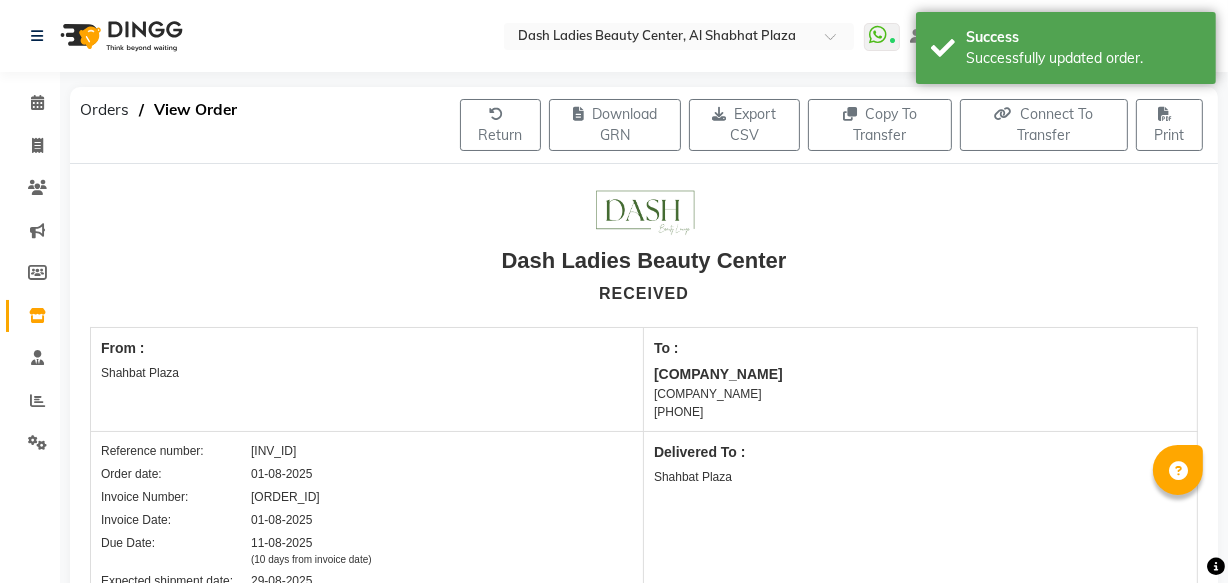 click 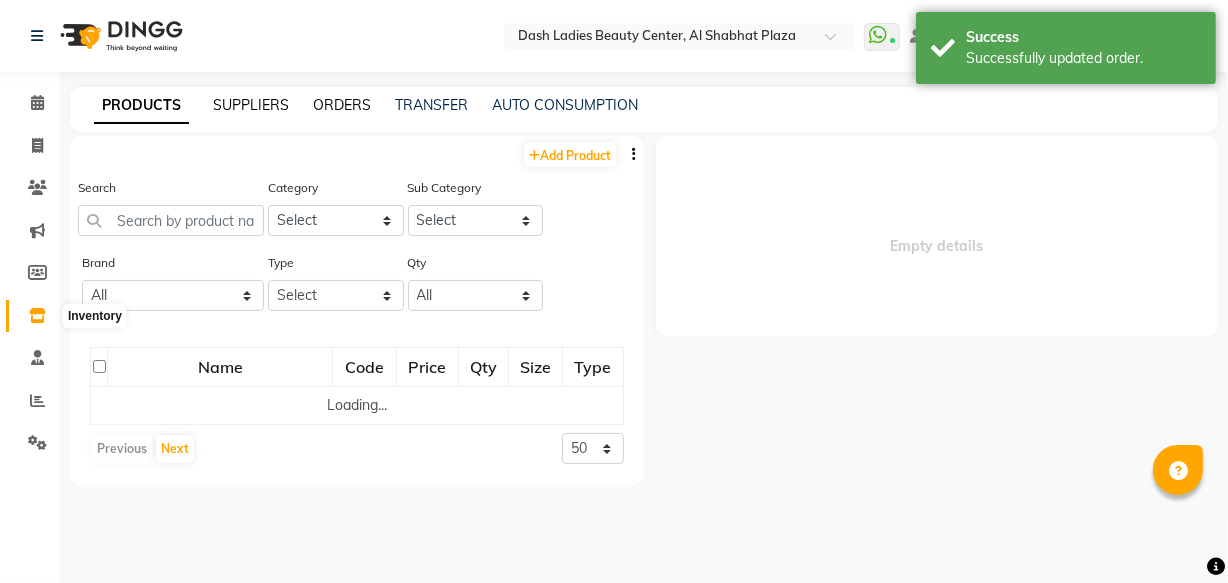 click on "ORDERS" 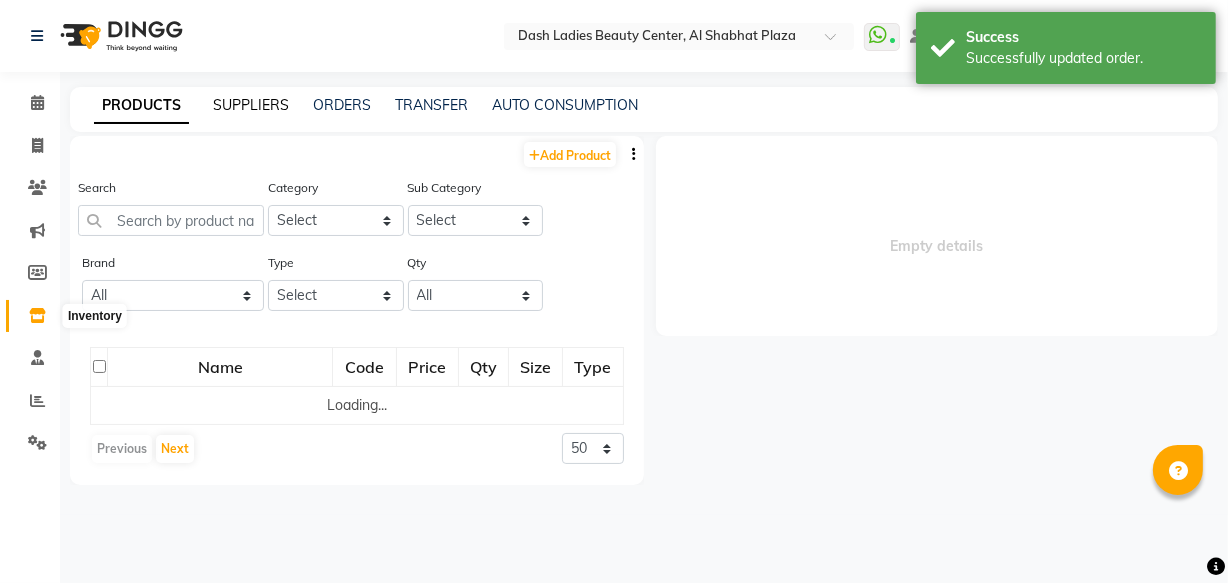 click on "SUPPLIERS" 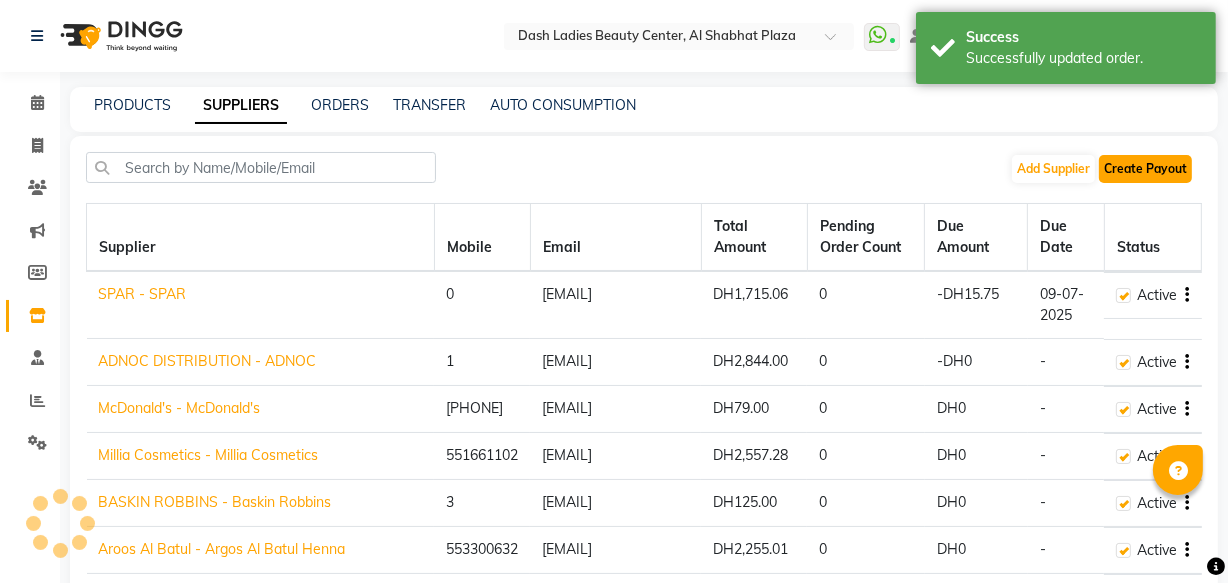 click on "Create Payout" 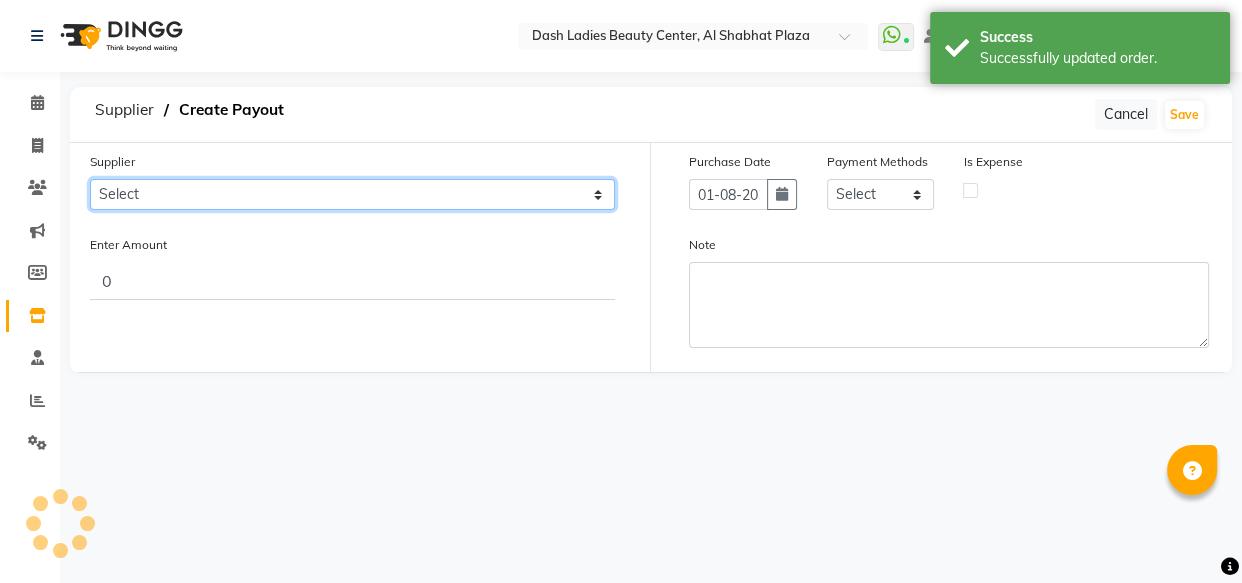 click on "Select SPAR - SPAR  ADNOC DISTRIBUTION - ADNOC  McDonald's - McDonald's  Millia Cosmetics - Millia Cosmetics  BASKIN ROBBINS - Baskin Robbins  Aroos Al Batul - Argos Al Batul Henna  Rashid Abdulla Grocery - Rashid Abdulla Grocery Store  Darbar Restaurant - Darbar Restaurant   The Beauty Shop - The Beauty Shop  Alpha med General Trading - Alphamed  Golden Lili Cosmetics Trading  Al Bushra LLC - Al Bushra Stationery & Toys & Confectioneries LLC  GAME PLANET - Game Planet  NAZIH - Nazih Beauty Supplies Co. L.L.C.  JIMI GIFT MARKET LLC - JIMI GIFT MARKET  Abdul Rahman Al Balouchi  - Abdul Rahman Al Balouchi  Savora Food Industry LLC  PEARL LLC - Pearl Specialty Coffee Roastery  Al Jaser  - Al Jaser General Trading  Jumbo Electronics Company Ltd - Jumbo Store  Landmark Retail Investment Co. LLC - Home Box  LA MARQUISE - La Marquise International  FAKHR AL SHAEB - Fakhr Al Shaeb Food stuff  WADI AL NOOR - Wadi Al Noor Modern Food Stuff LLC  NATIONAL FLOWER LLC - National Flowers LLC - SPC Healthcare Trading Co. LLC - Dermalogica" 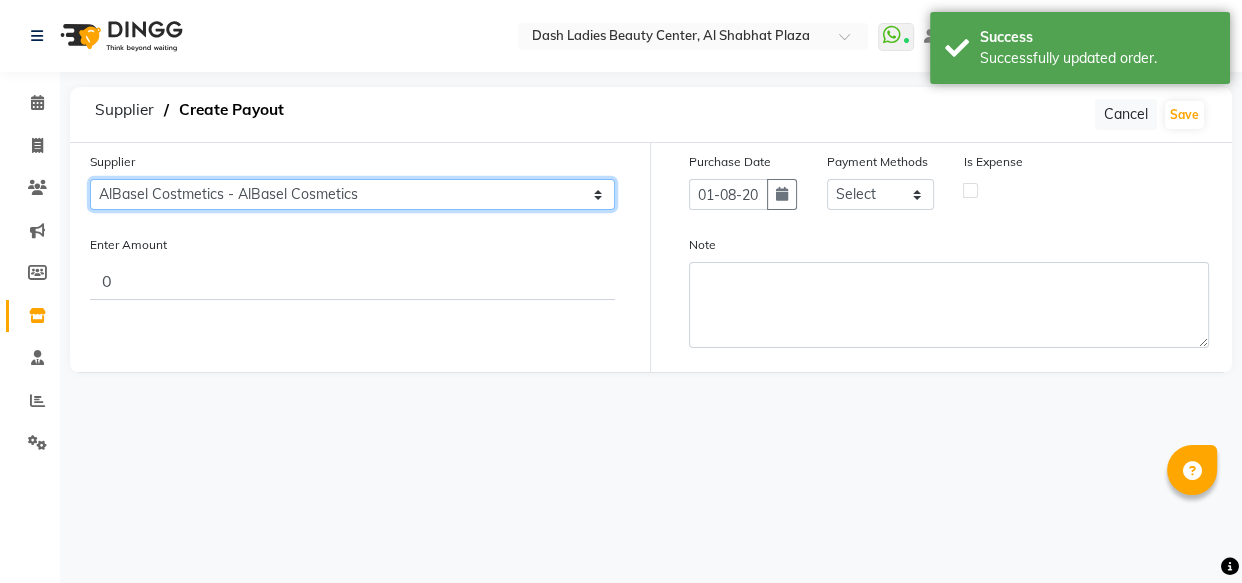 click on "Select SPAR - SPAR  ADNOC DISTRIBUTION - ADNOC  McDonald's - McDonald's  Millia Cosmetics - Millia Cosmetics  BASKIN ROBBINS - Baskin Robbins  Aroos Al Batul - Argos Al Batul Henna  Rashid Abdulla Grocery - Rashid Abdulla Grocery Store  Darbar Restaurant - Darbar Restaurant   The Beauty Shop - The Beauty Shop  Alpha med General Trading - Alphamed  Golden Lili Cosmetics Trading  Al Bushra LLC - Al Bushra Stationery & Toys & Confectioneries LLC  GAME PLANET - Game Planet  NAZIH - Nazih Beauty Supplies Co. L.L.C.  JIMI GIFT MARKET LLC - JIMI GIFT MARKET  Abdul Rahman Al Balouchi  - Abdul Rahman Al Balouchi  Savora Food Industry LLC  PEARL LLC - Pearl Specialty Coffee Roastery  Al Jaser  - Al Jaser General Trading  Jumbo Electronics Company Ltd - Jumbo Store  Landmark Retail Investment Co. LLC - Home Box  LA MARQUISE - La Marquise International  FAKHR AL SHAEB - Fakhr Al Shaeb Food stuff  WADI AL NOOR - Wadi Al Noor Modern Food Stuff LLC  NATIONAL FLOWER LLC - National Flowers LLC - SPC Healthcare Trading Co. LLC - Dermalogica" 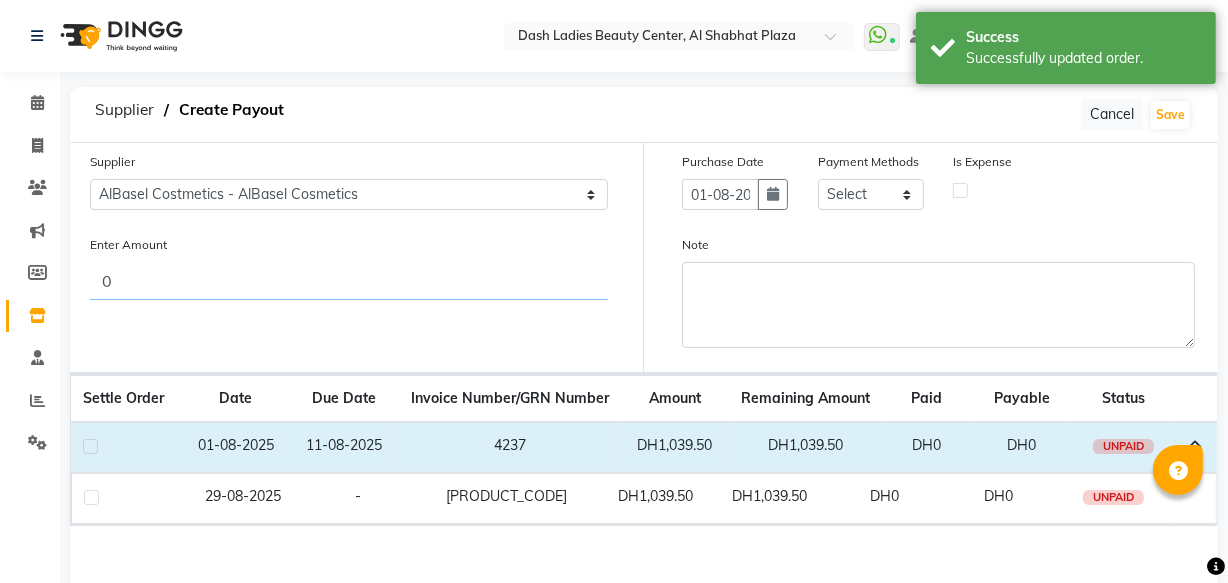 click on "0" at bounding box center [349, 281] 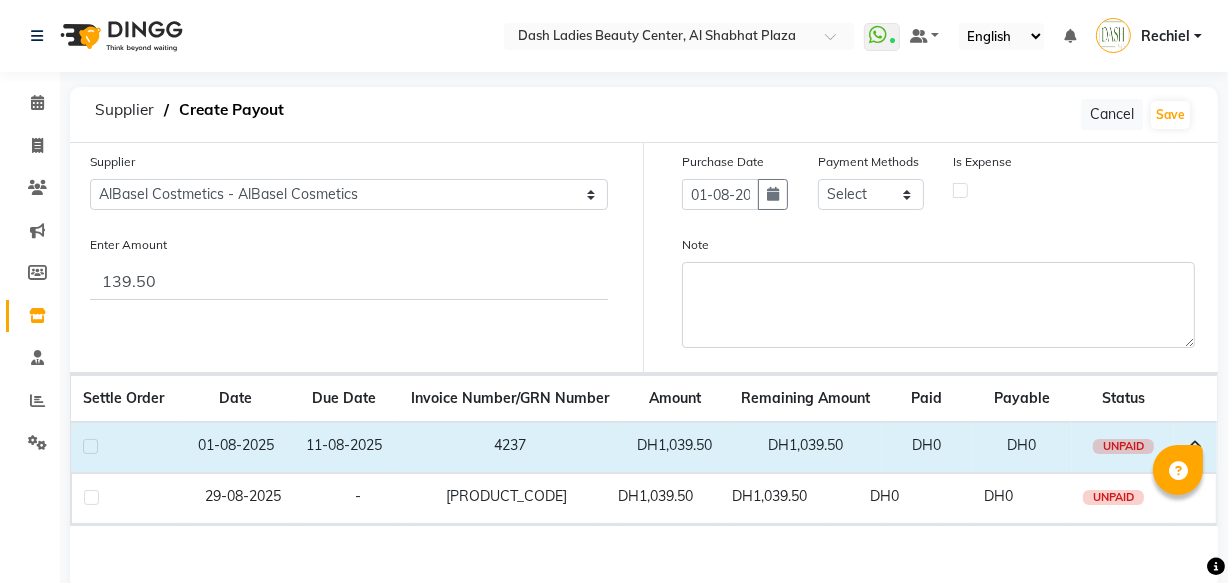 click 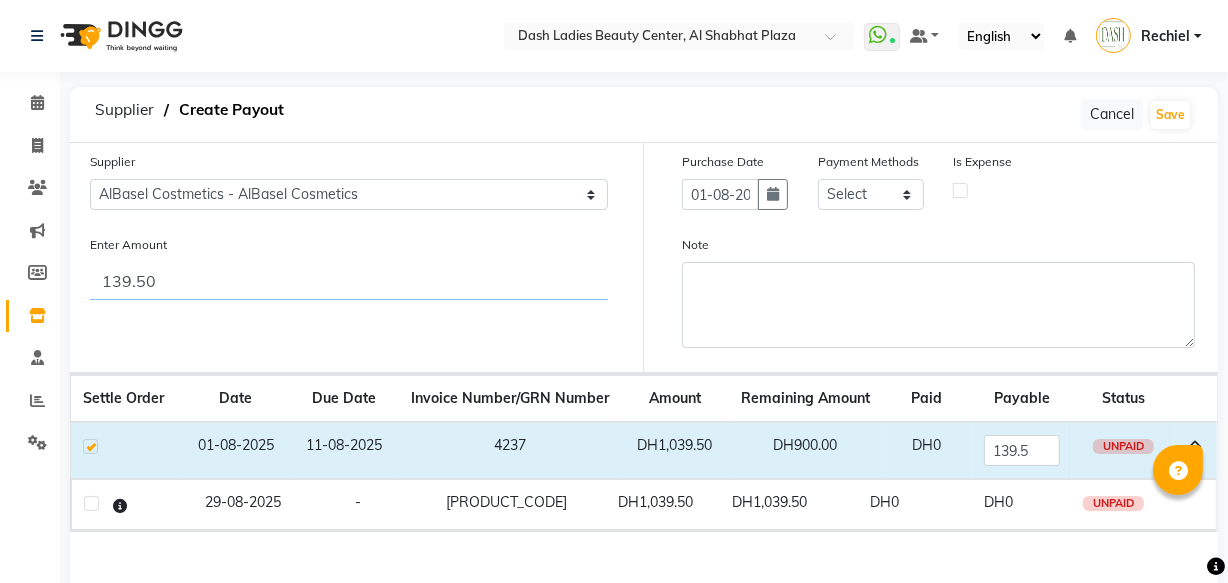 click on "139.50" at bounding box center [349, 281] 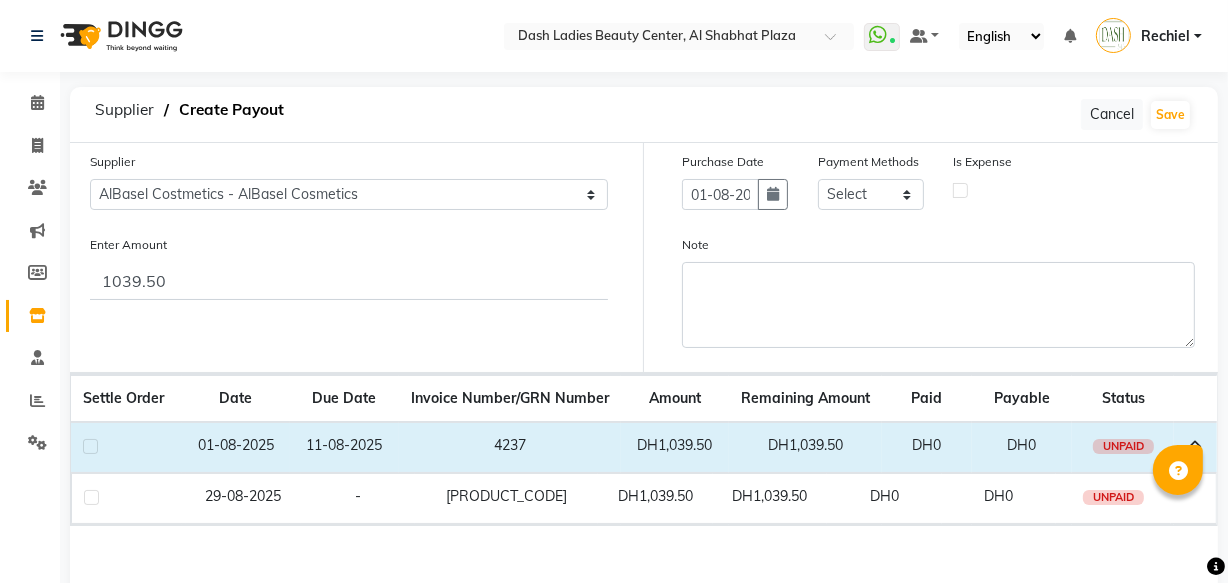 click 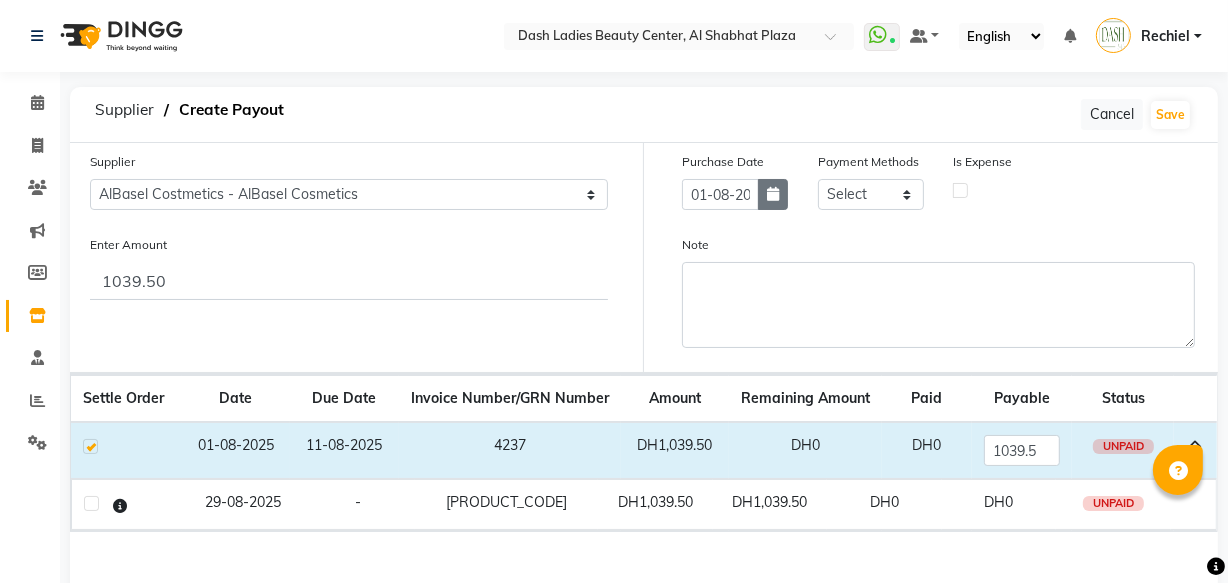 click 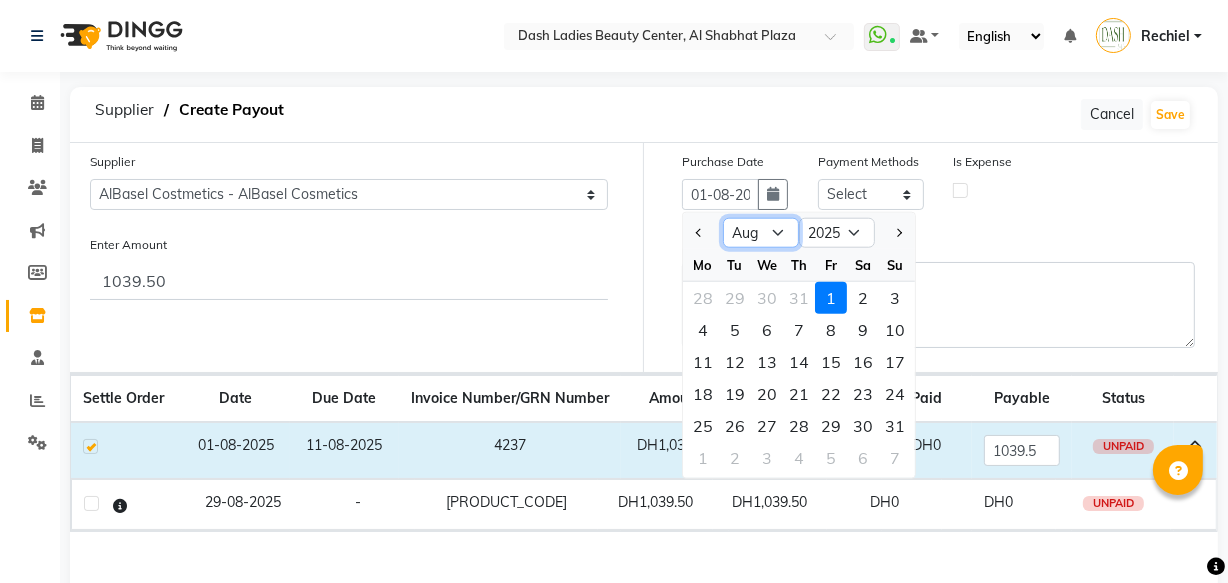 click on "Jan Feb Mar Apr May Jun Jul Aug Sep Oct Nov Dec" 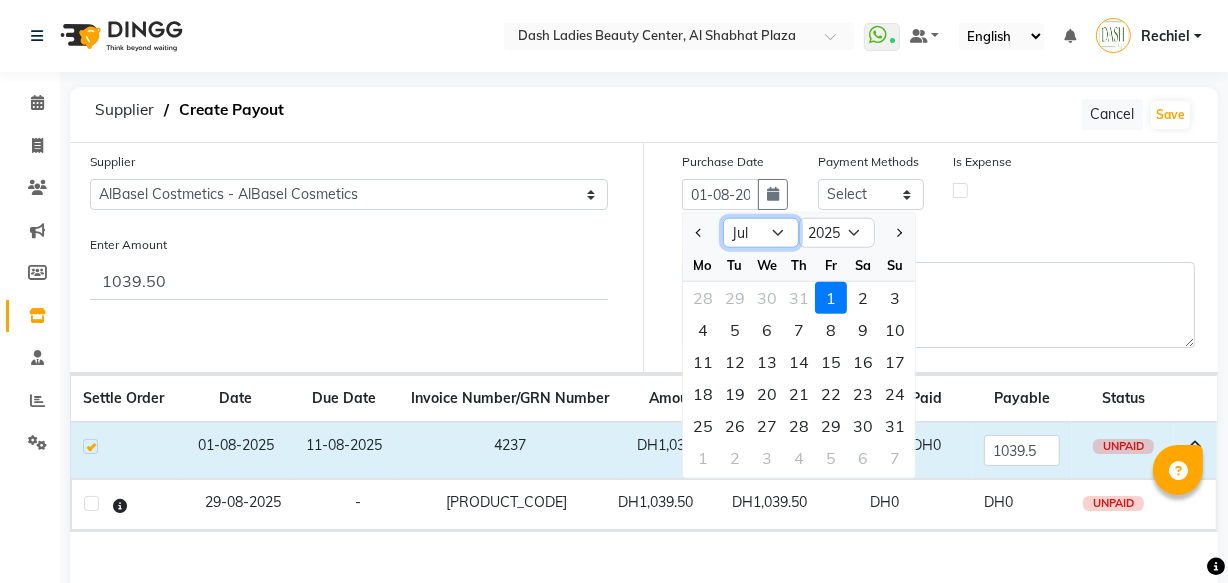 click on "Jan Feb Mar Apr May Jun Jul Aug Sep Oct Nov Dec" 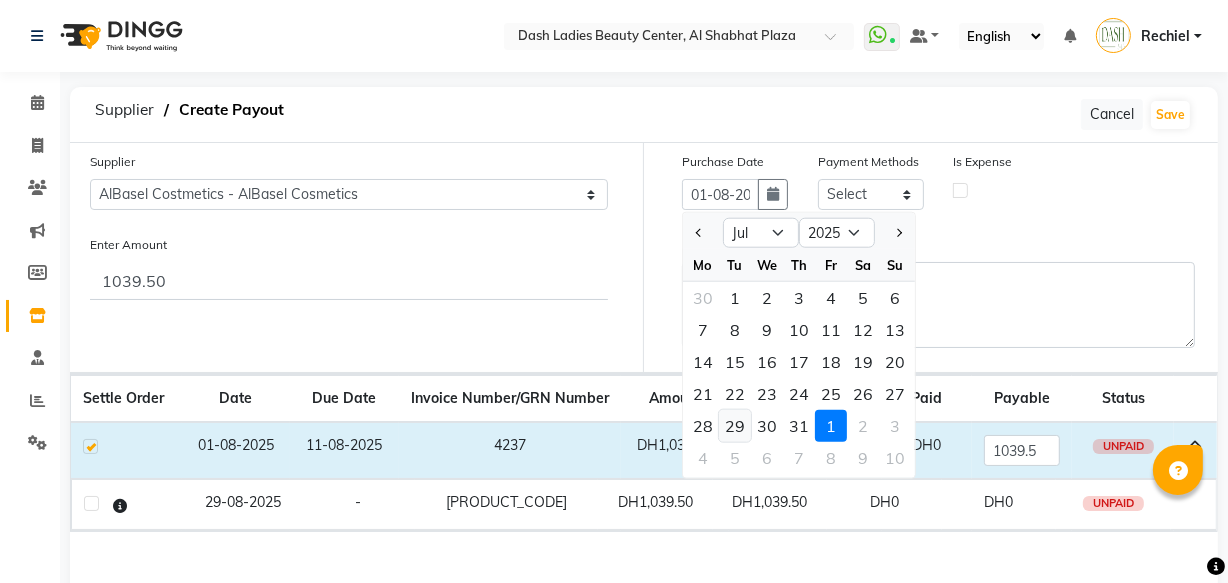 click on "29" 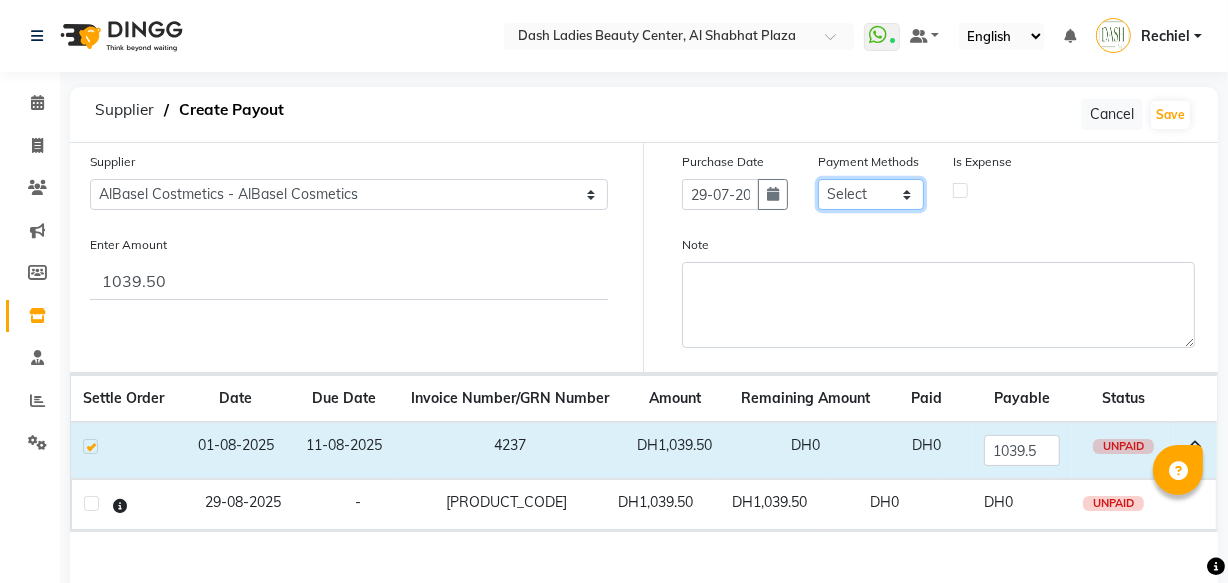 click on "Select CASH CARD ONLINE On Account Wallet Package Prepaid Gift Card" 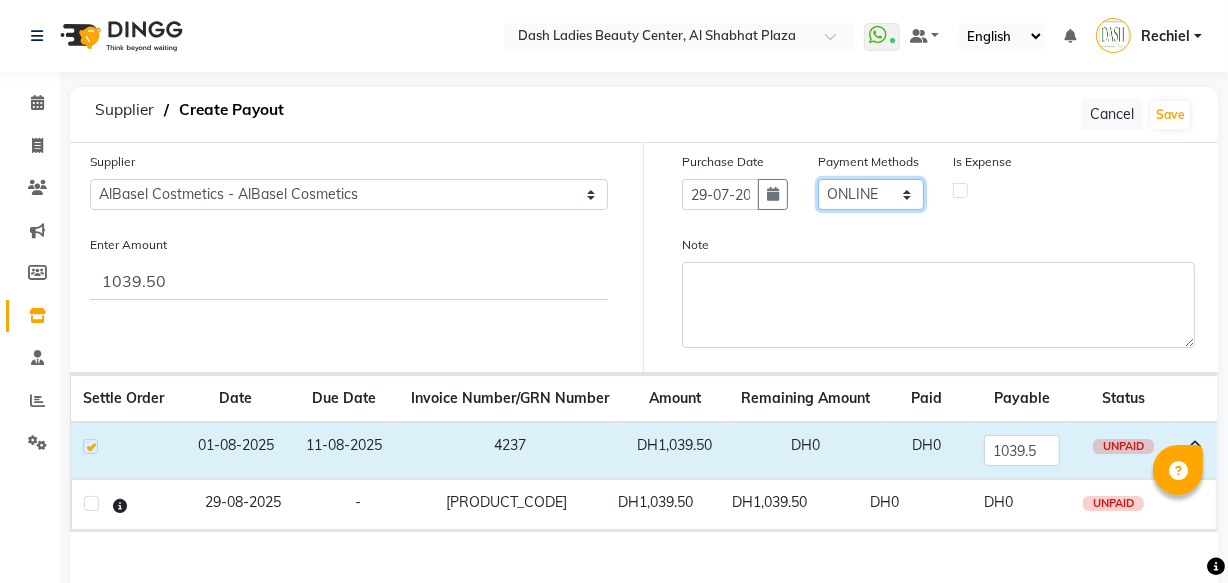 click on "Select CASH CARD ONLINE On Account Wallet Package Prepaid Gift Card" 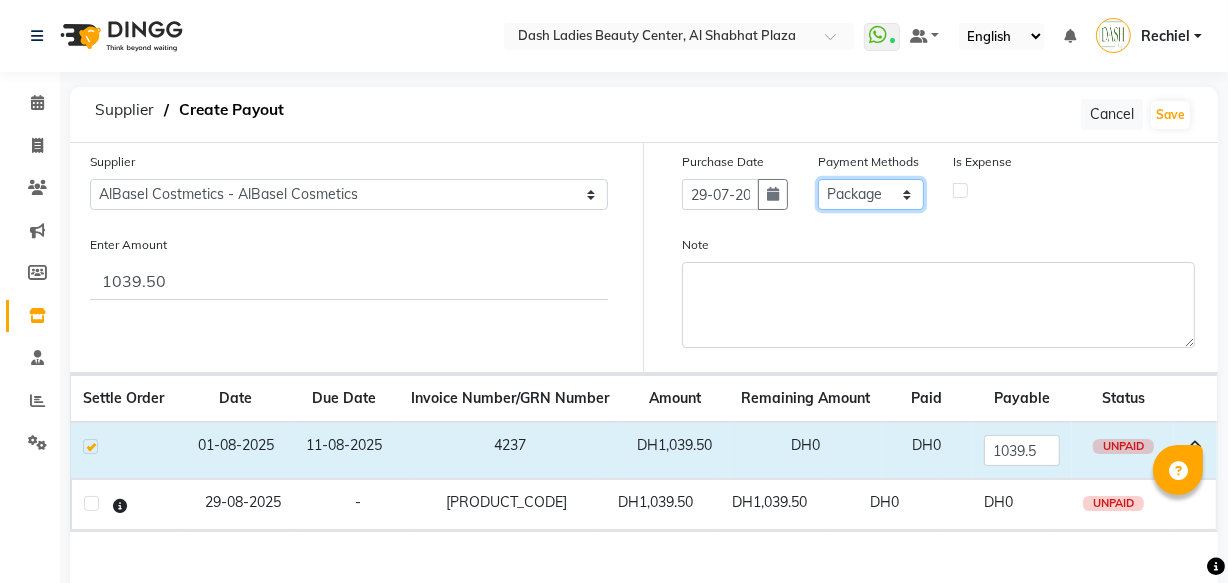 click on "Select CASH CARD ONLINE On Account Wallet Package Prepaid Gift Card" 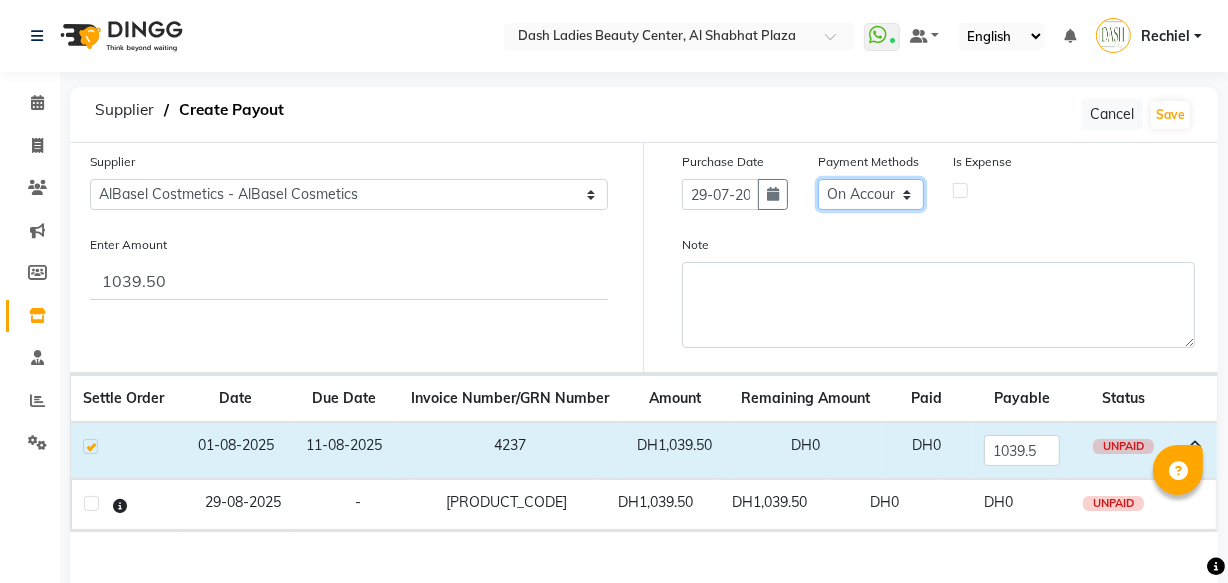 click on "Select CASH CARD ONLINE On Account Wallet Package Prepaid Gift Card" 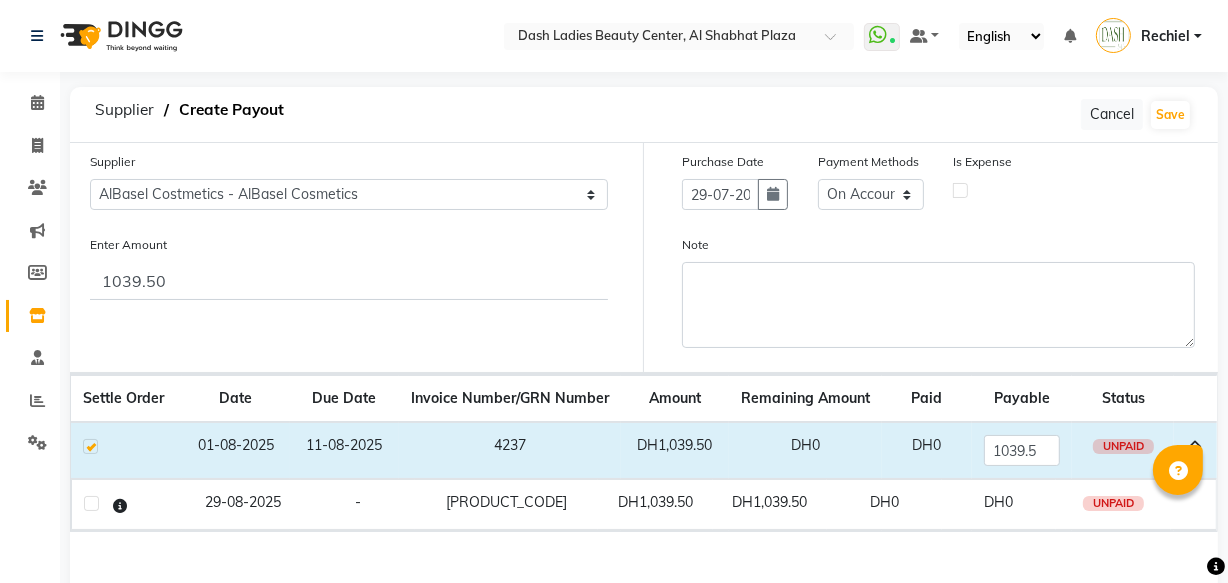 click 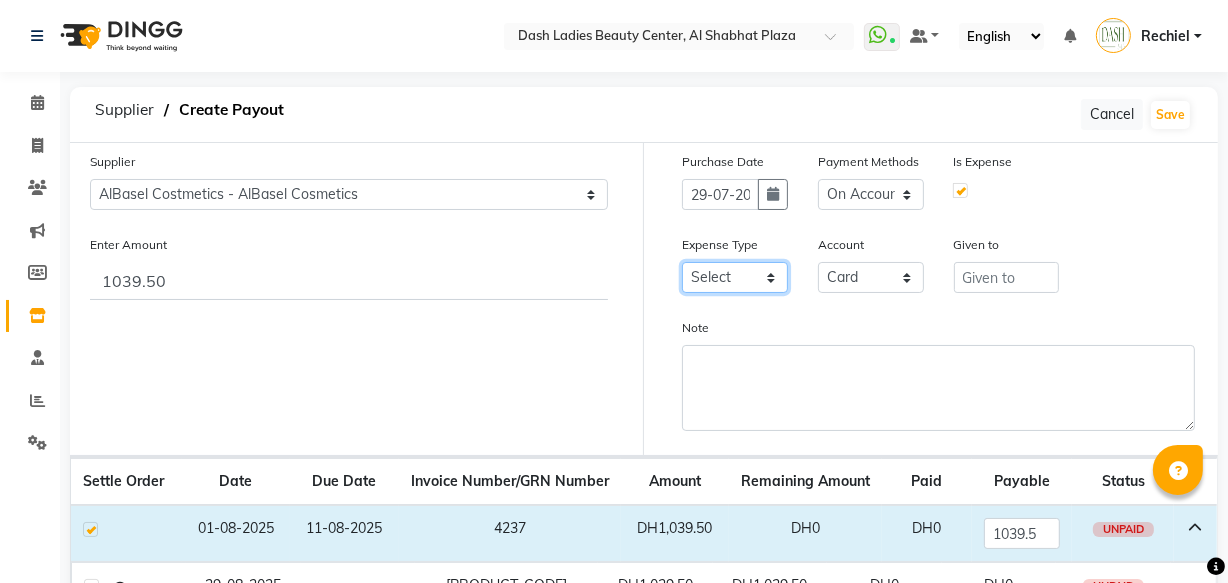 click on "Select Advance Salary Bank charges Car maintenance  Cash transfer to bank Cash transfer to hub Client Snacks Clinical charges Equipment Fuel Govt fee Incentive Insurance International purchase Loan Repayment Maintenance Marketing Miscellaneous MRA Other Pantry Product Rent Salary Staff Snacks Tax Tea & Refreshment Utilities" 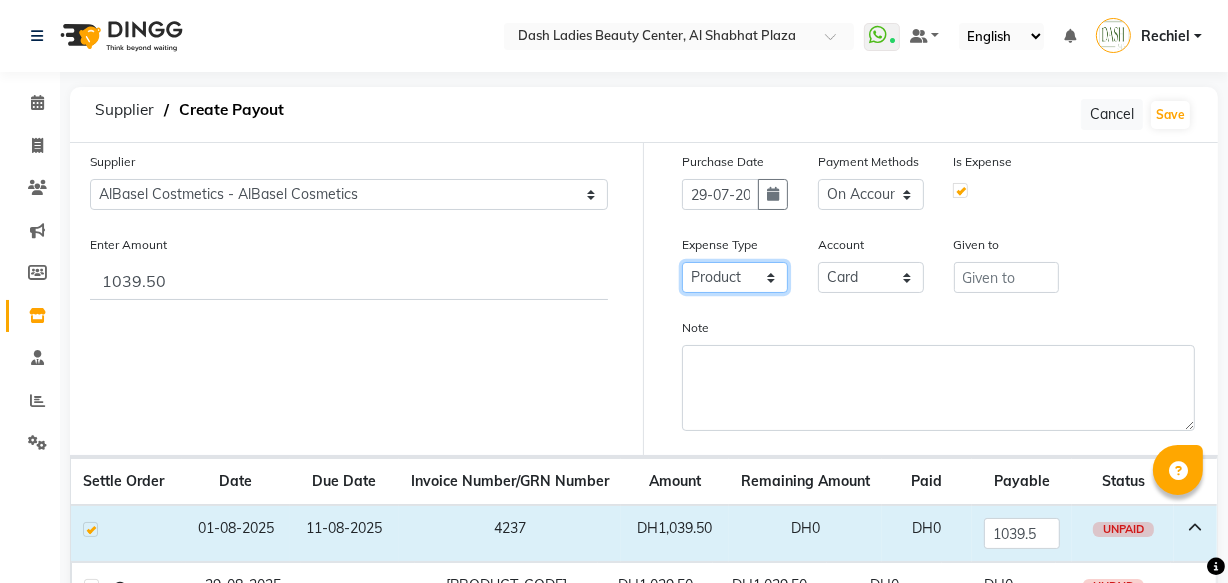 click on "Select Advance Salary Bank charges Car maintenance  Cash transfer to bank Cash transfer to hub Client Snacks Clinical charges Equipment Fuel Govt fee Incentive Insurance International purchase Loan Repayment Maintenance Marketing Miscellaneous MRA Other Pantry Product Rent Salary Staff Snacks Tax Tea & Refreshment Utilities" 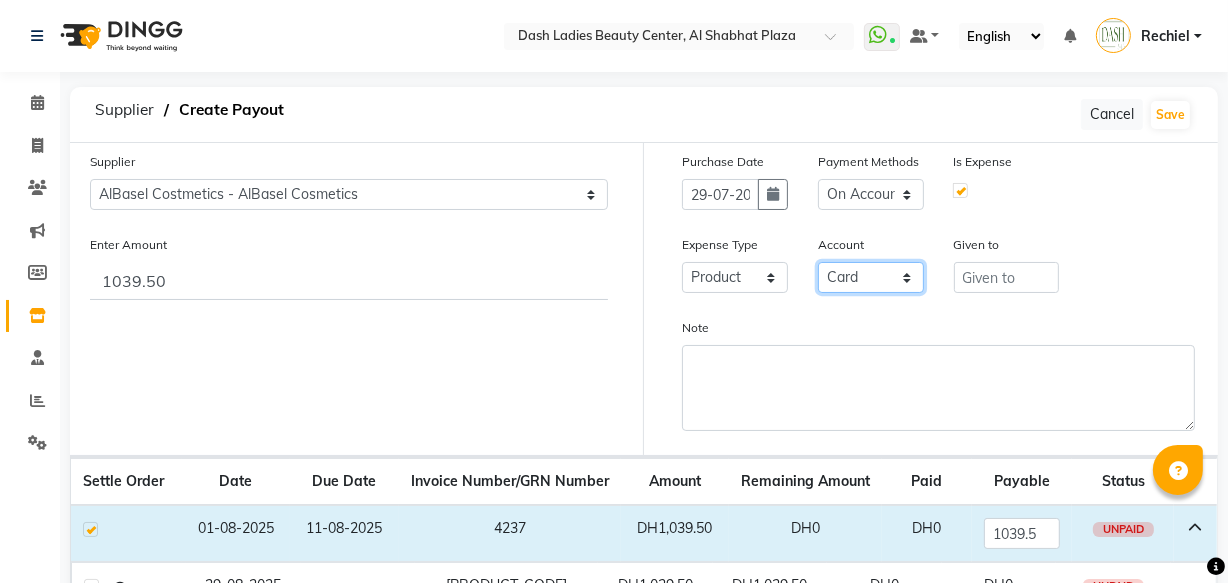 click on "Select Card Tax Cash In Hand" 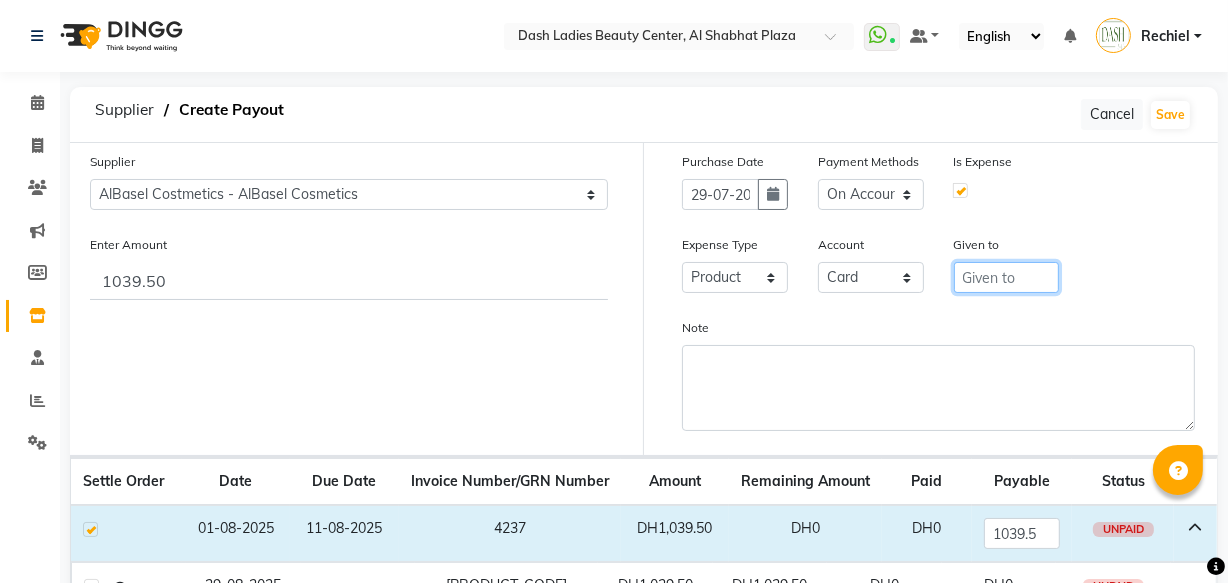 click at bounding box center (1007, 277) 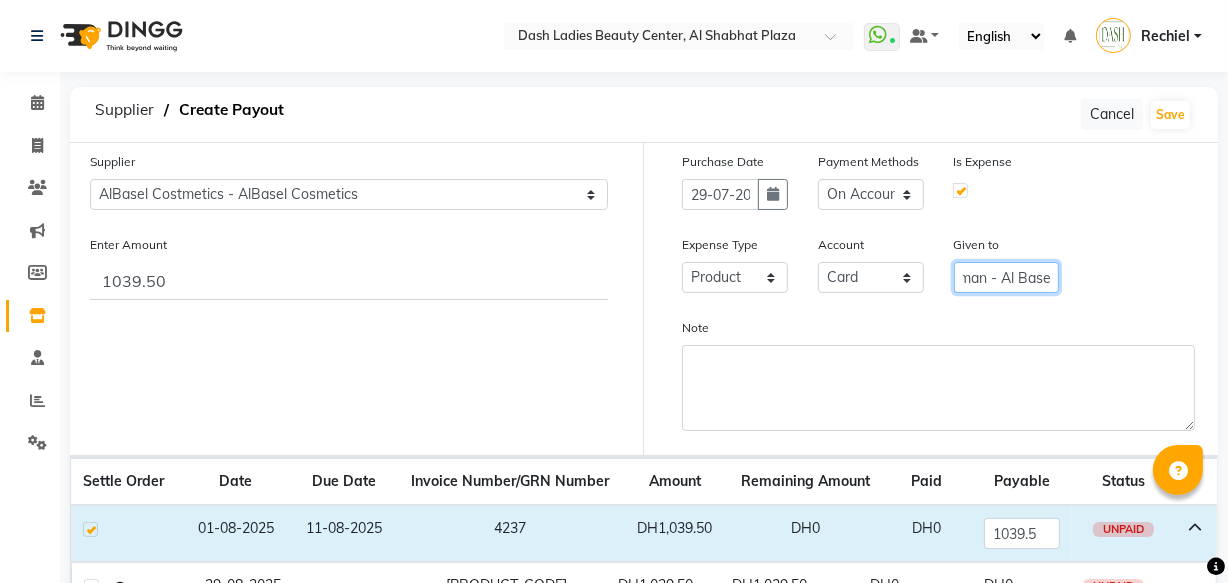 scroll, scrollTop: 0, scrollLeft: 23, axis: horizontal 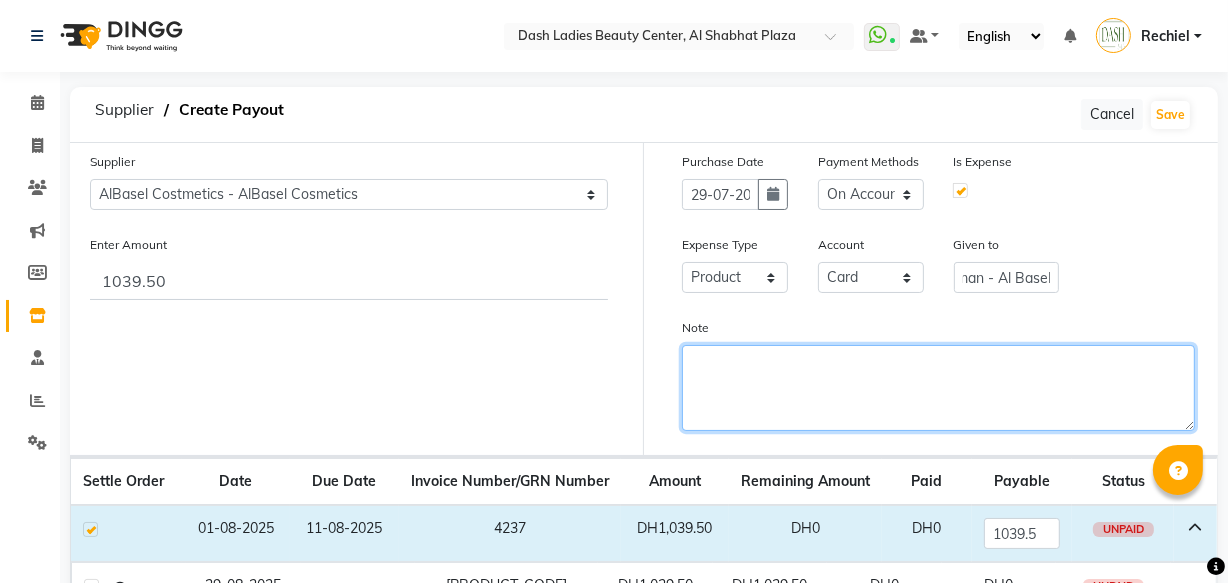 click on "Note" at bounding box center (938, 388) 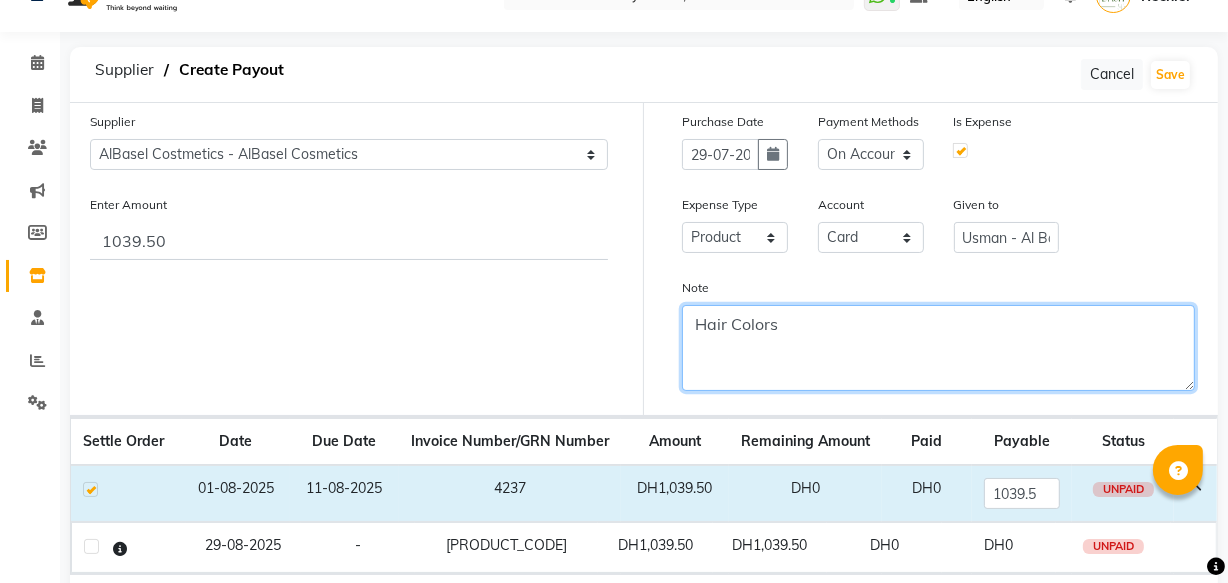 scroll, scrollTop: 0, scrollLeft: 0, axis: both 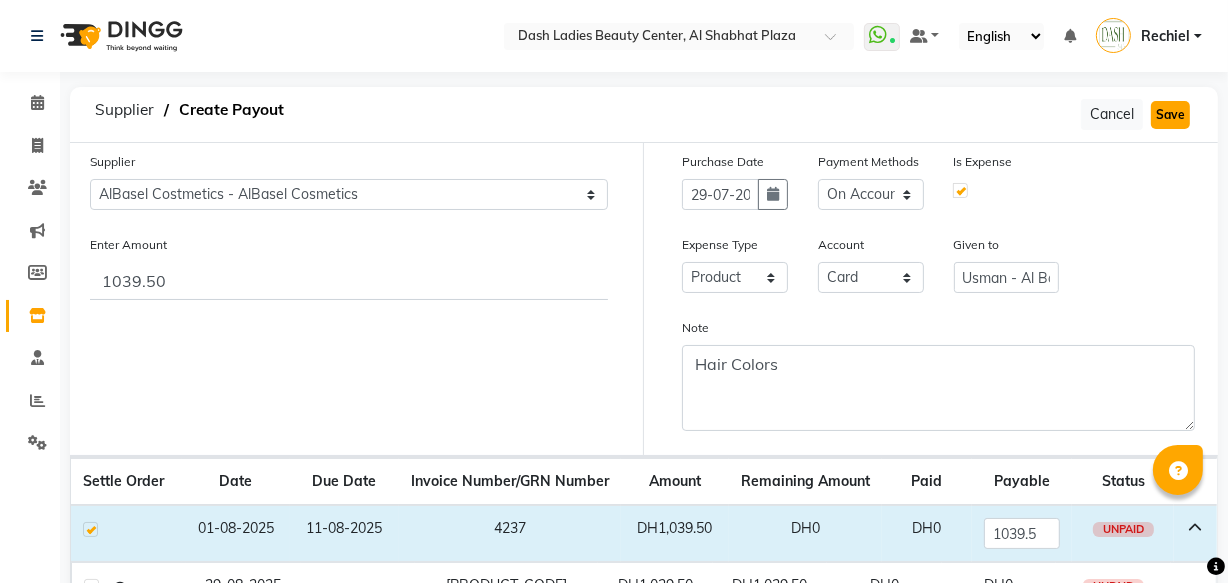 click on "Save" 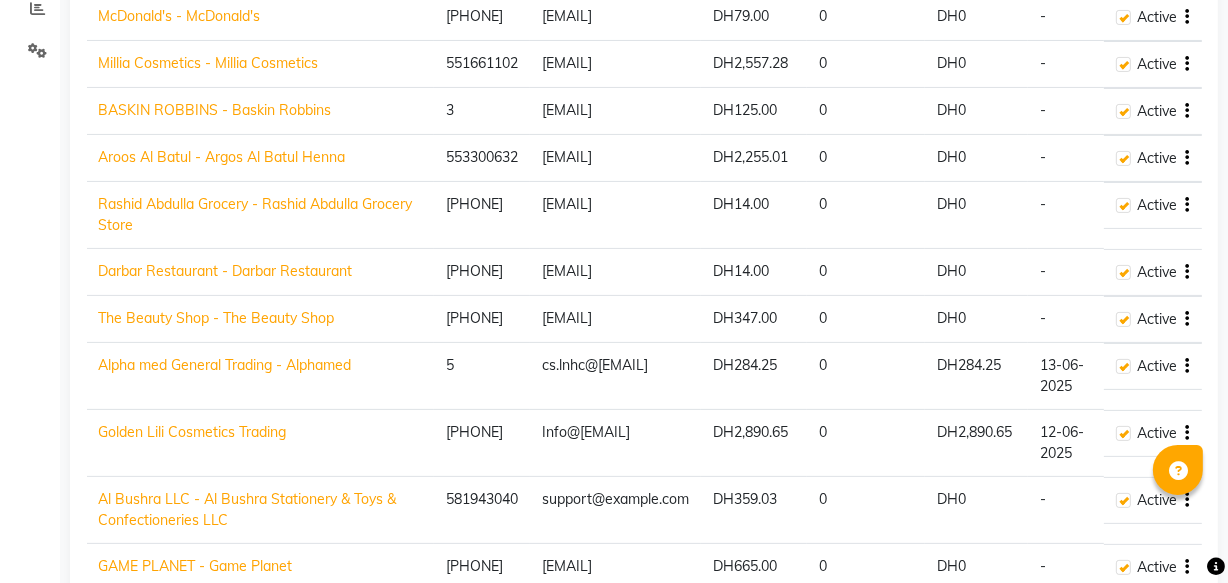 scroll, scrollTop: 394, scrollLeft: 0, axis: vertical 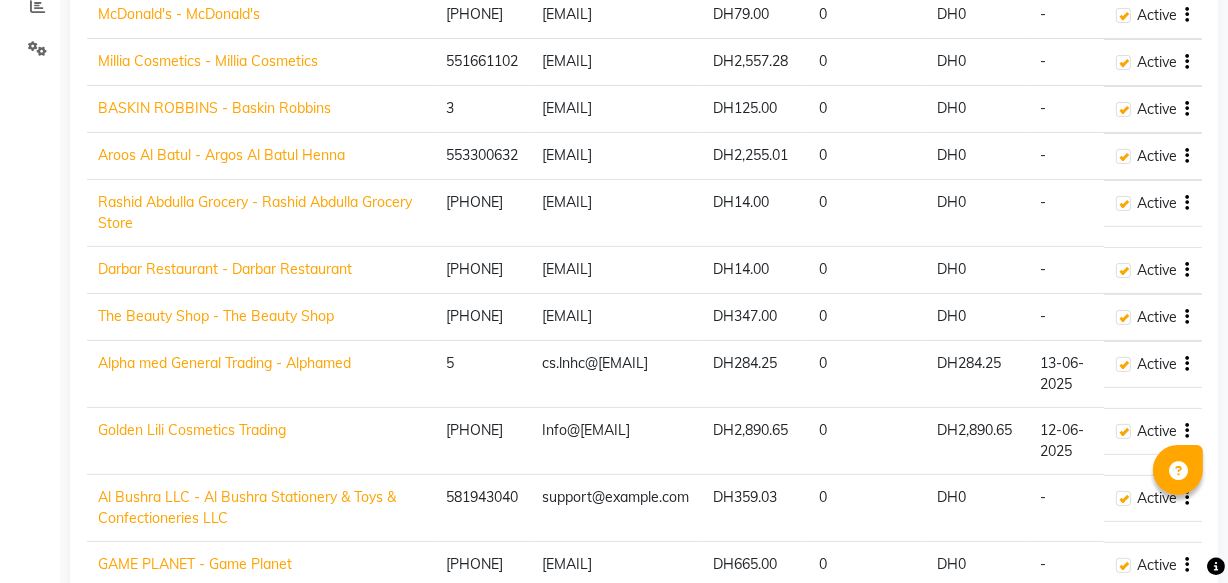 click on "Alpha med General Trading - Alphamed" 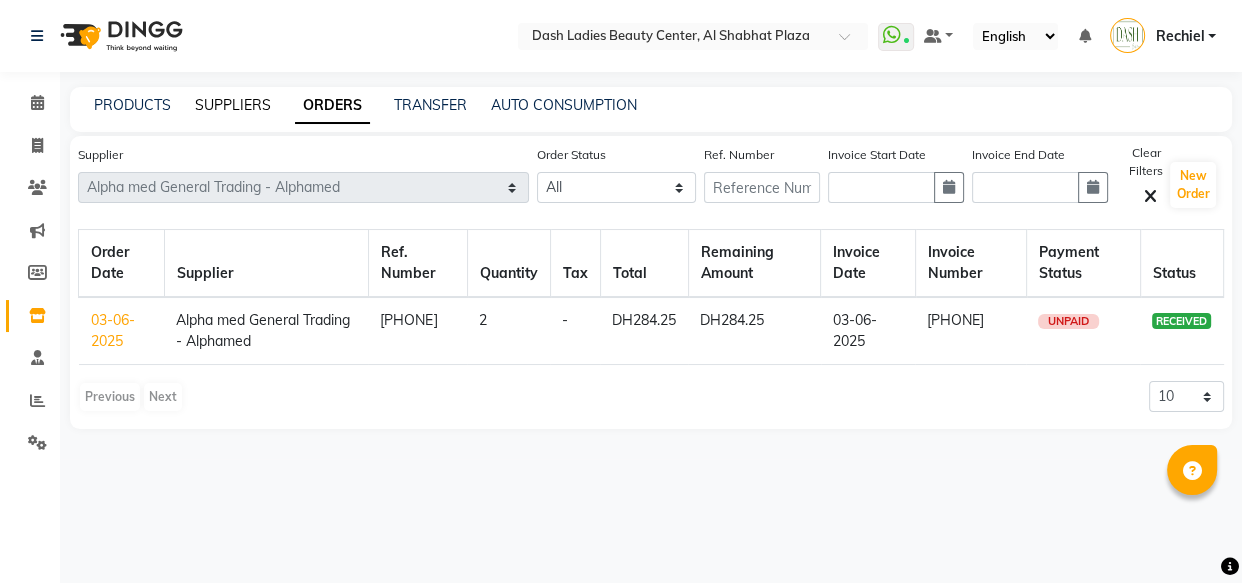 click on "SUPPLIERS" 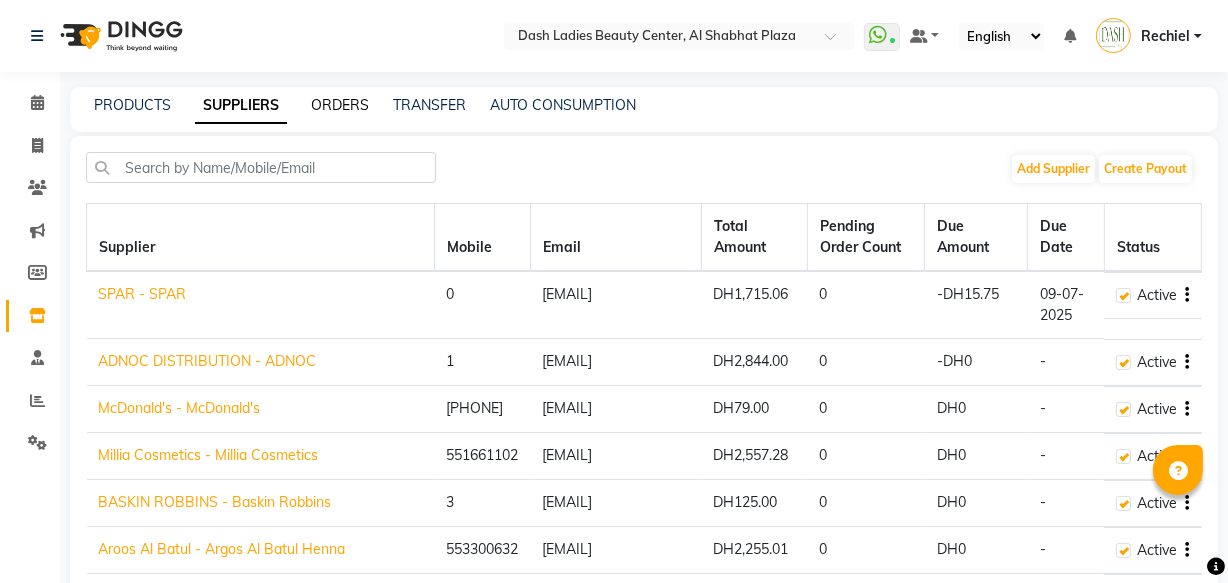 click on "ORDERS" 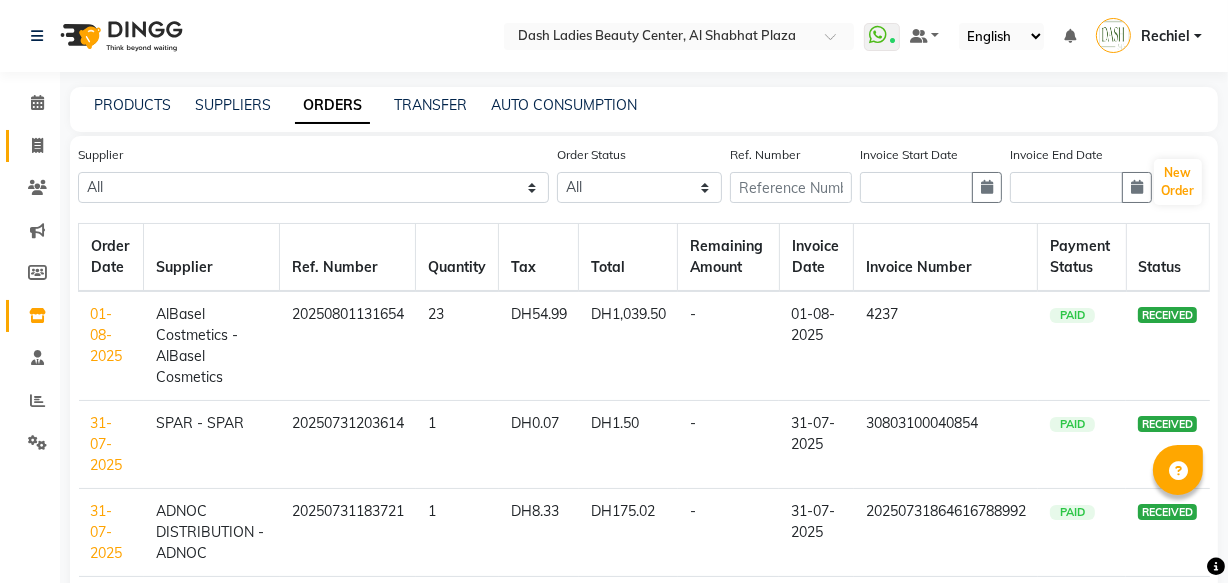 click 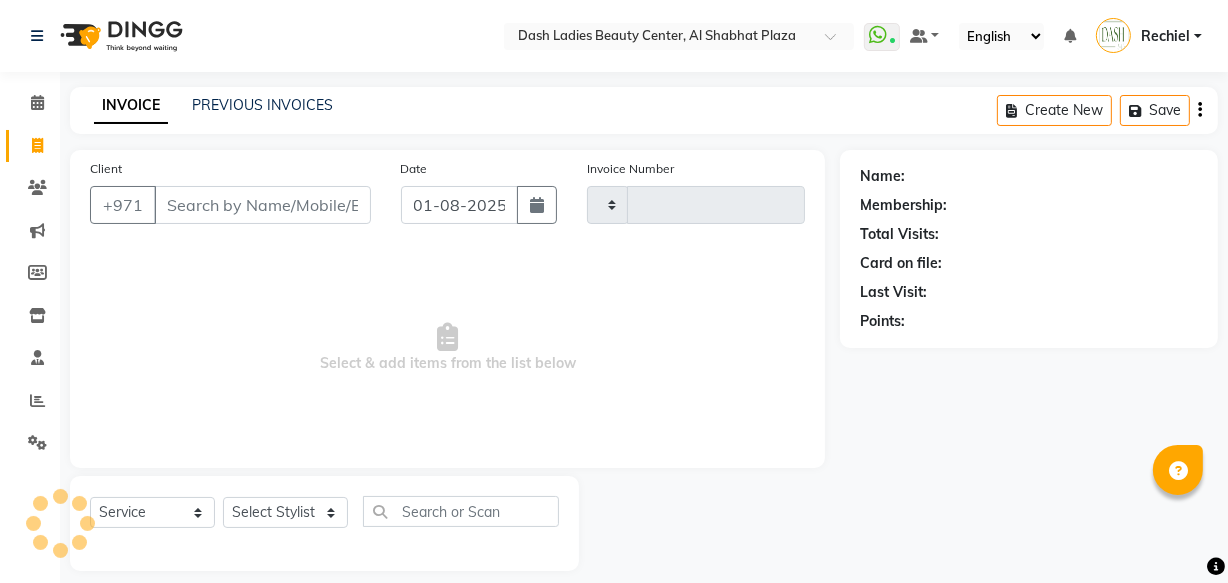 scroll, scrollTop: 19, scrollLeft: 0, axis: vertical 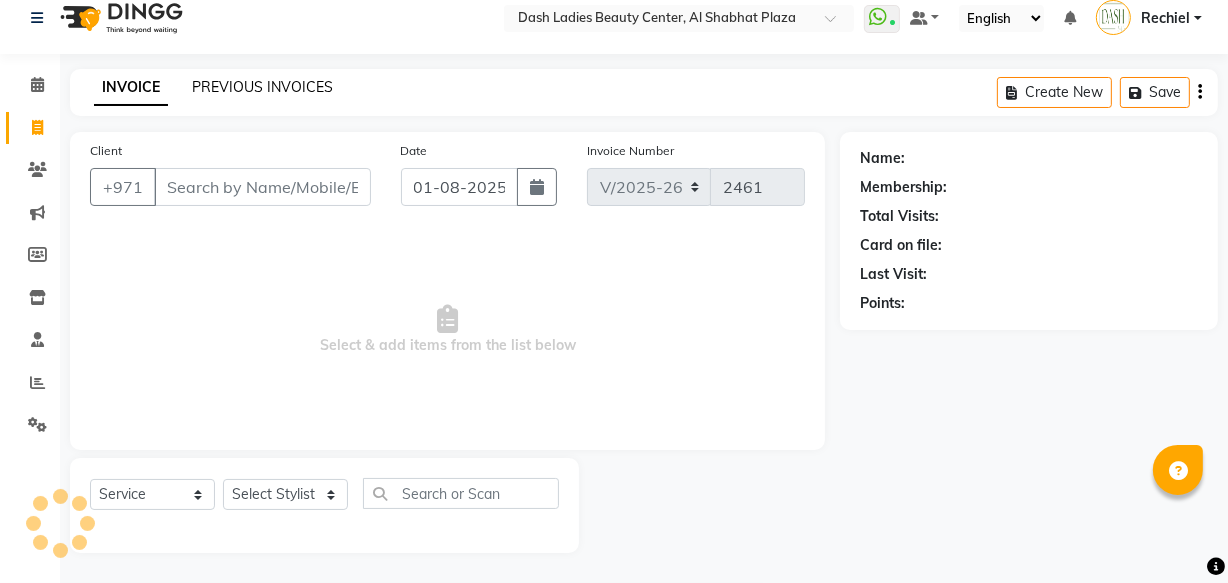 click on "PREVIOUS INVOICES" 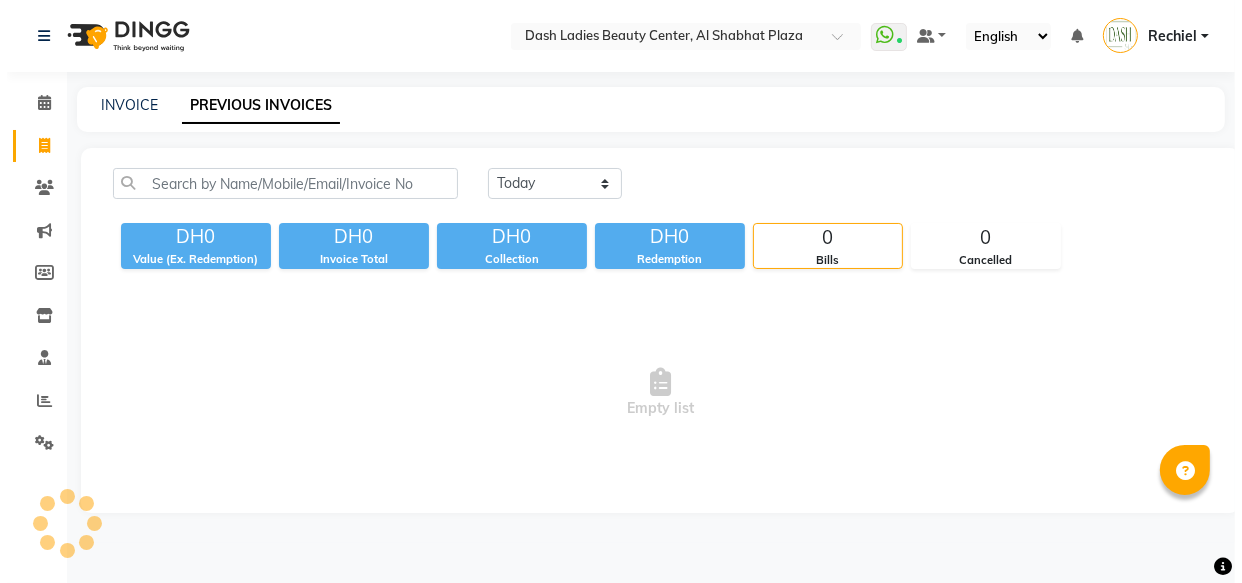 scroll, scrollTop: 0, scrollLeft: 0, axis: both 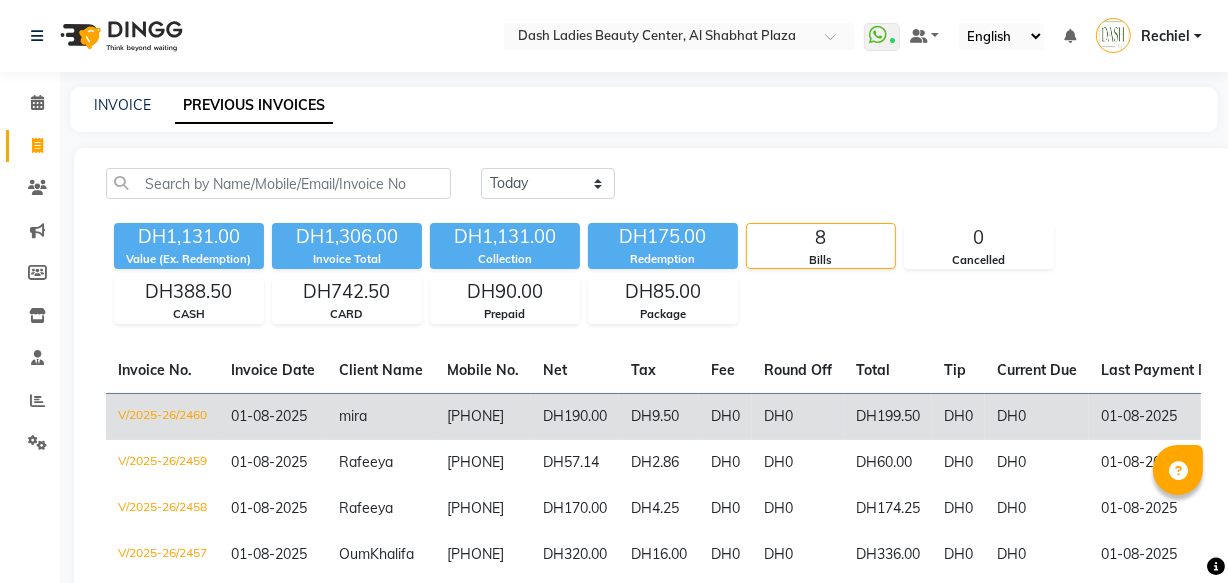 click on "DH0" 